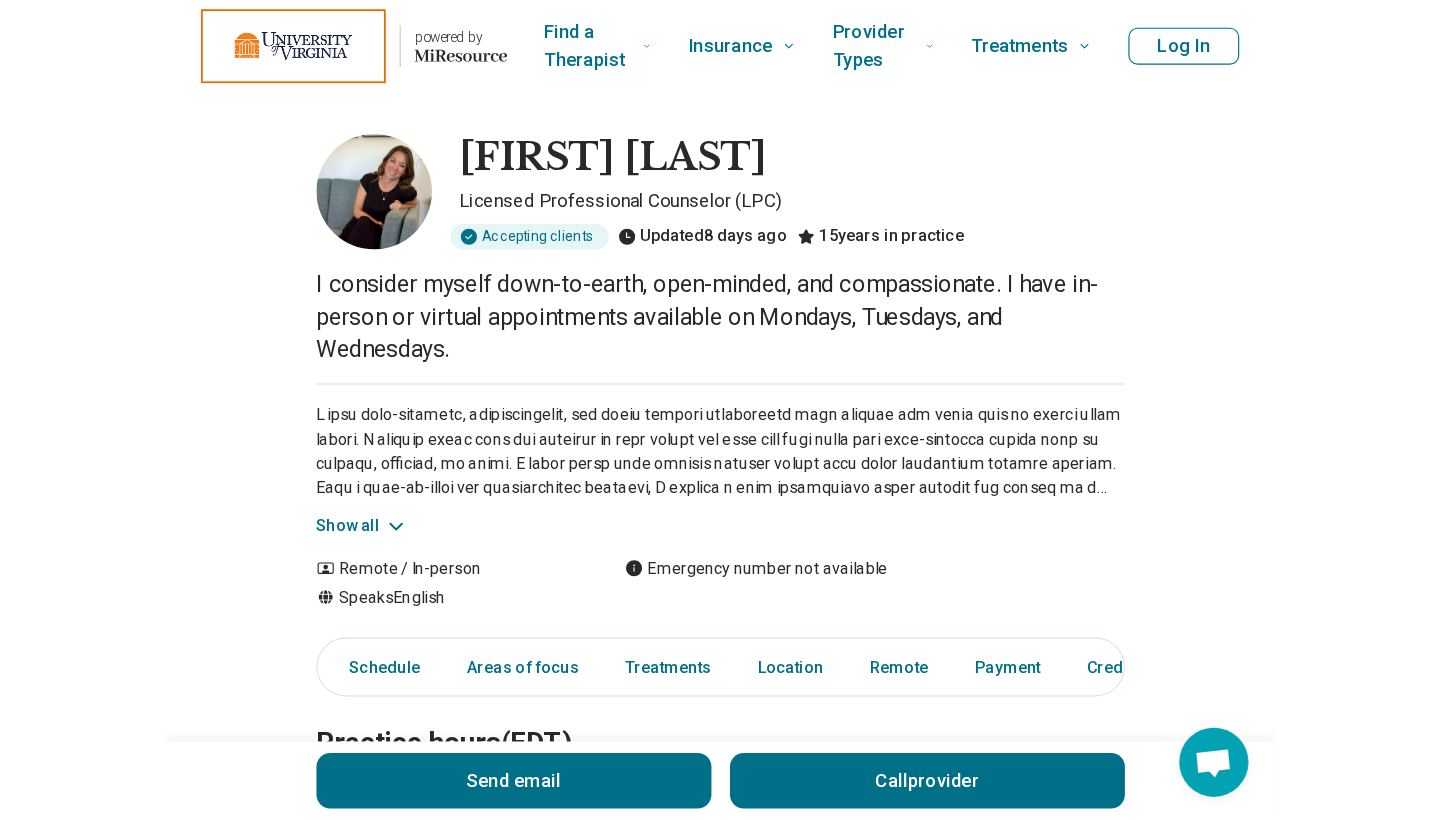 scroll, scrollTop: 0, scrollLeft: 0, axis: both 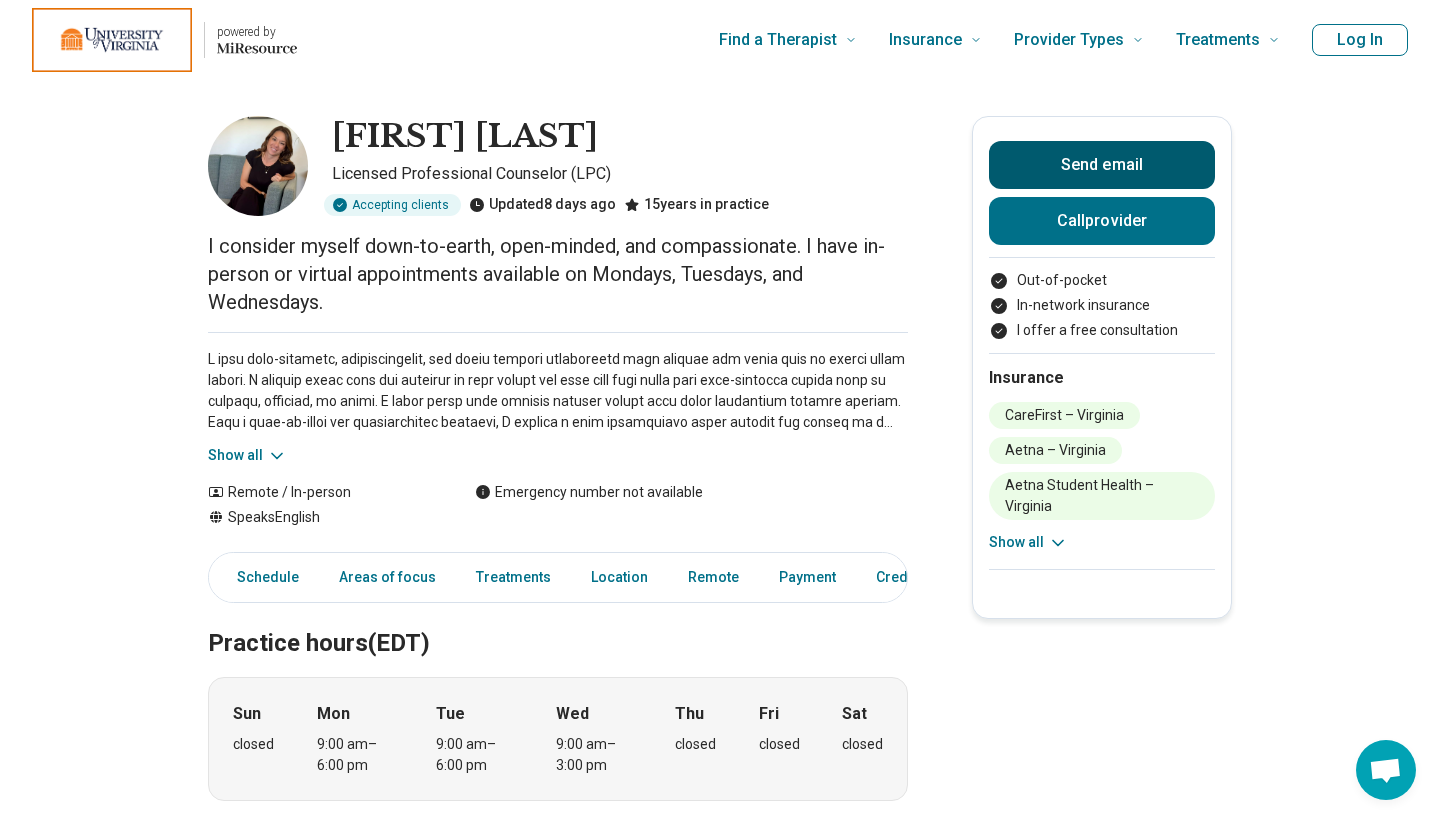 click on "Send email" at bounding box center [1102, 165] 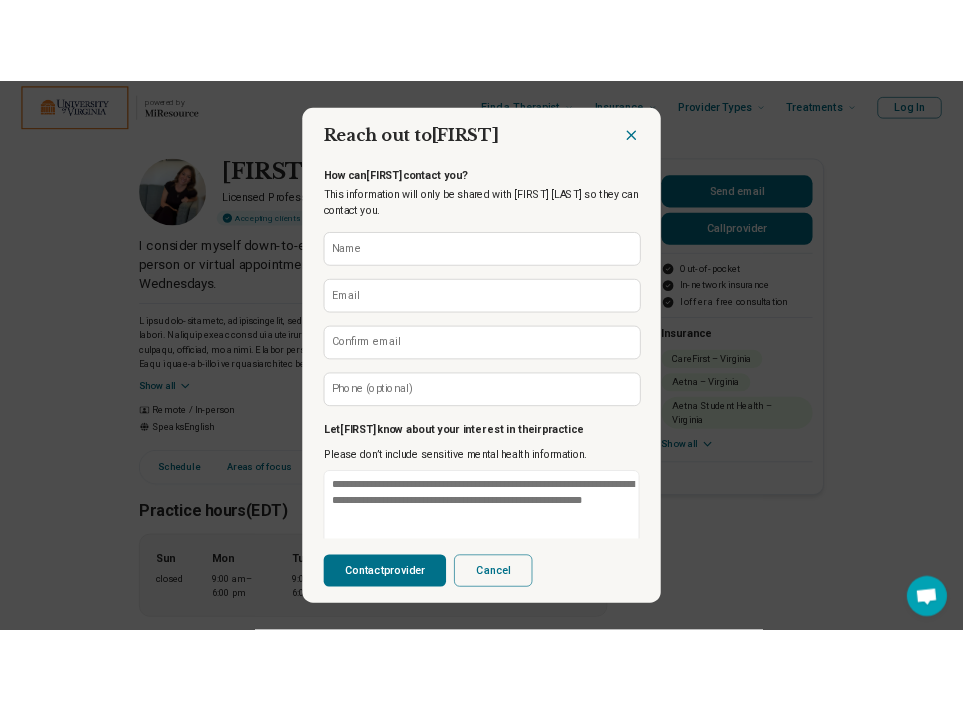 scroll, scrollTop: 0, scrollLeft: 0, axis: both 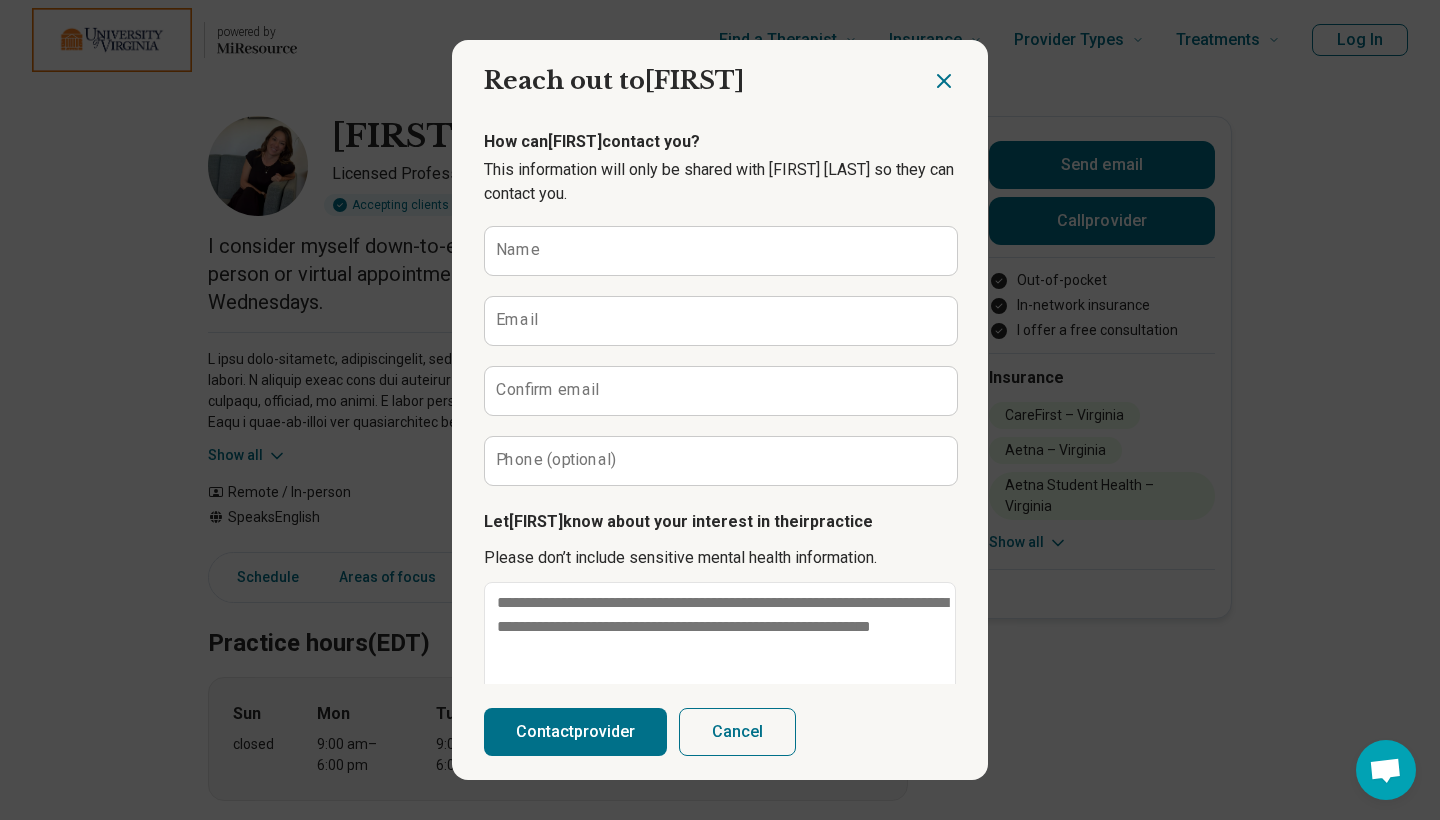 click 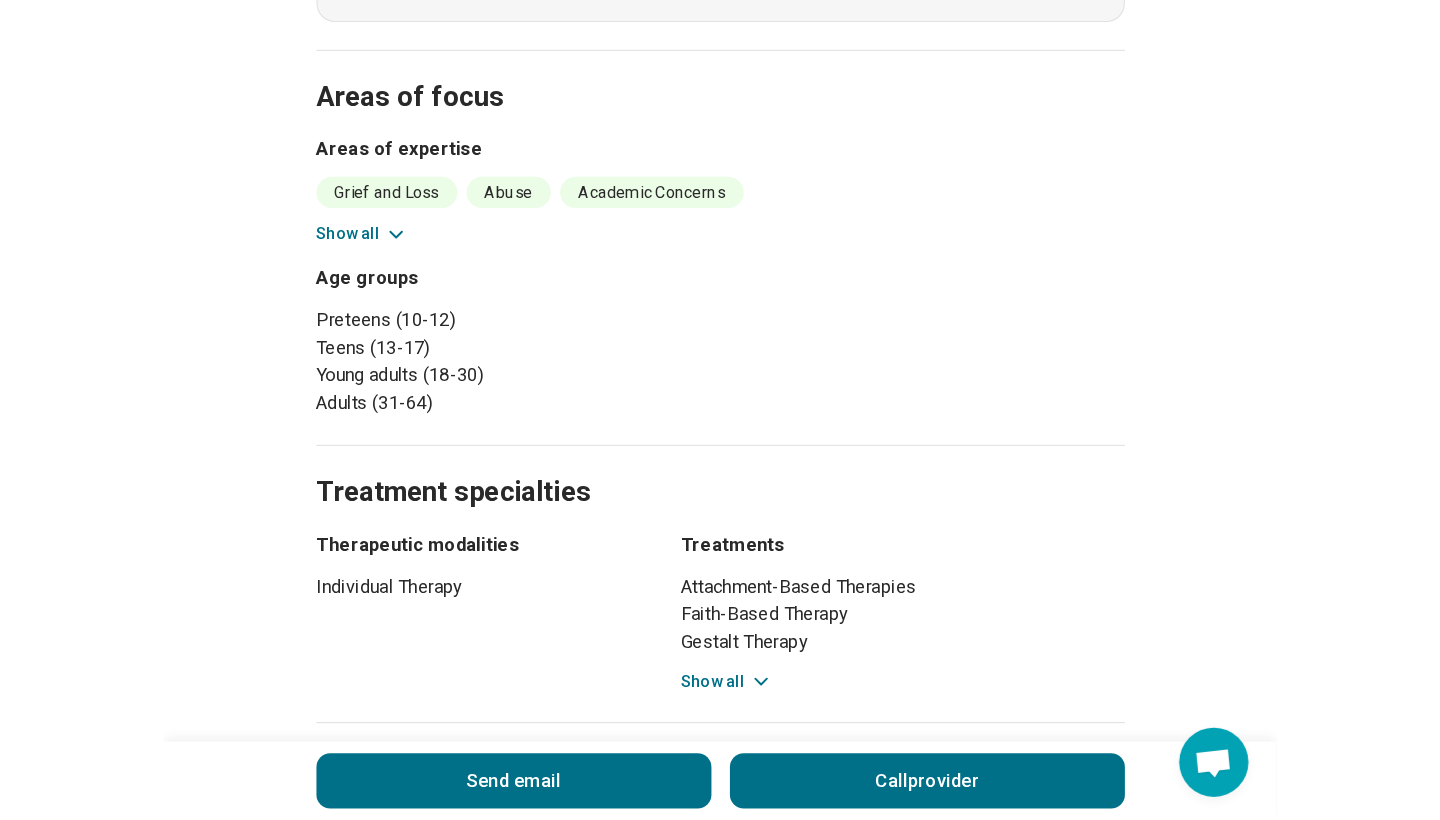 scroll, scrollTop: 791, scrollLeft: 0, axis: vertical 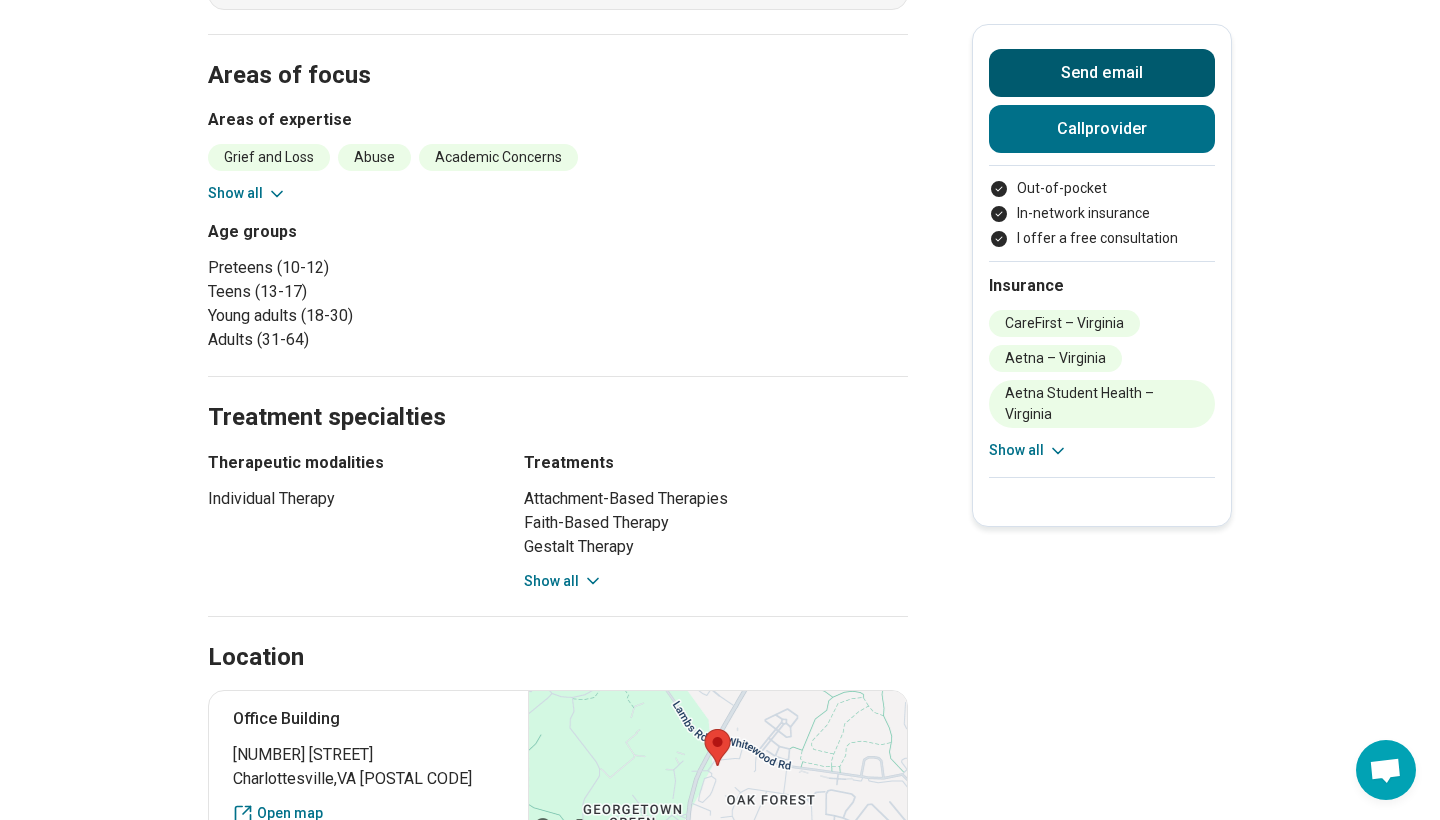 click on "Send email" at bounding box center (1102, 73) 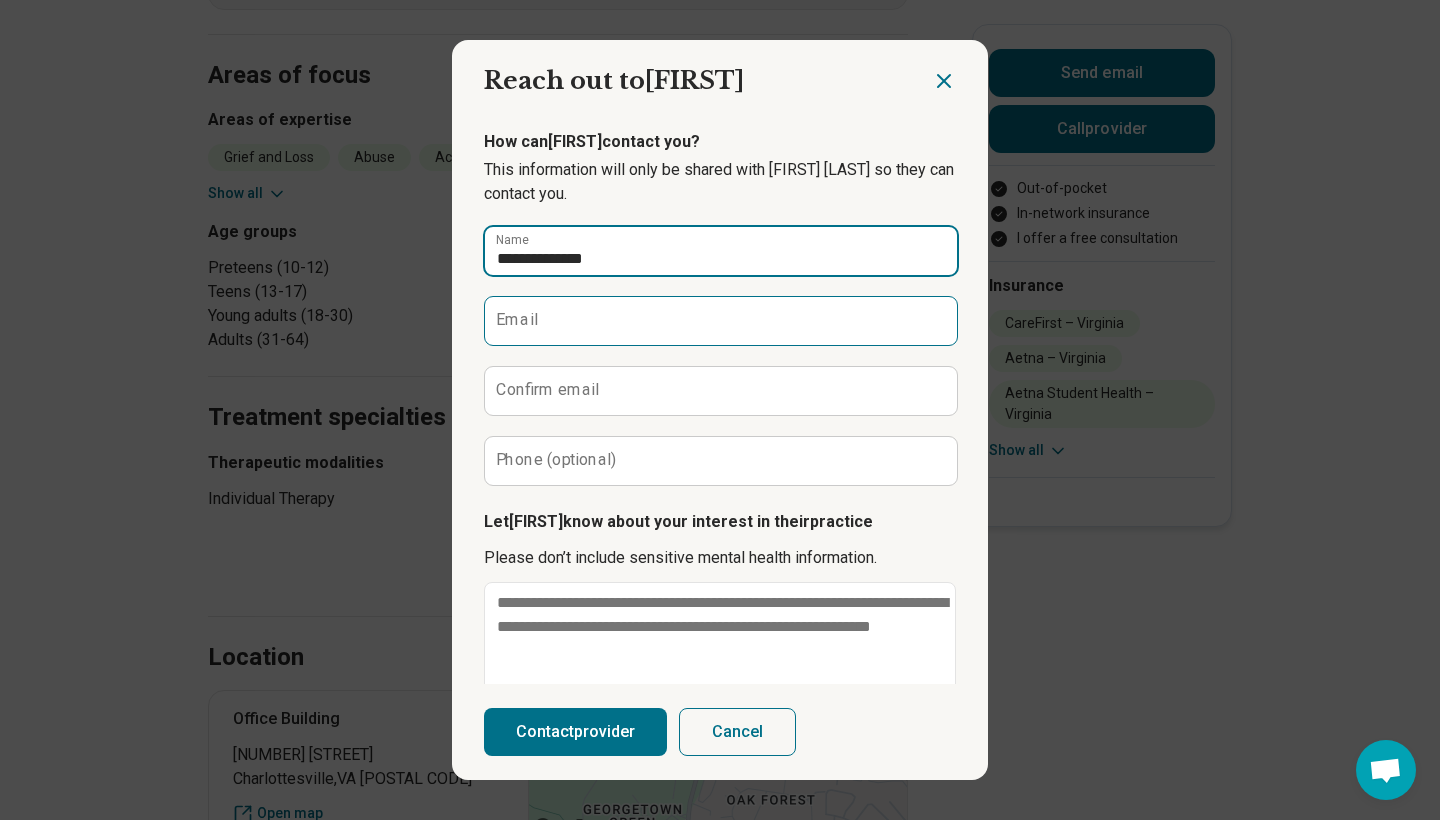 type on "**********" 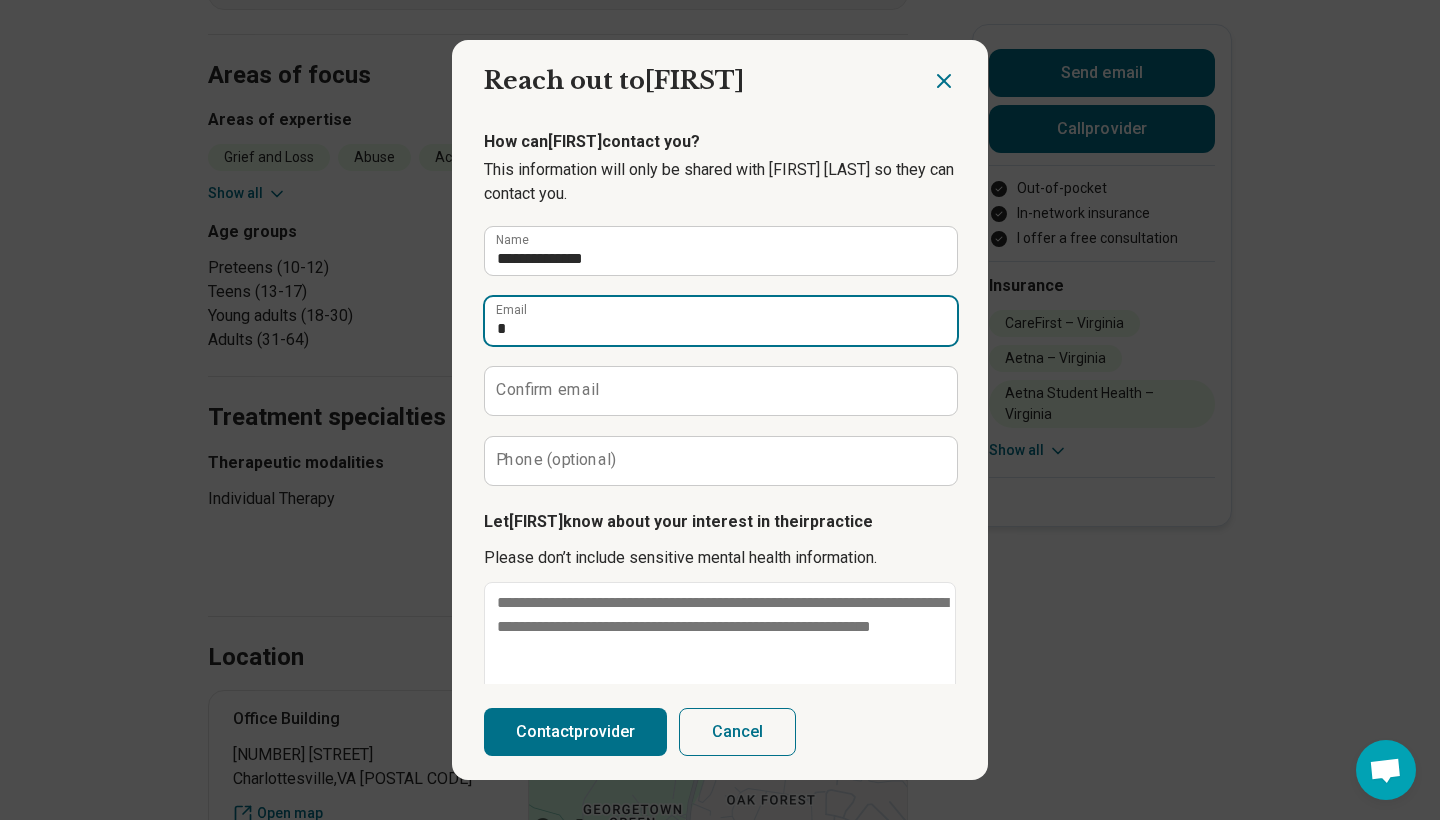 type on "**********" 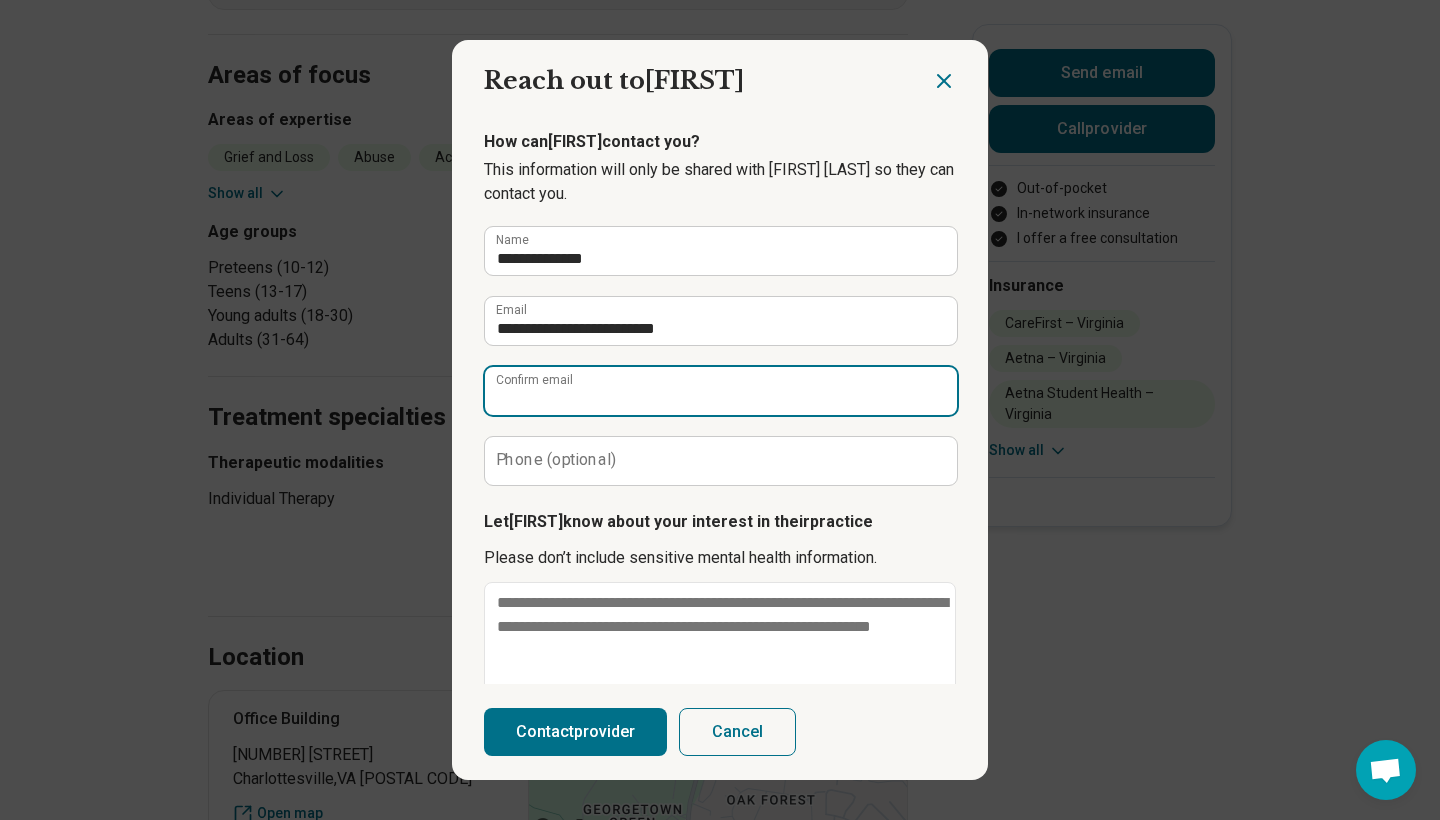 type on "**********" 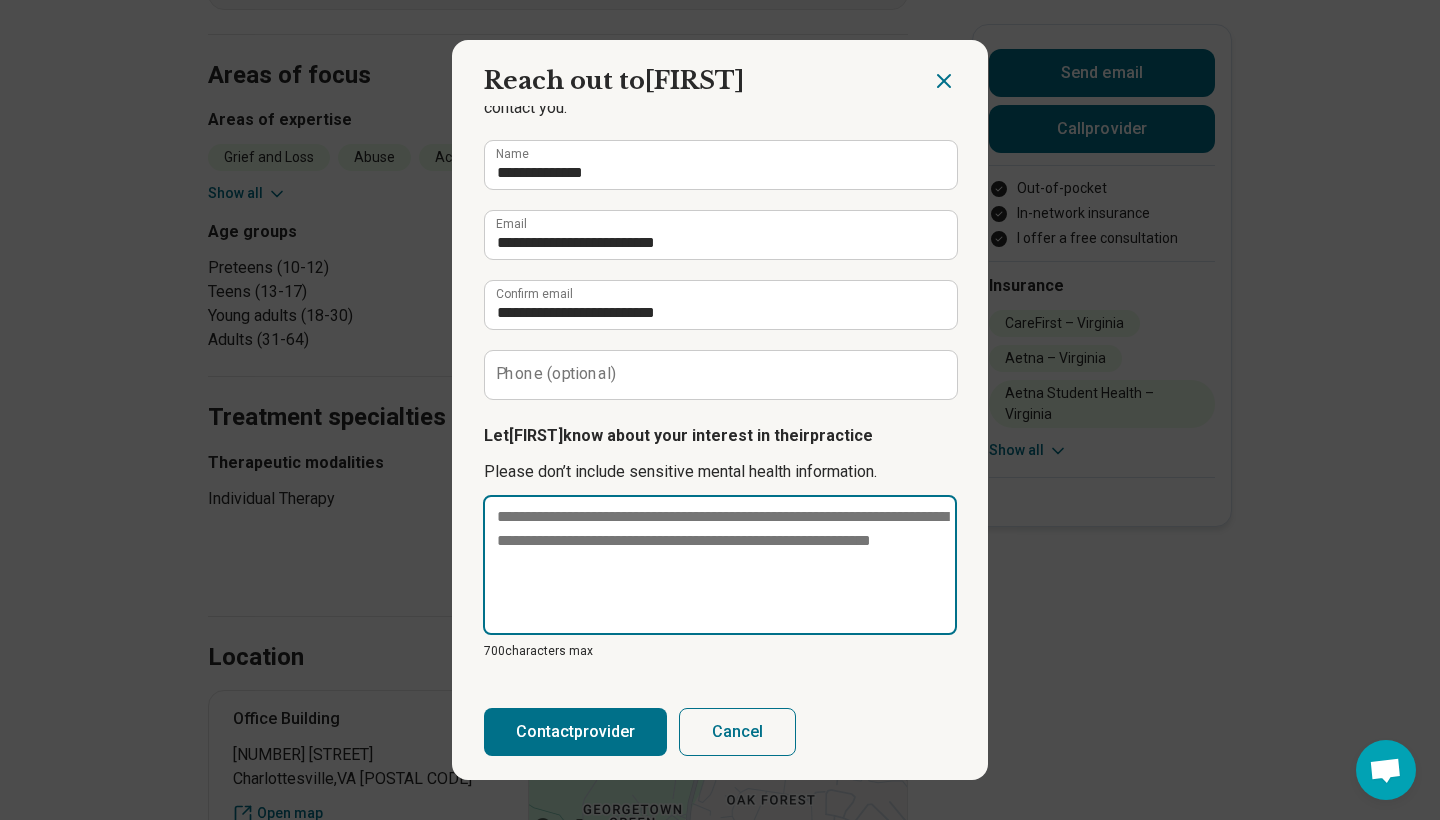 scroll, scrollTop: 85, scrollLeft: 0, axis: vertical 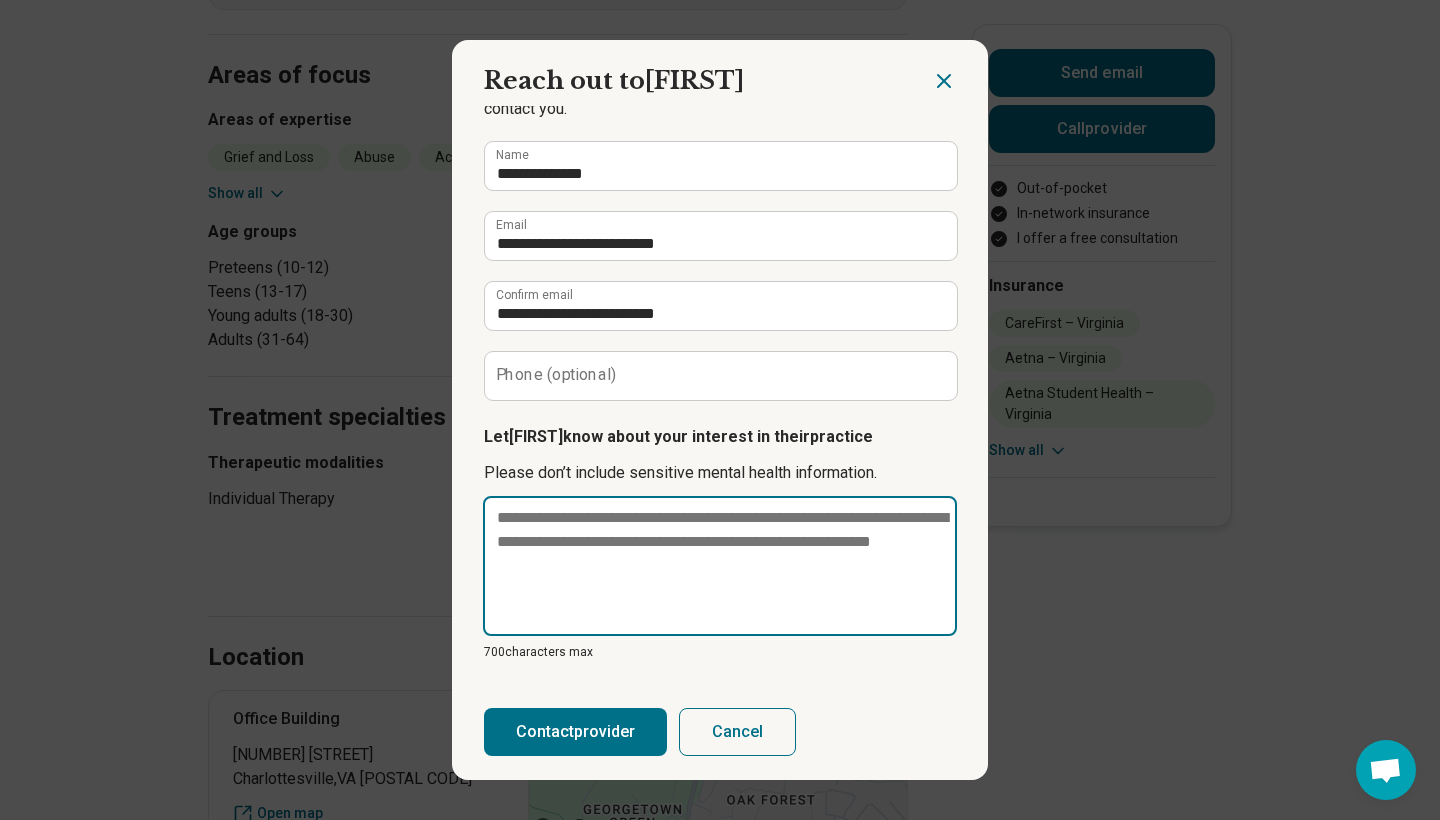 click at bounding box center [720, 566] 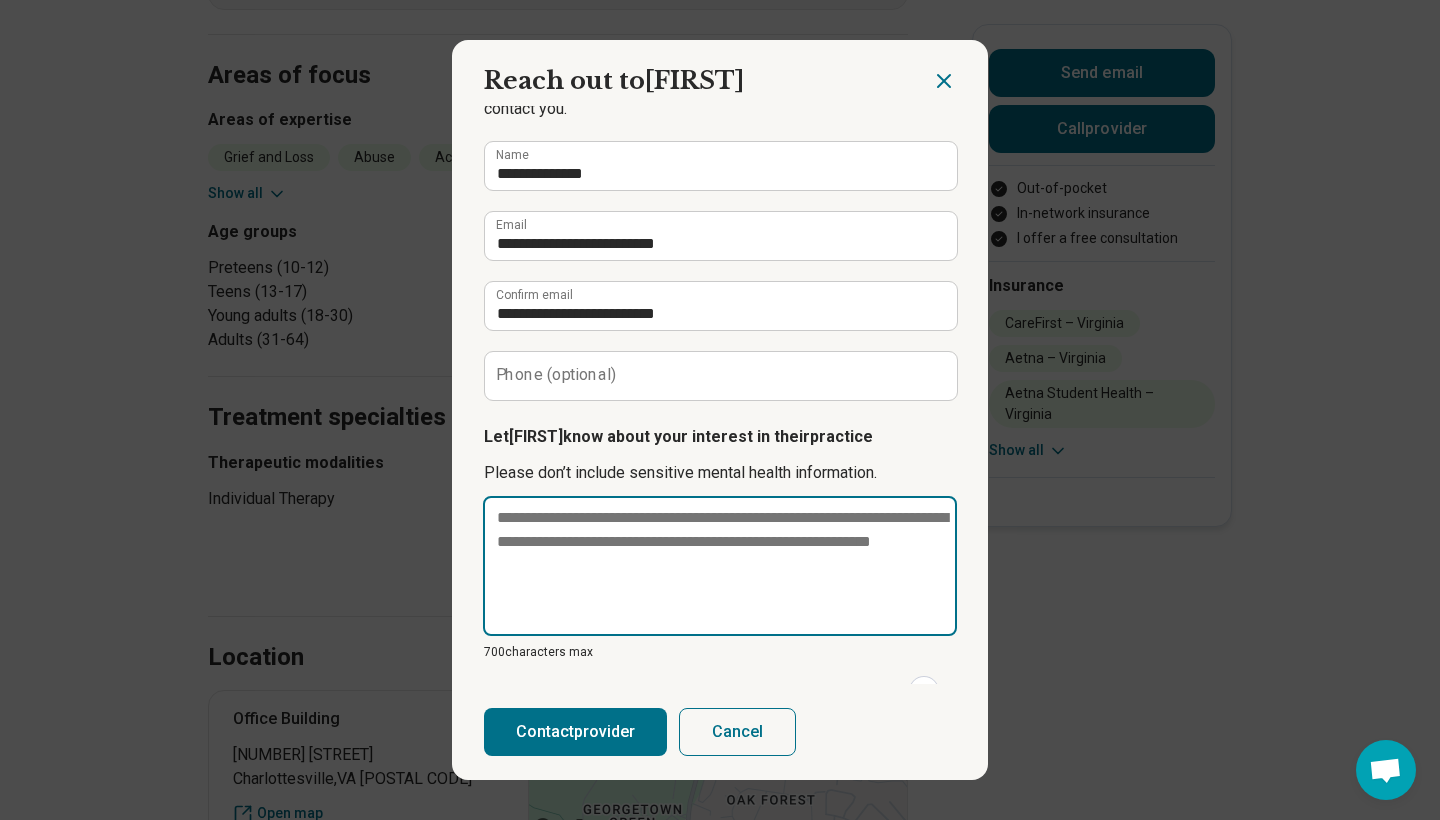 scroll, scrollTop: 85, scrollLeft: 0, axis: vertical 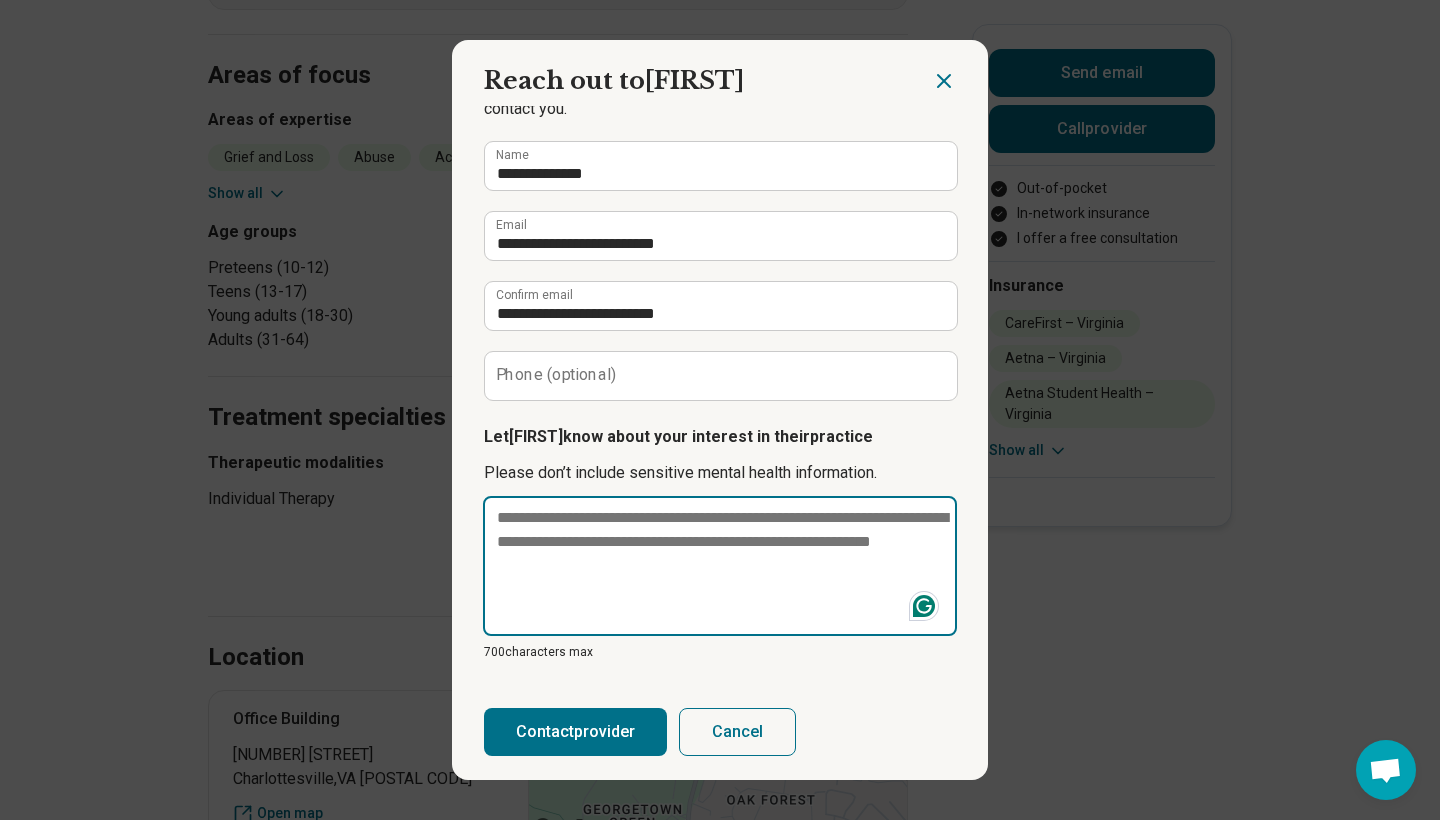 type on "*" 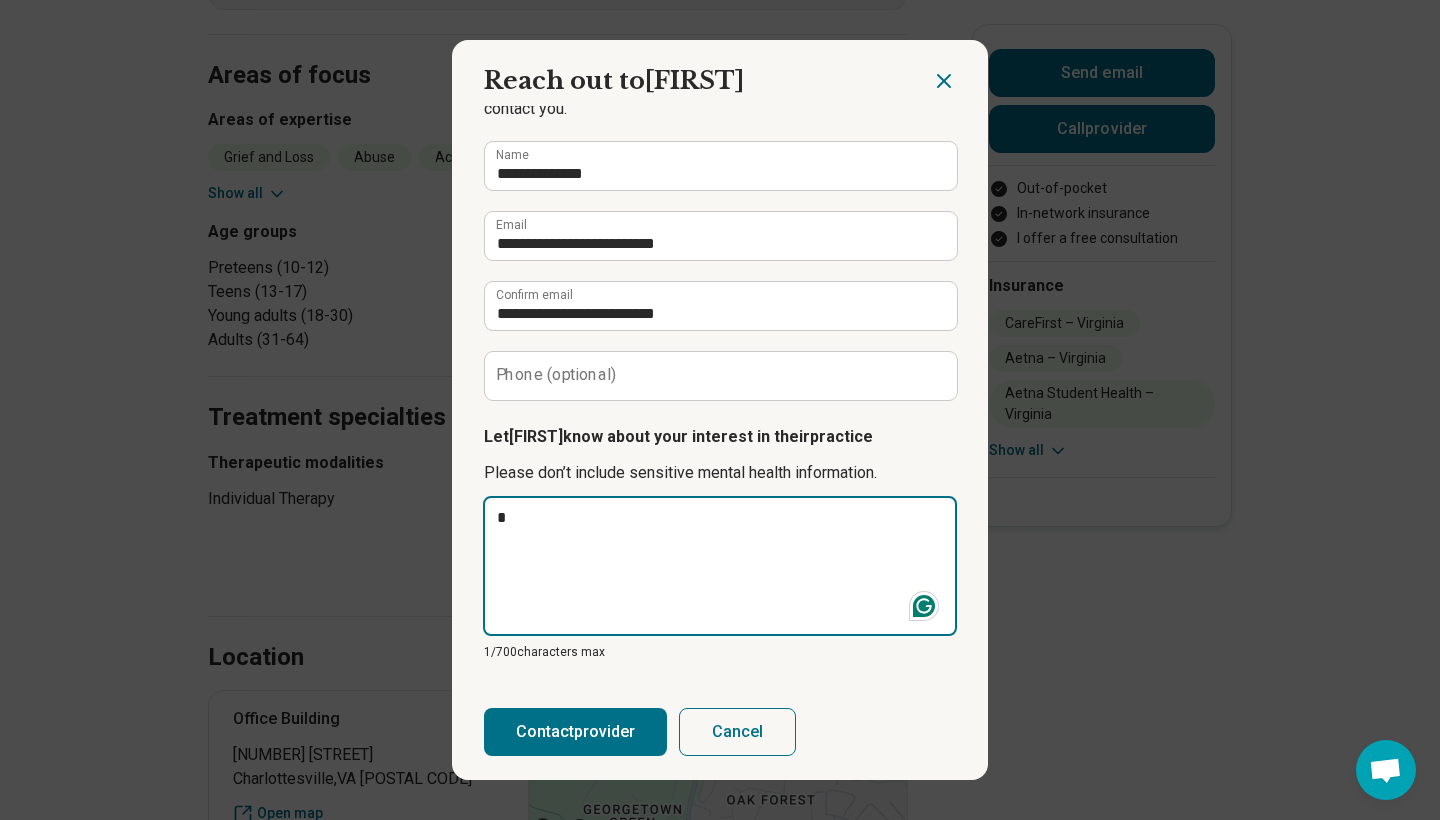 type on "*" 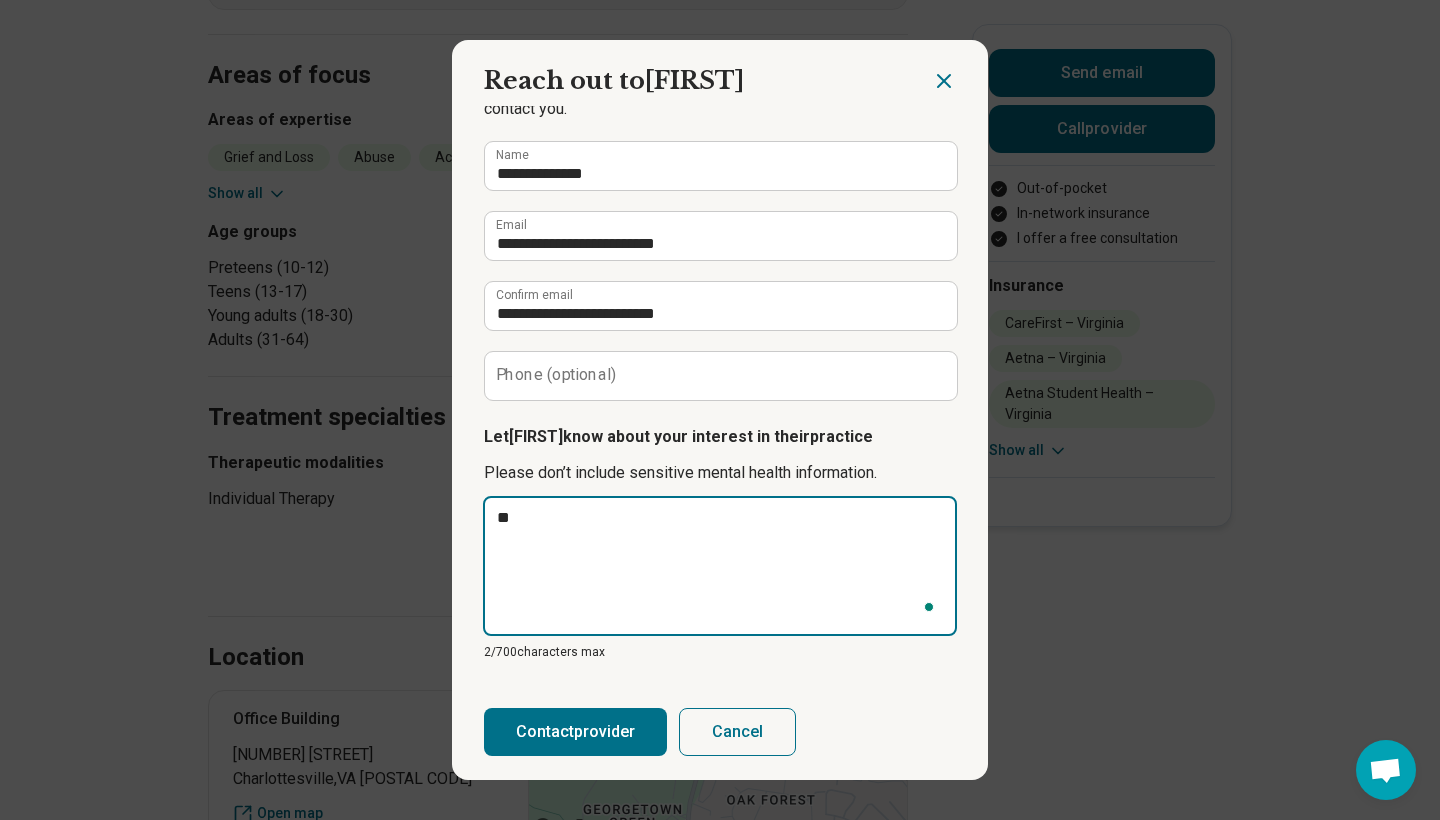 type on "*" 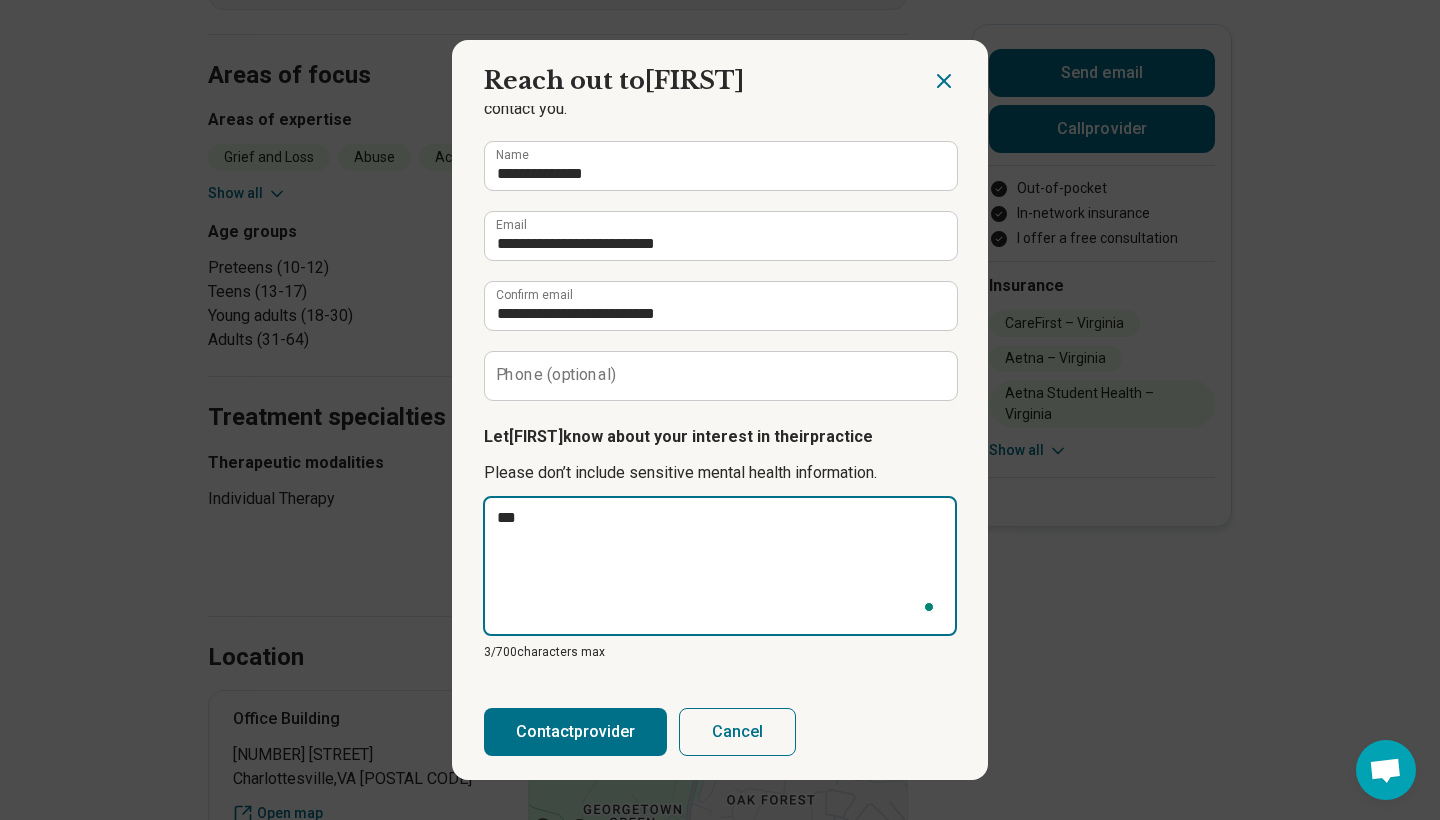 type on "*" 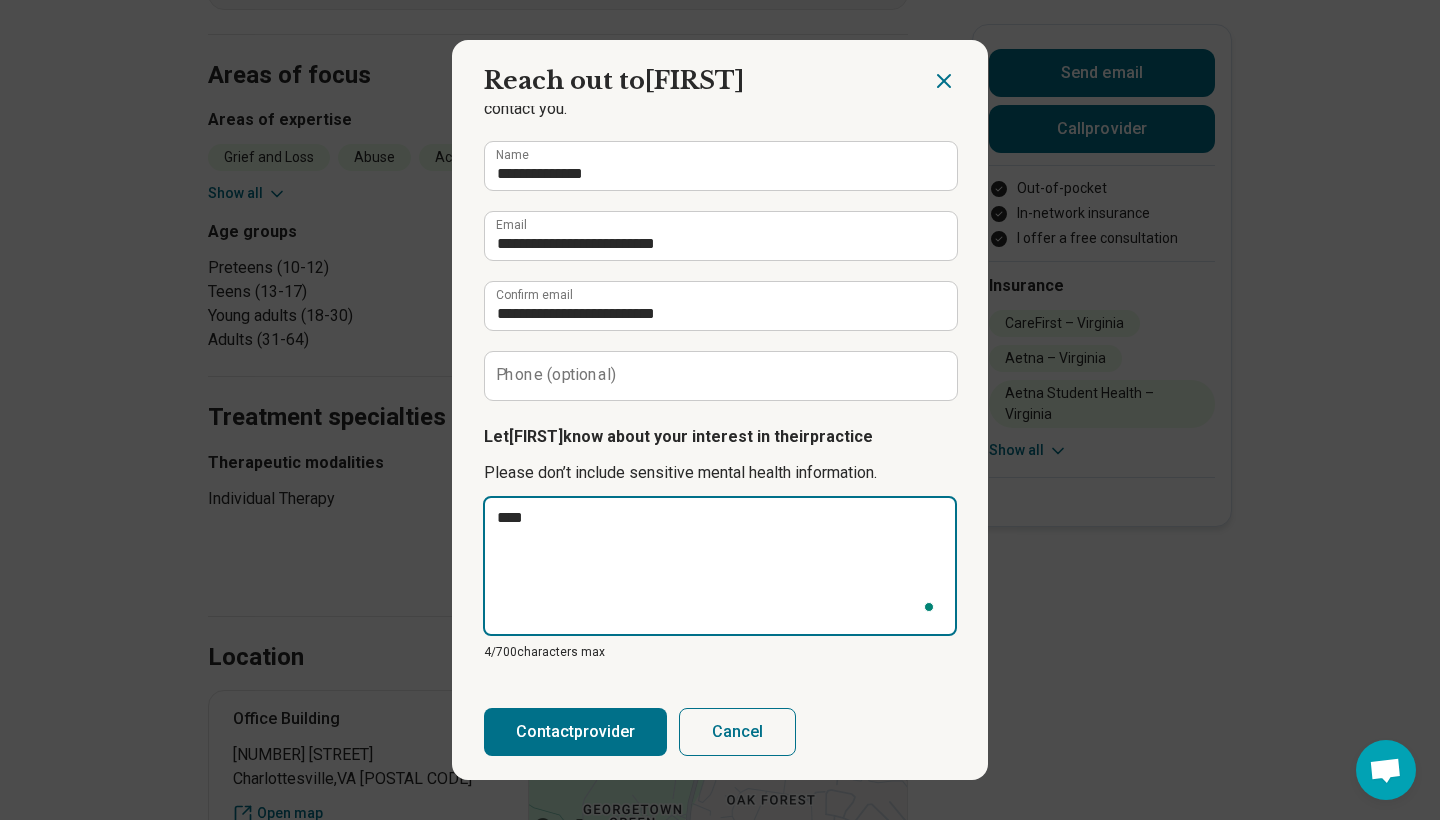 type on "*" 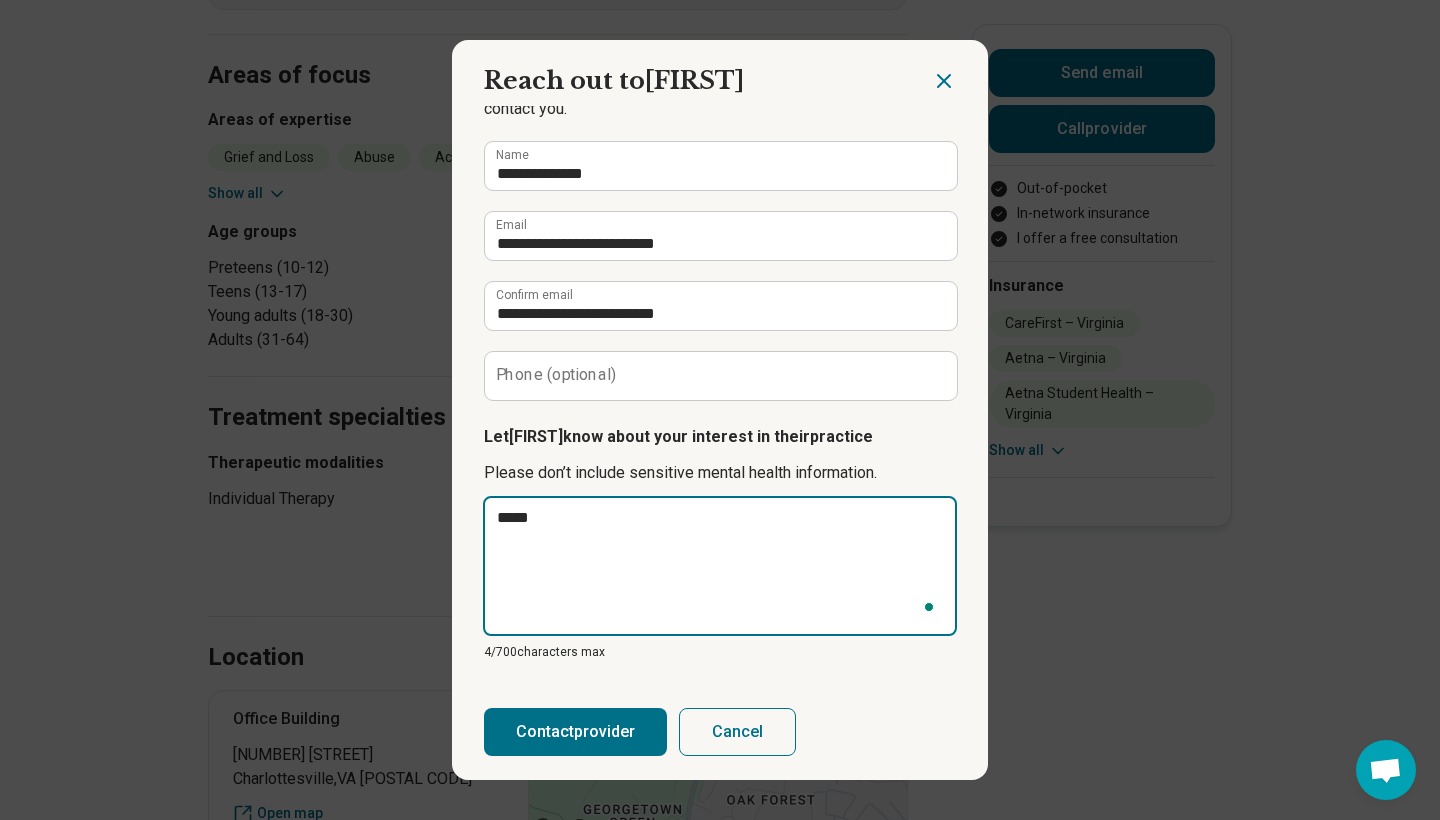 type on "*" 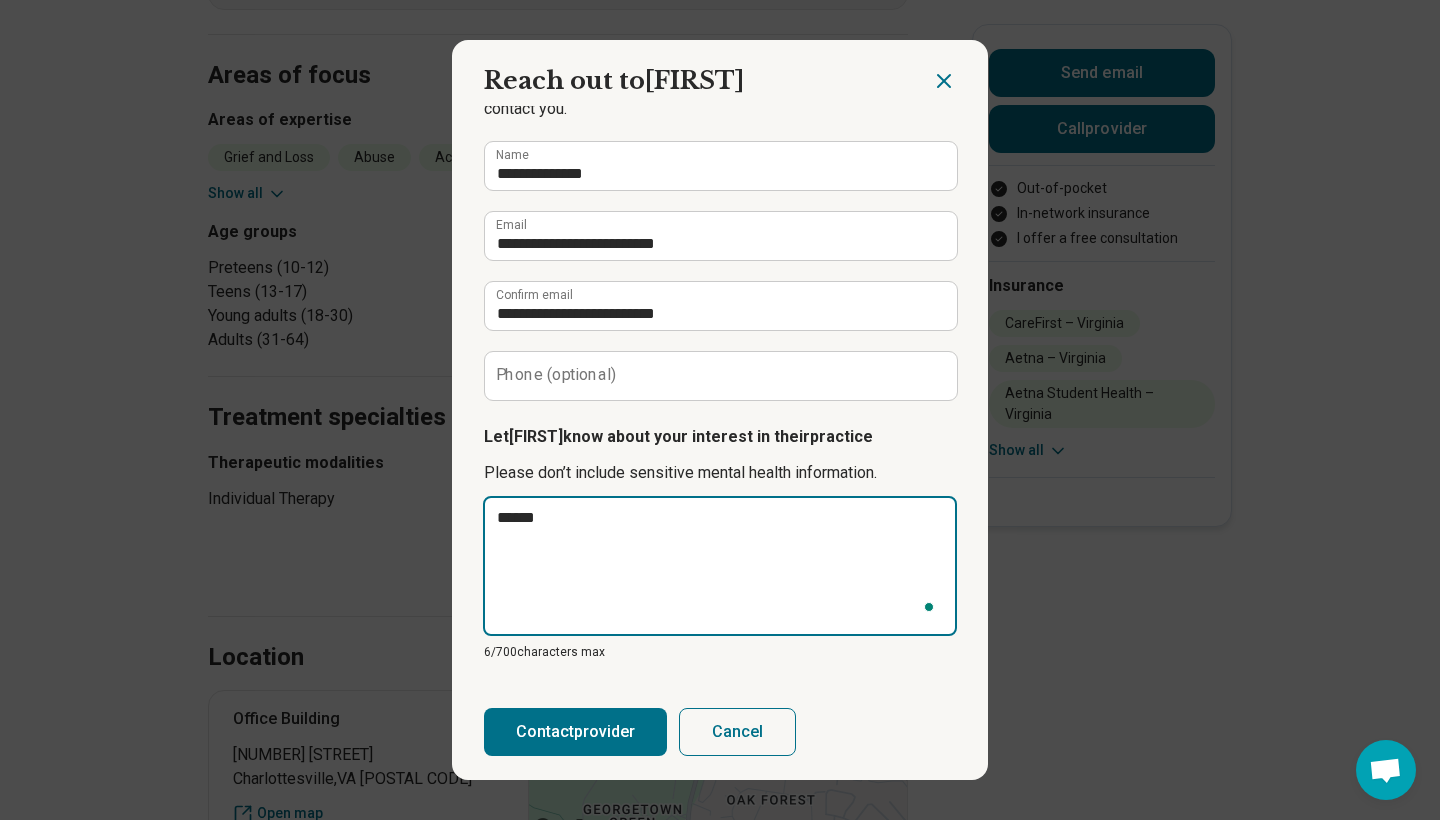 type on "*" 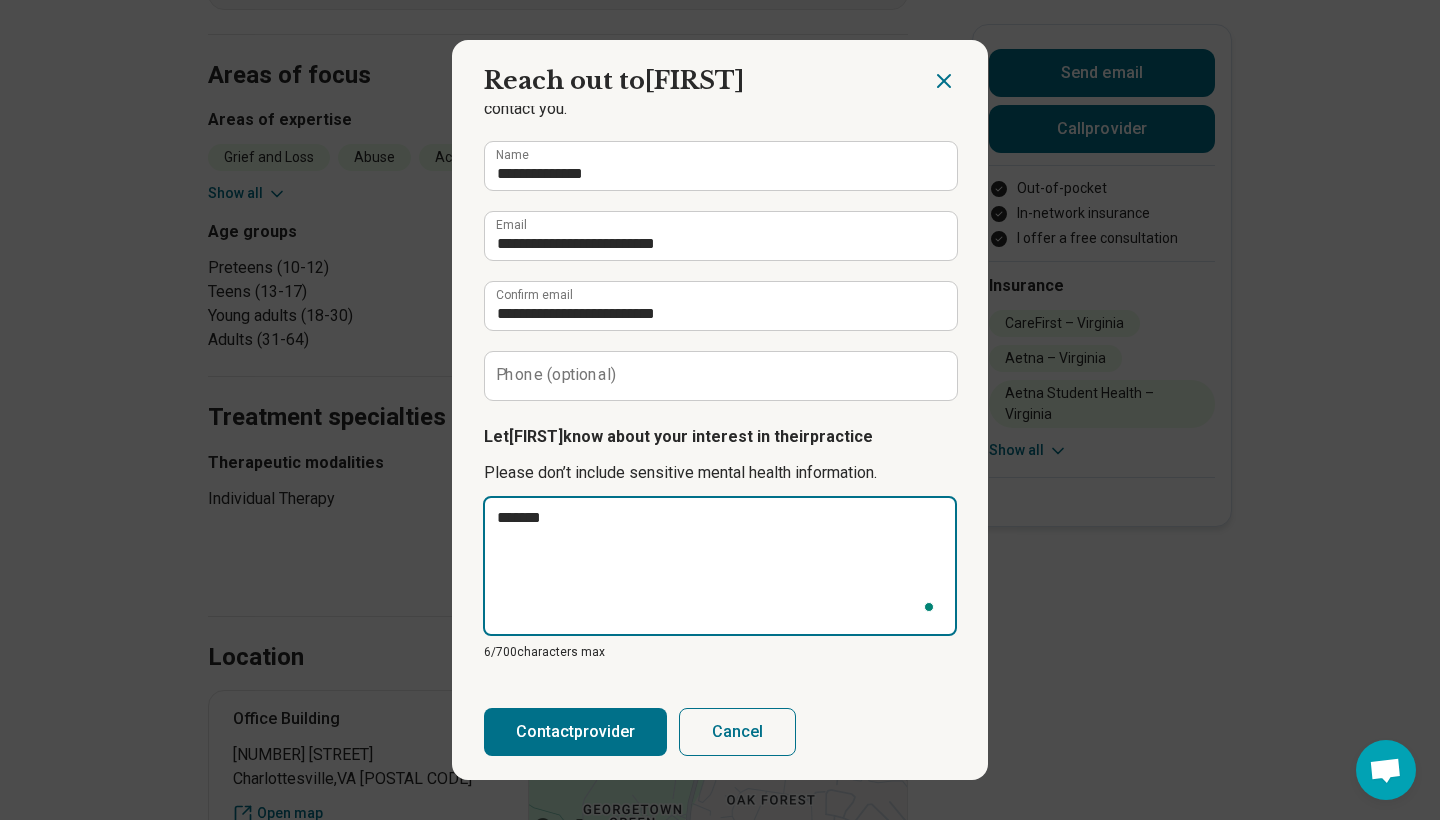 type on "*" 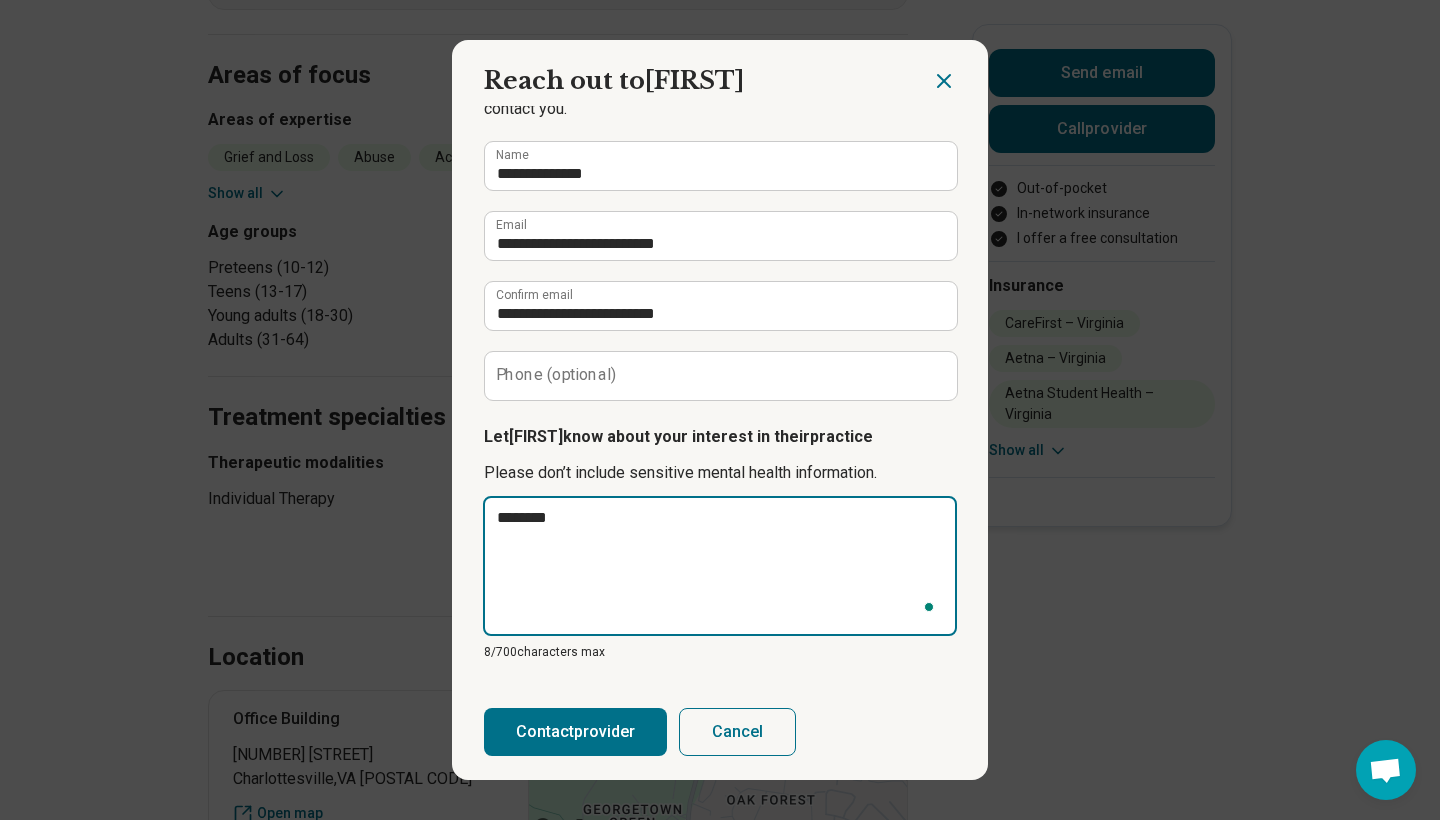 type on "*" 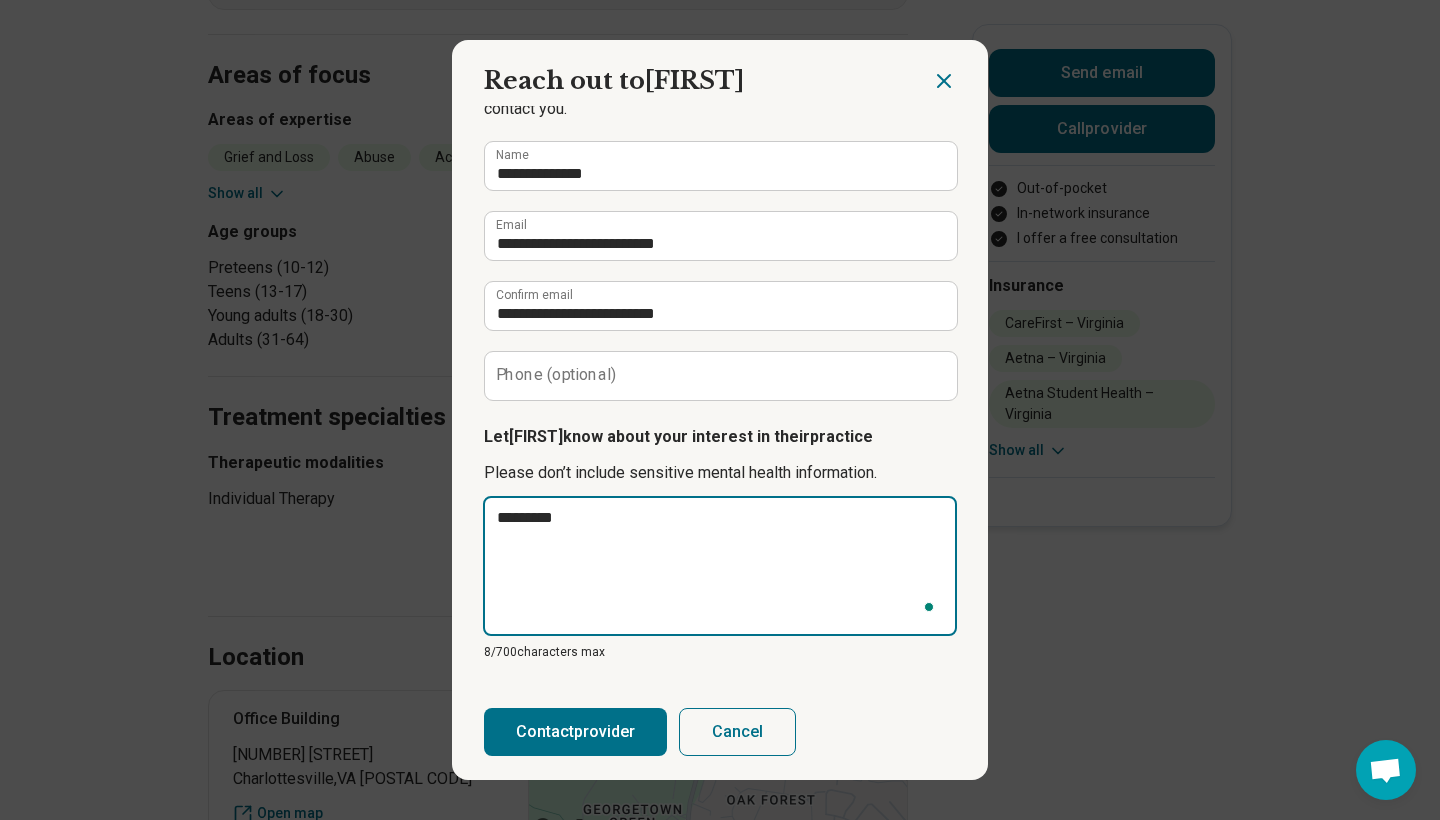 type on "*" 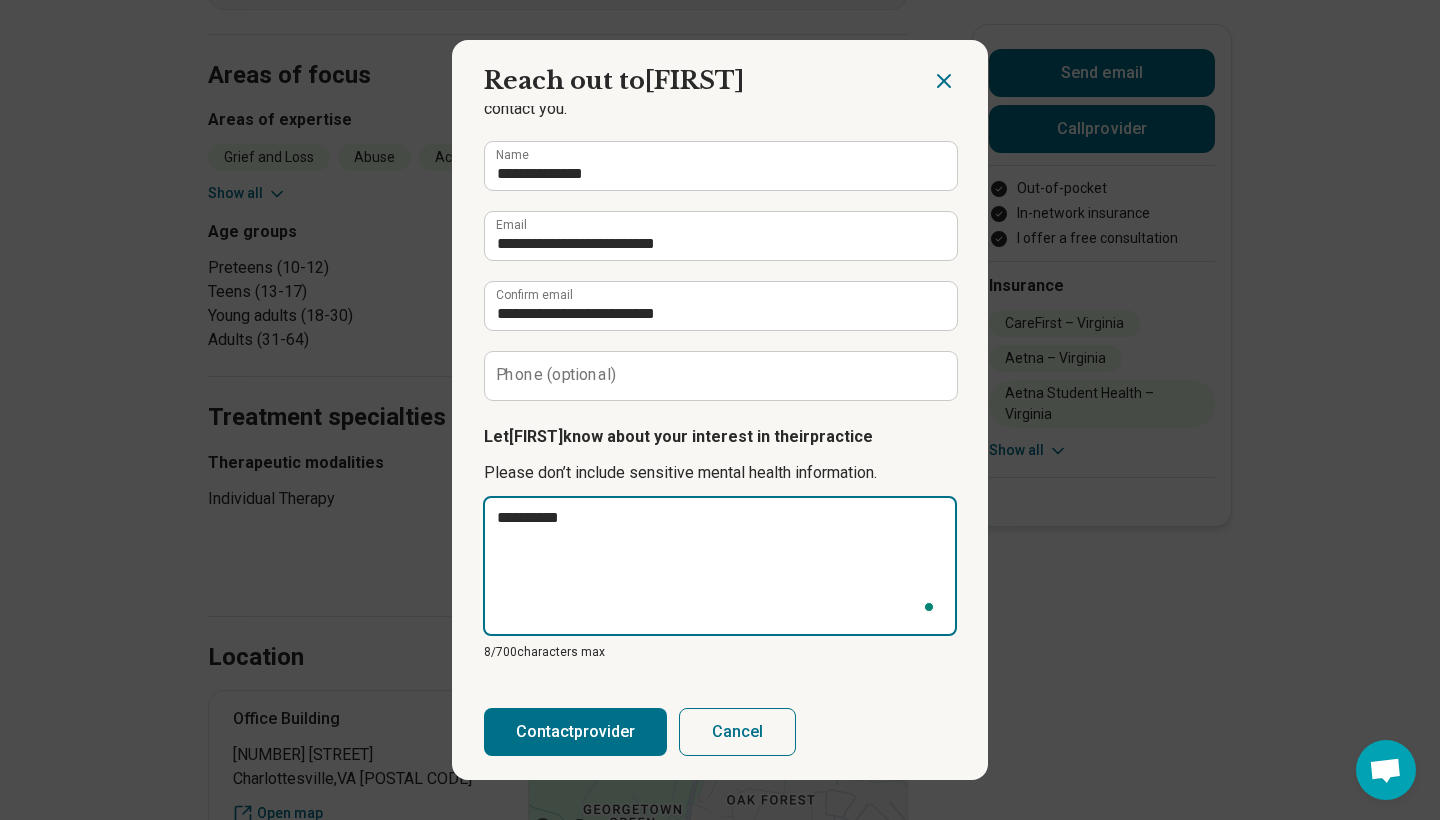 type on "*" 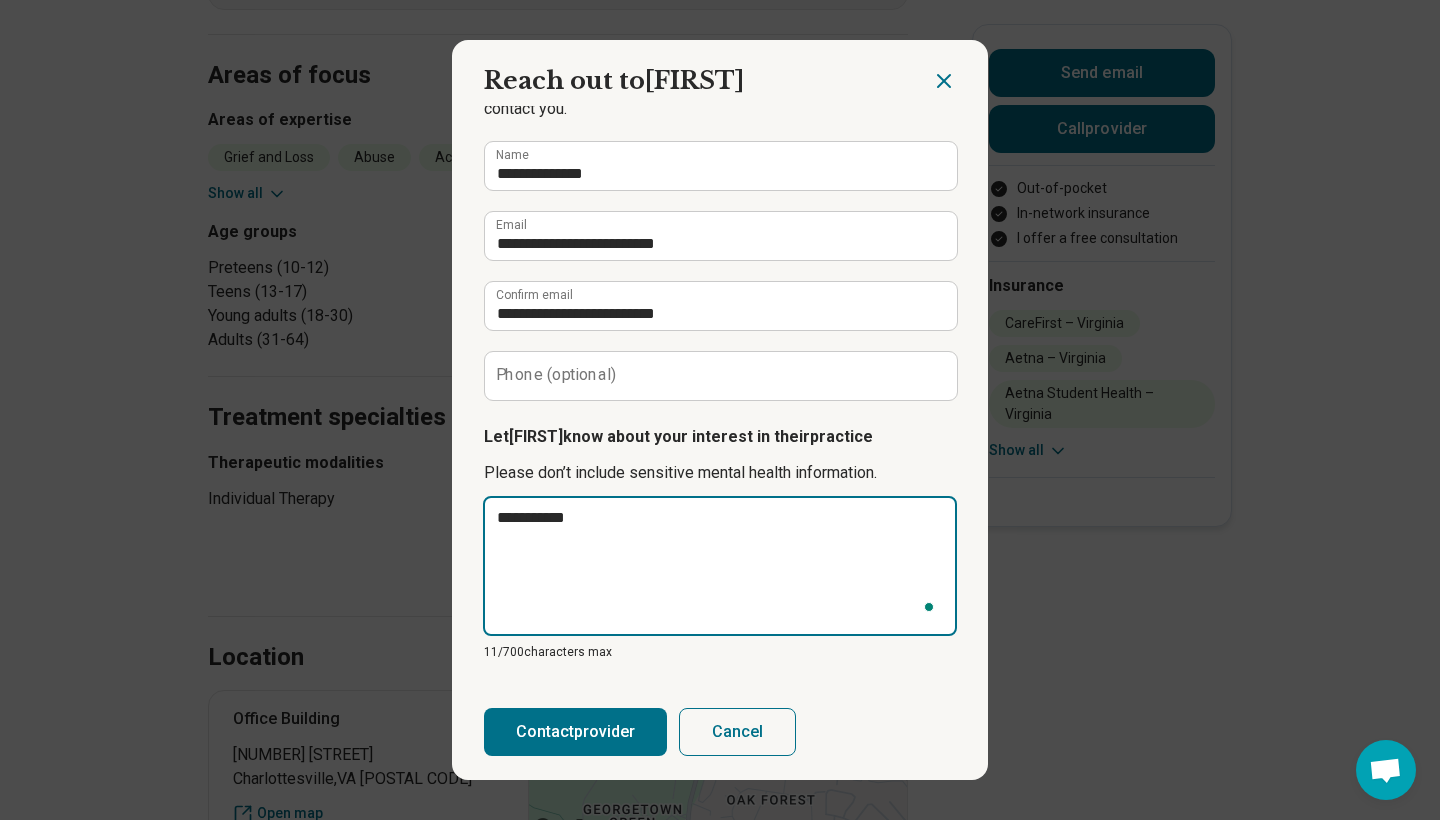 type on "*" 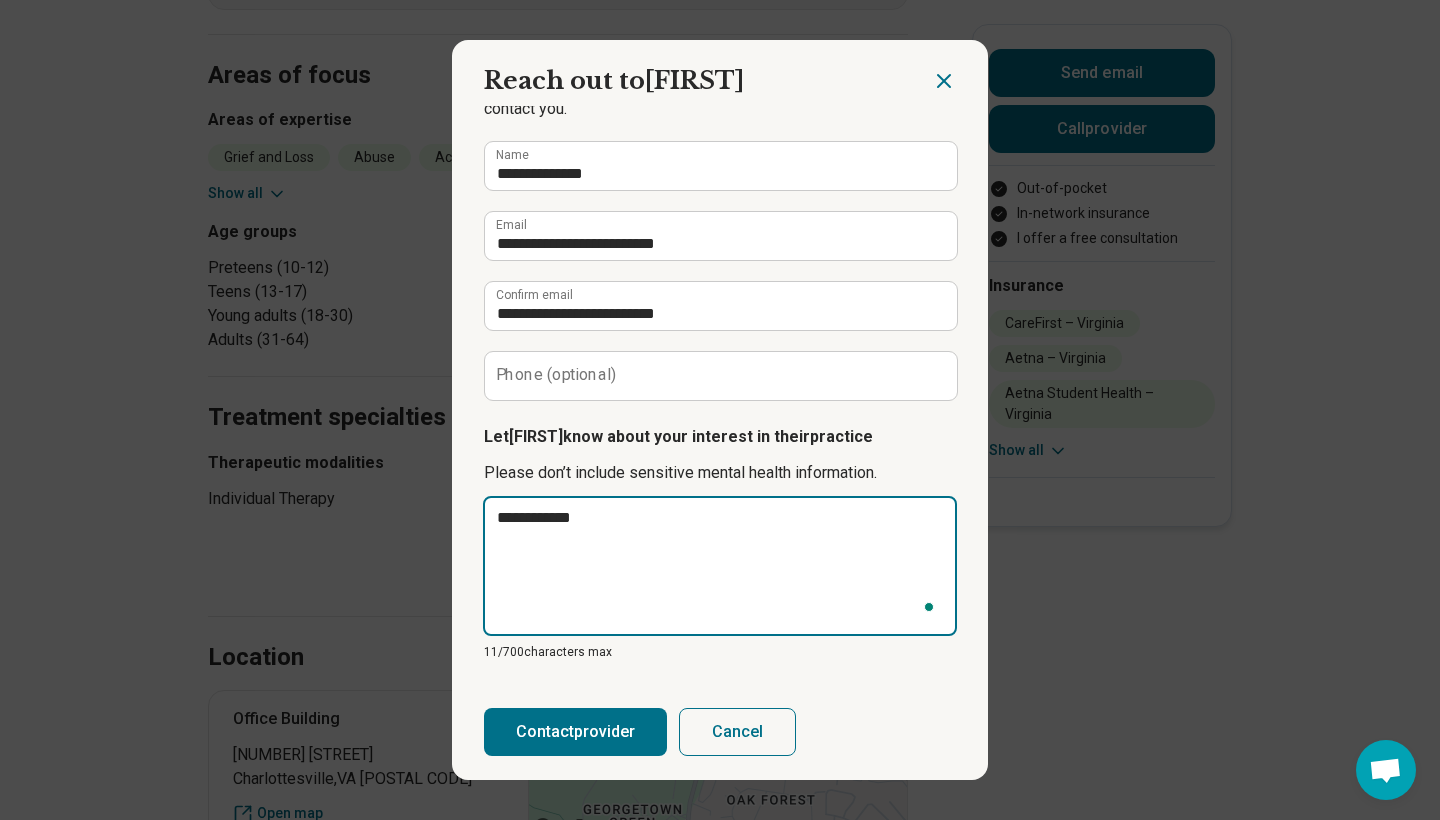 type on "*" 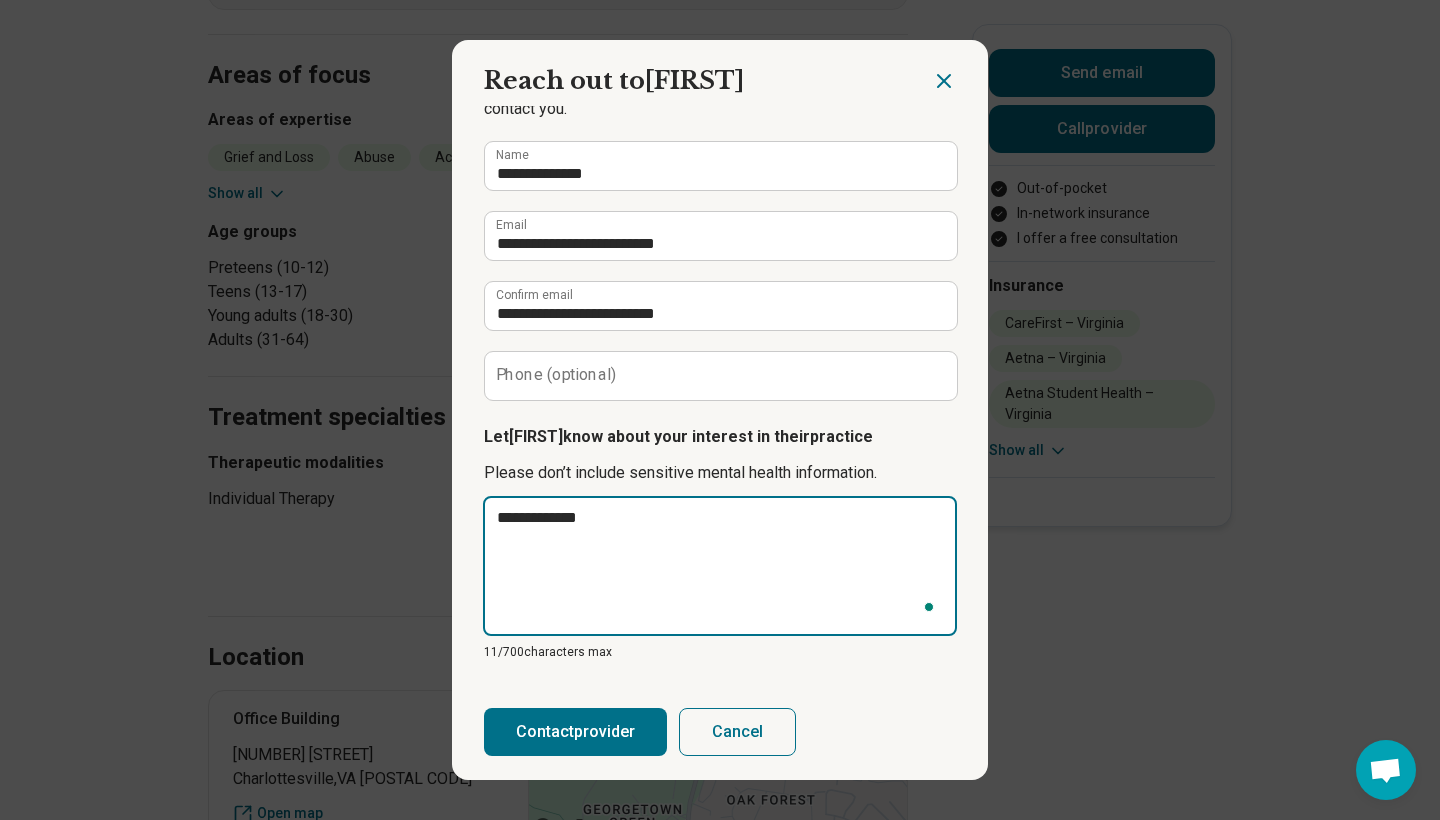 type on "*" 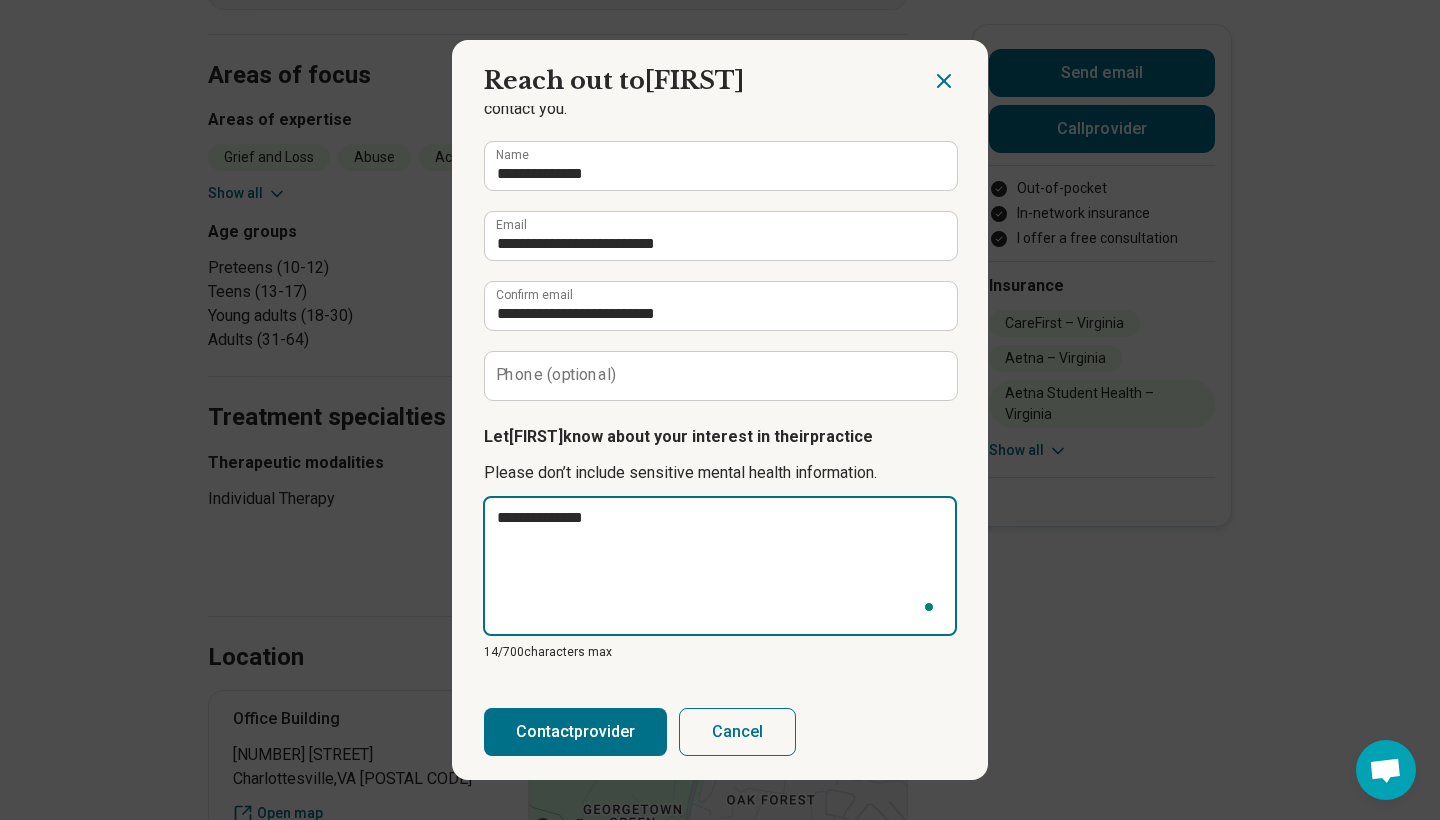 type on "*" 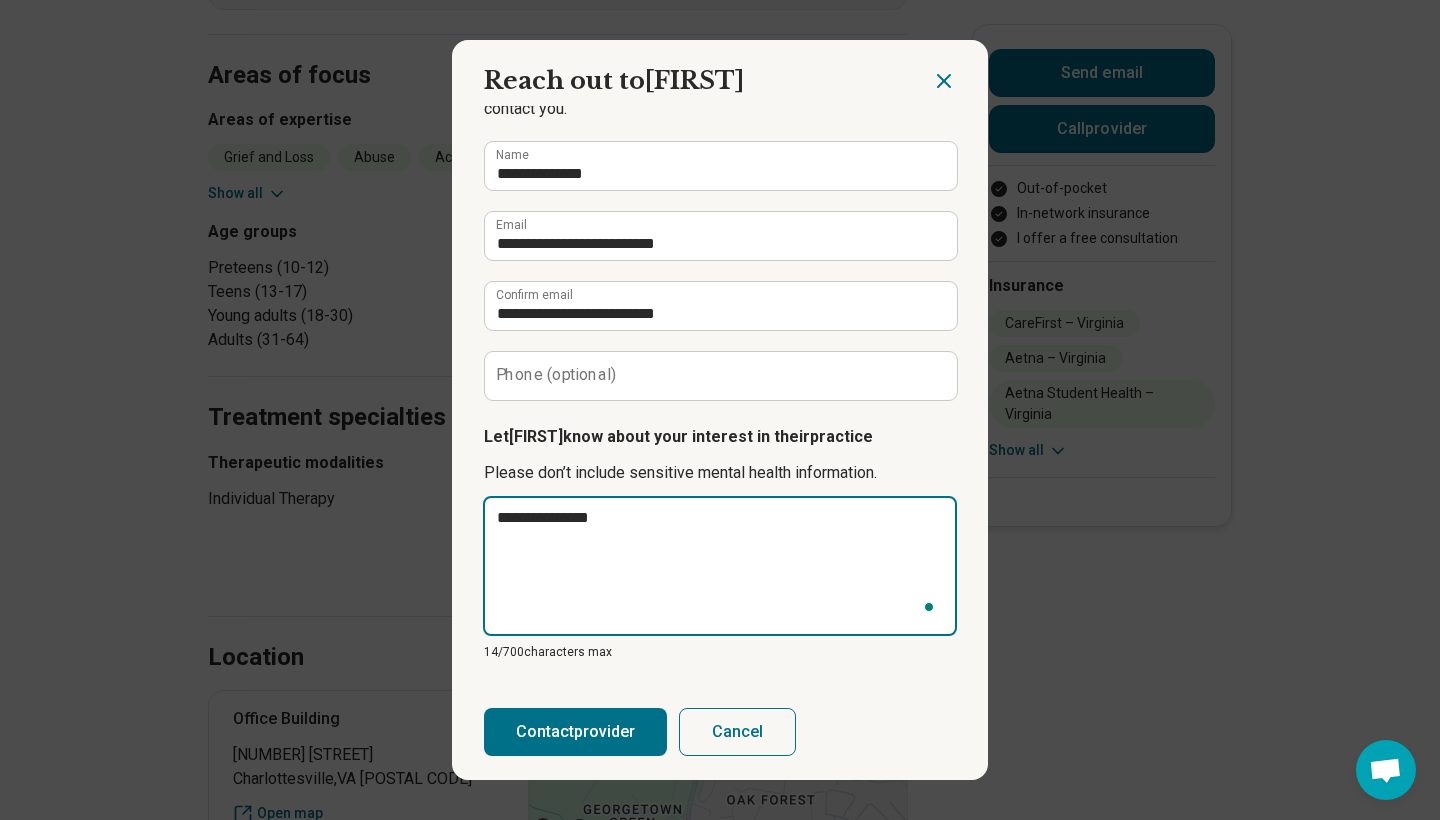 type on "*" 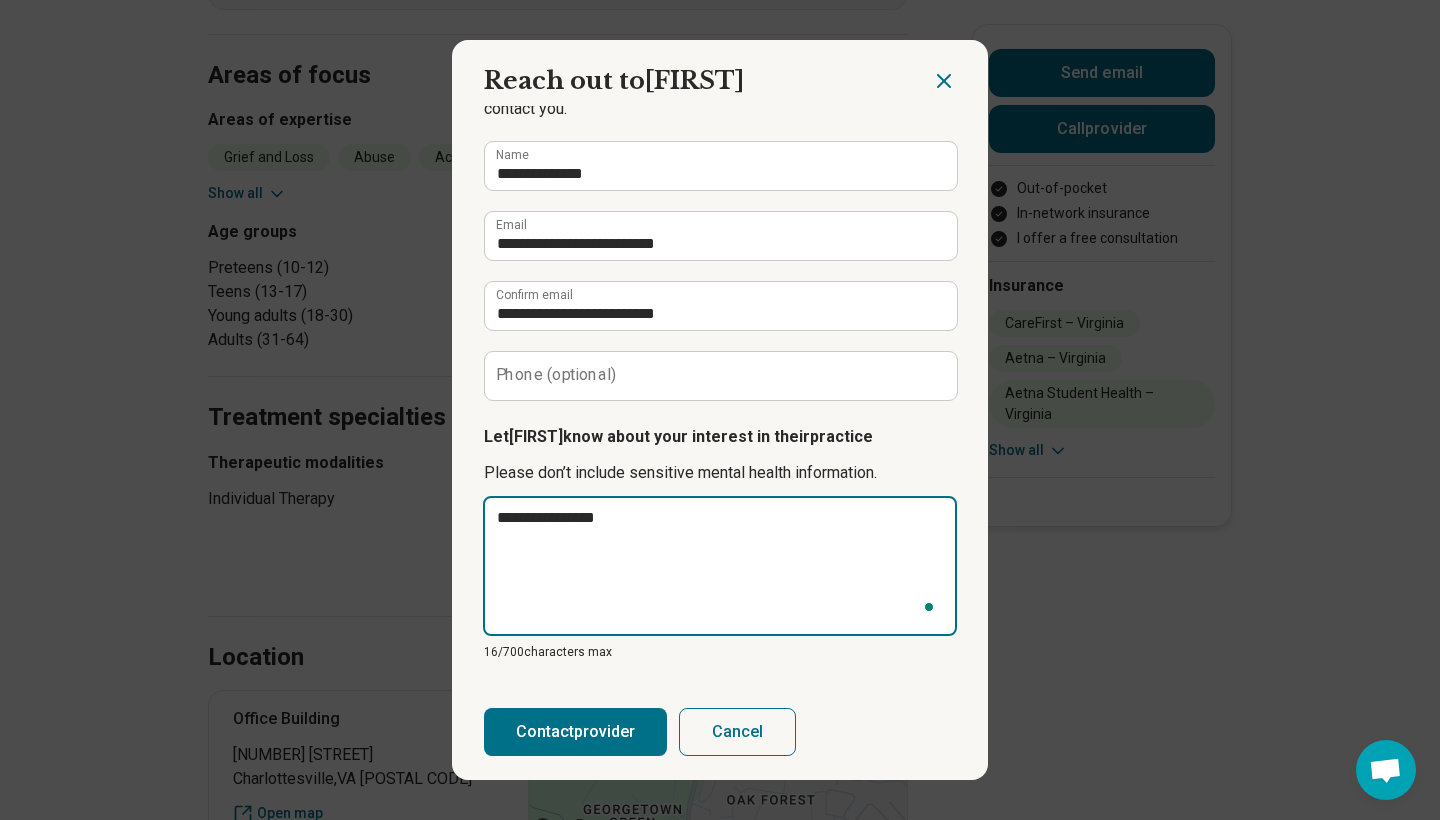 type on "*" 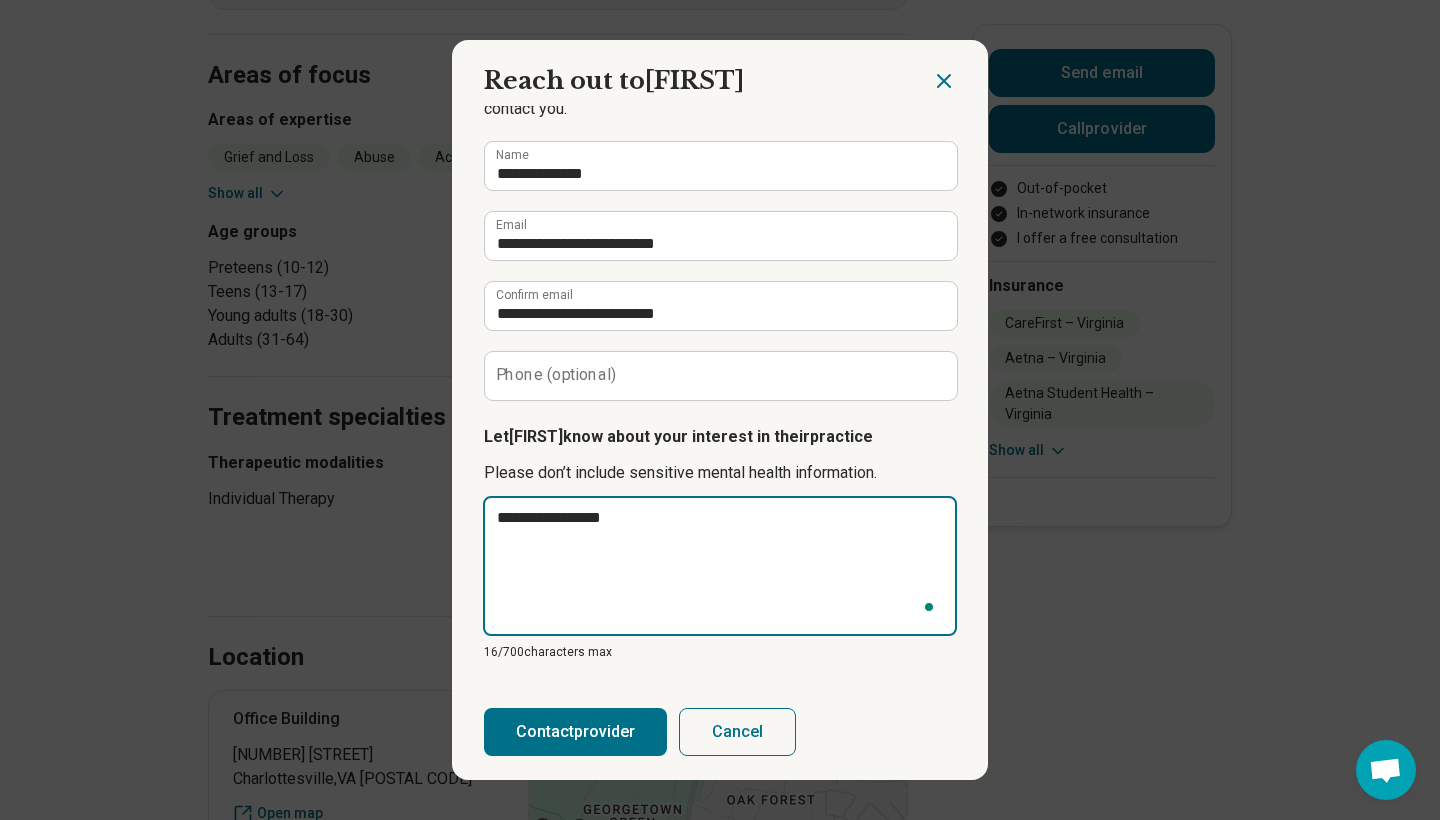 type on "*" 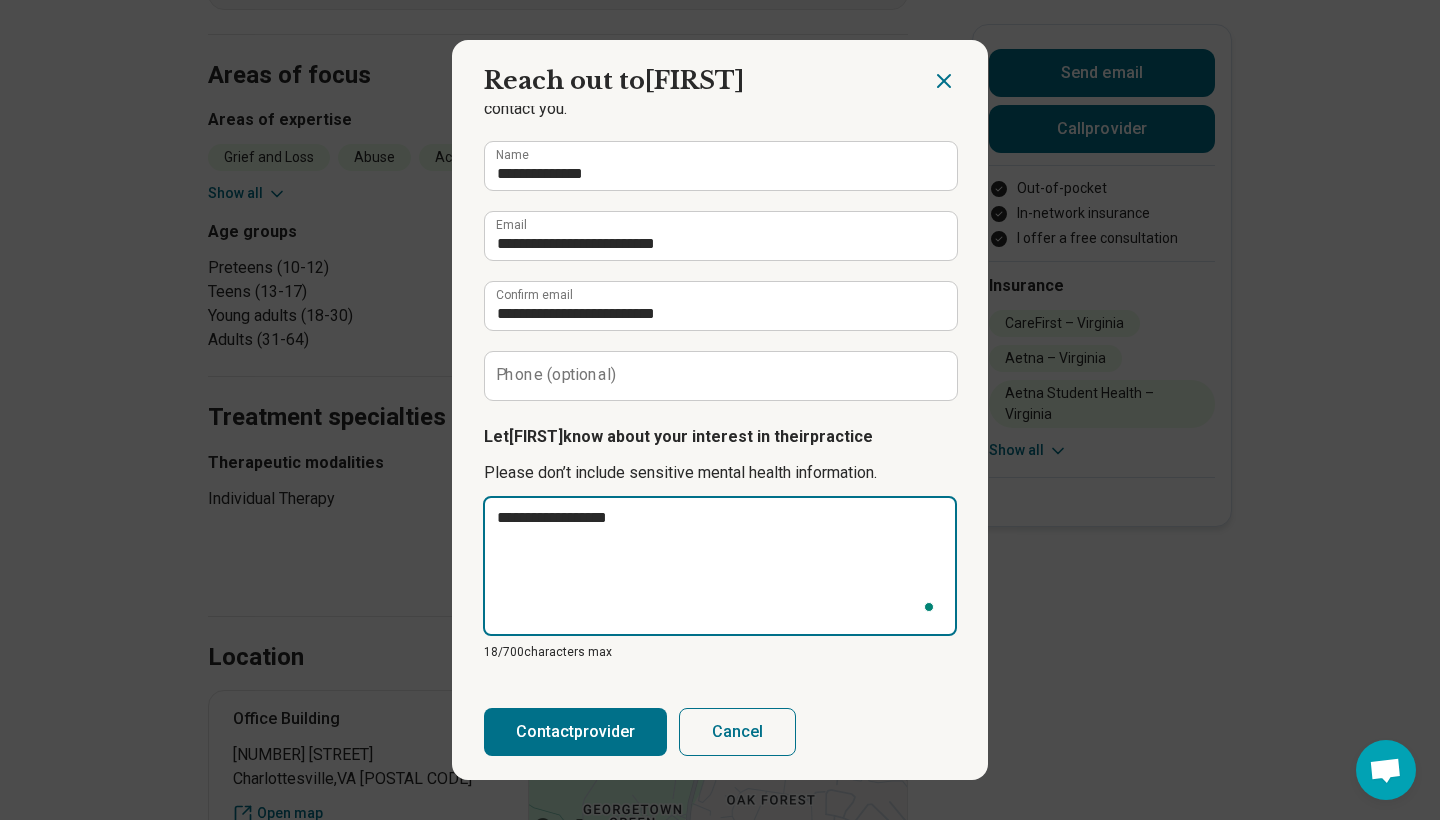 type on "*" 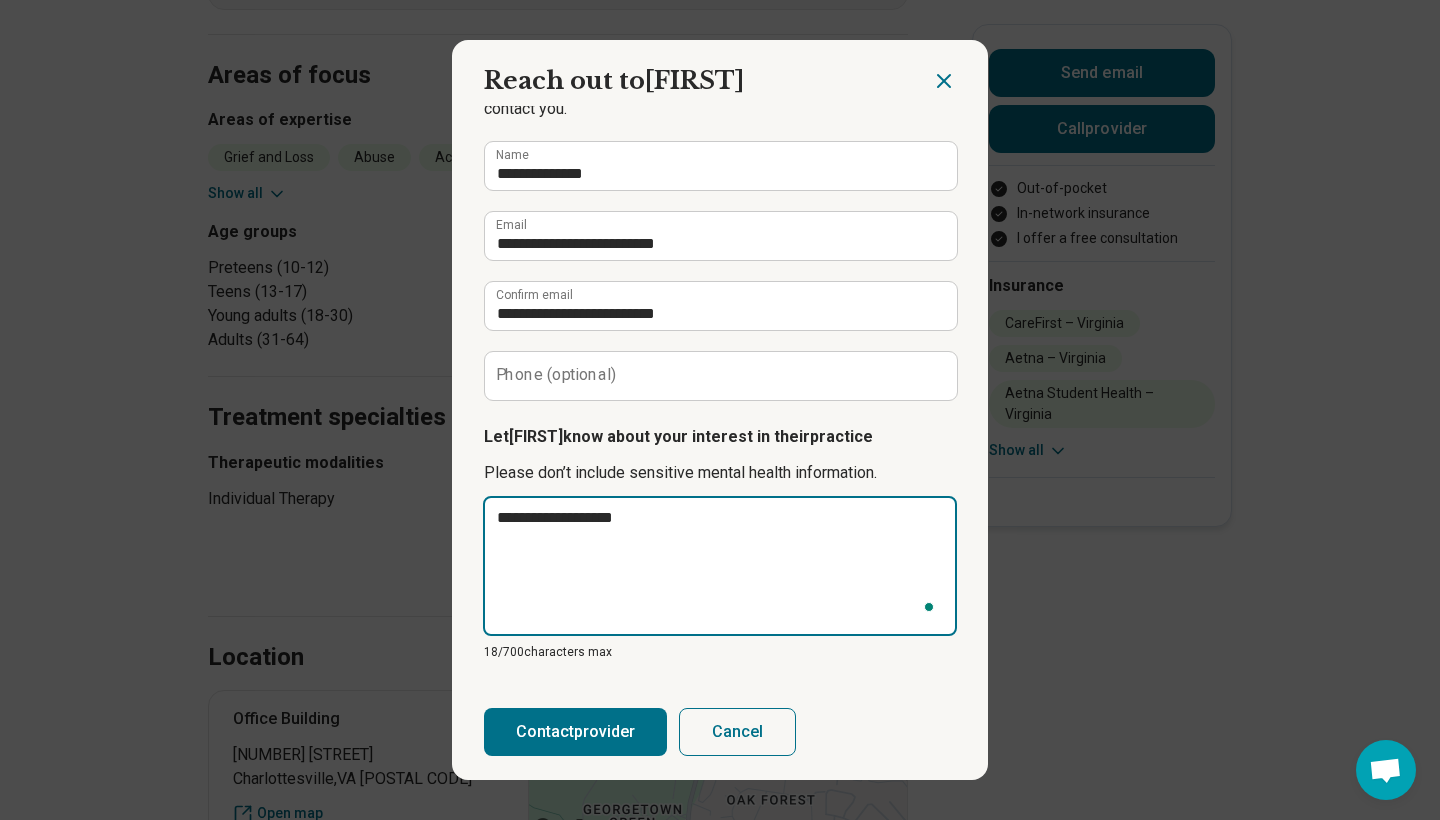 type on "*" 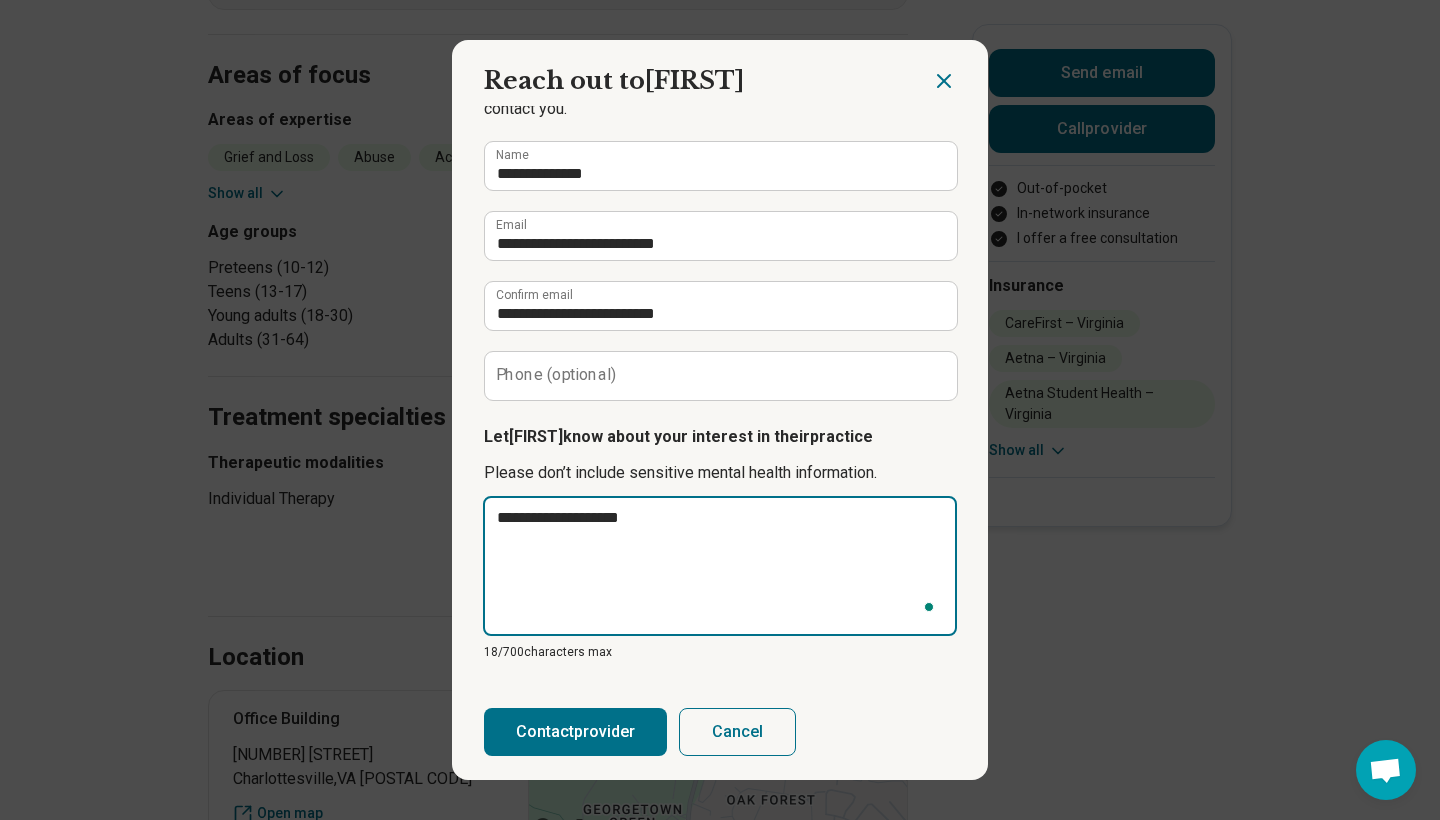 type on "*" 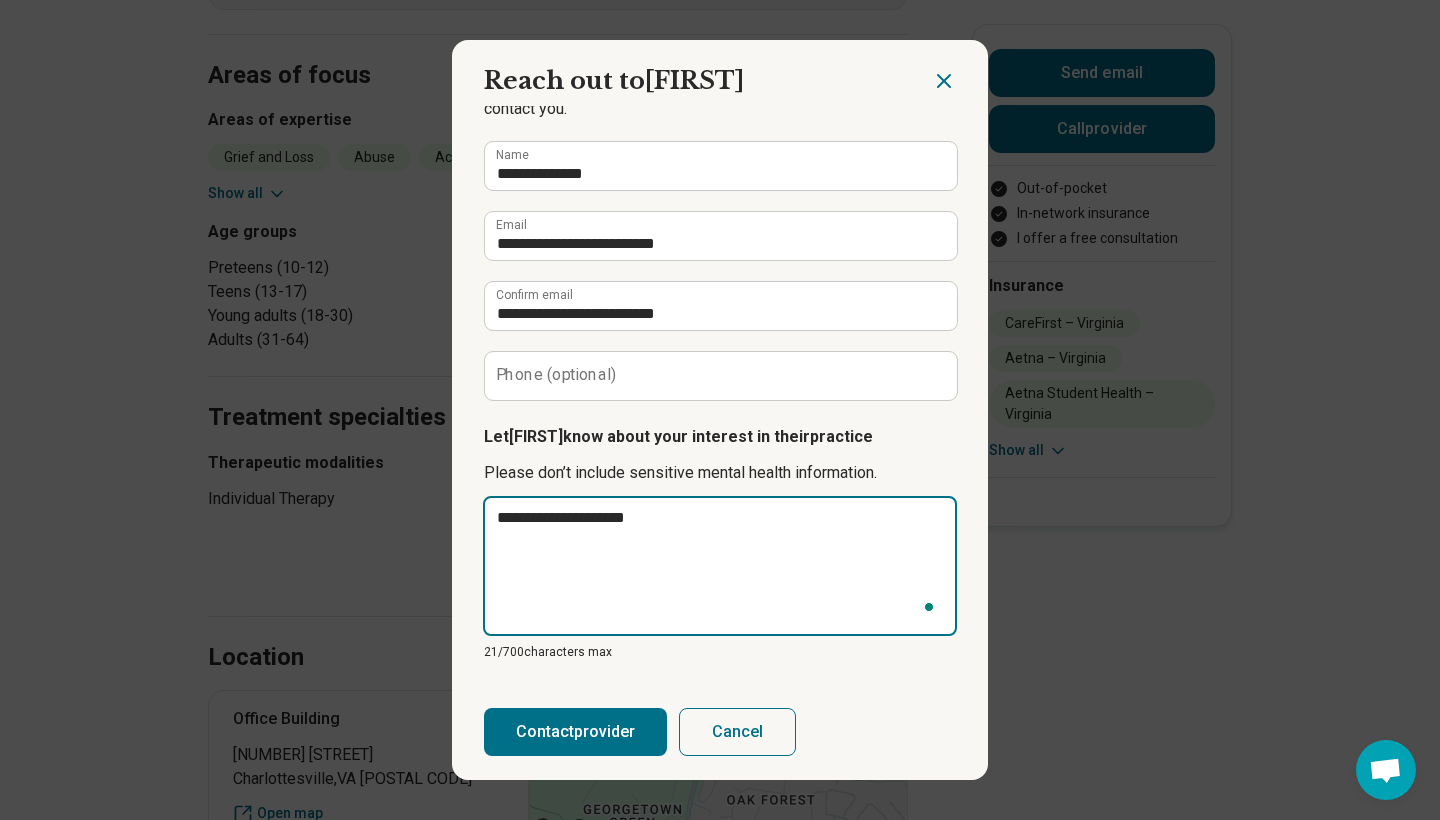 type on "*" 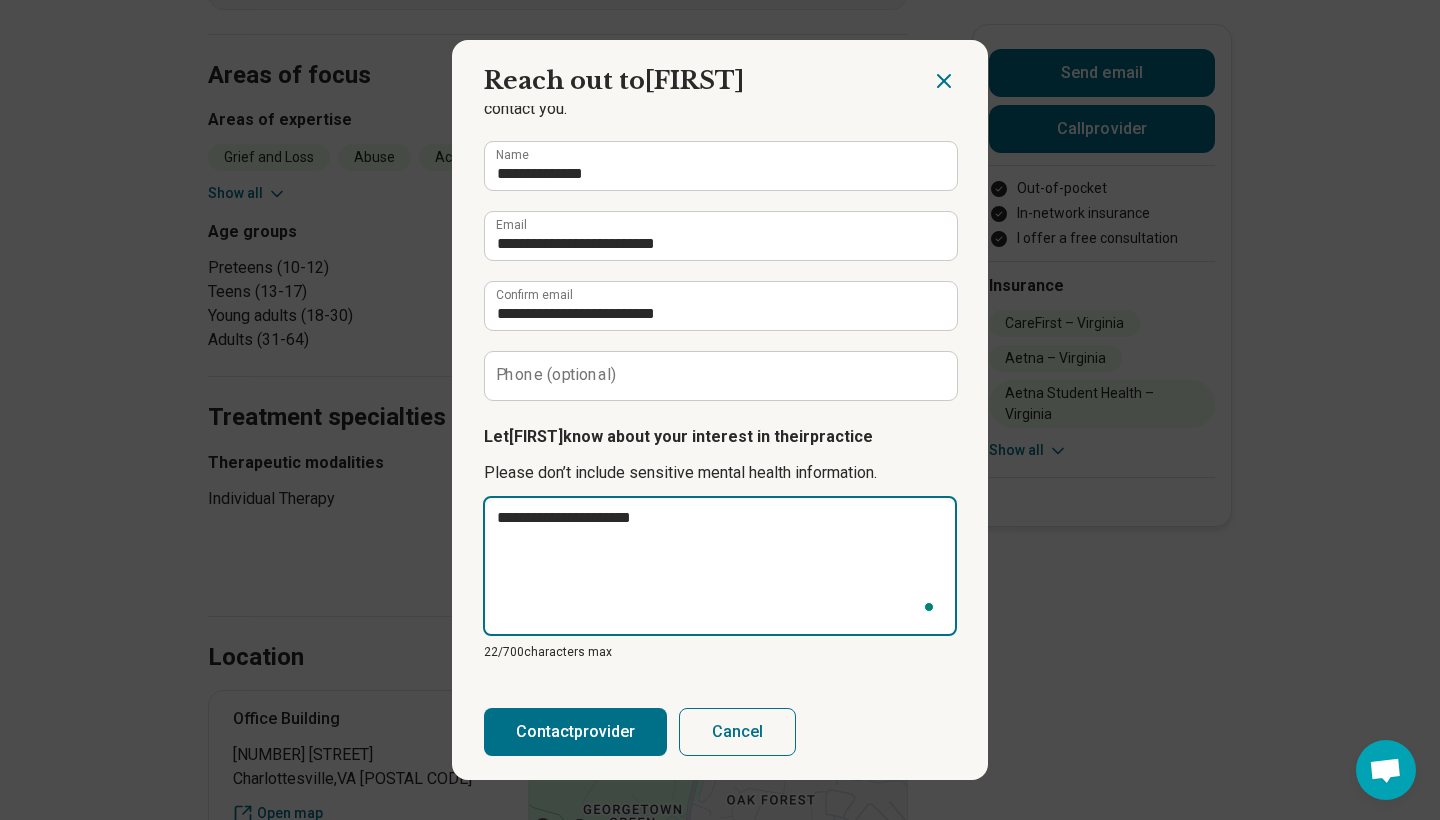 type on "*" 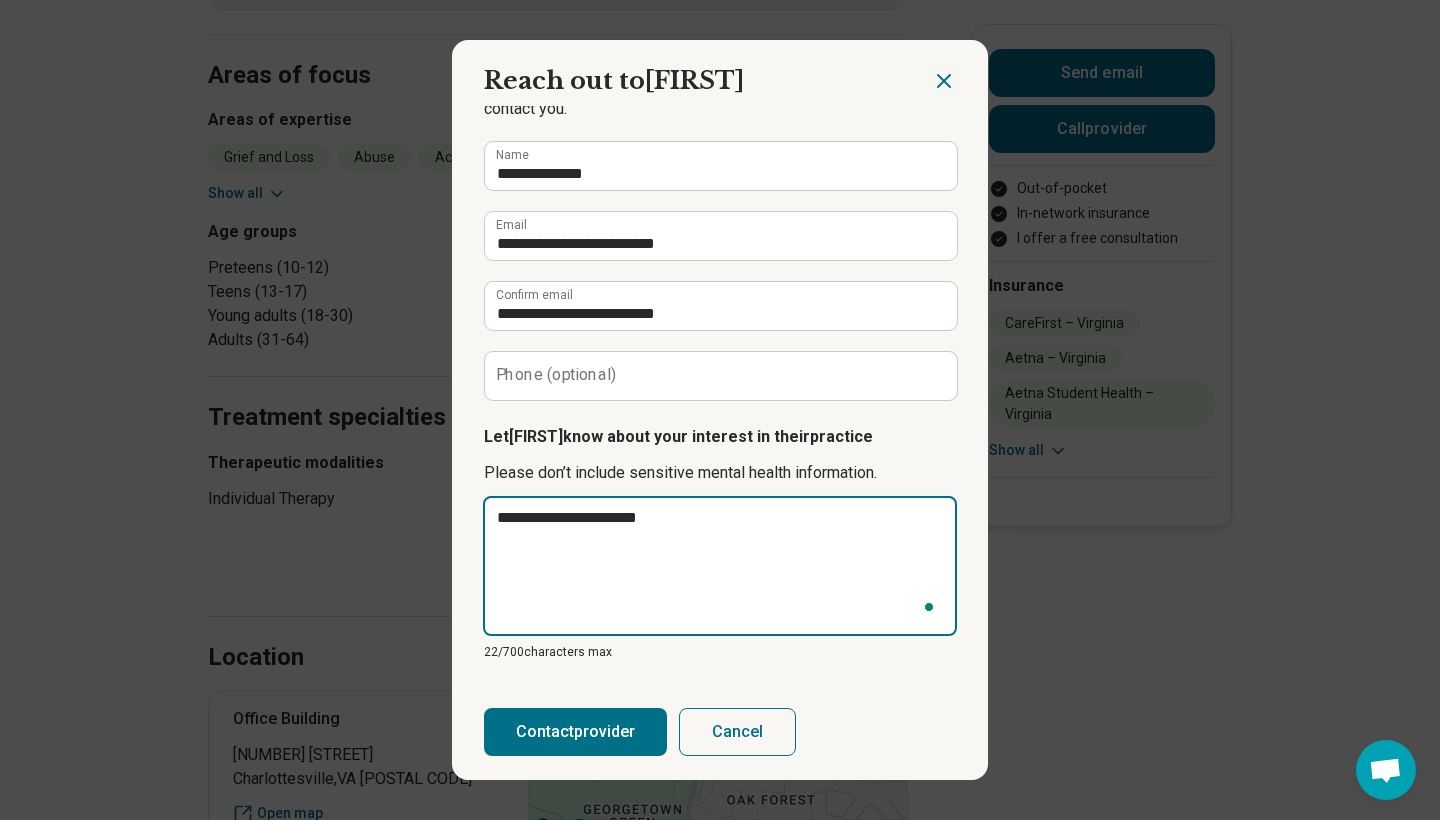type on "*" 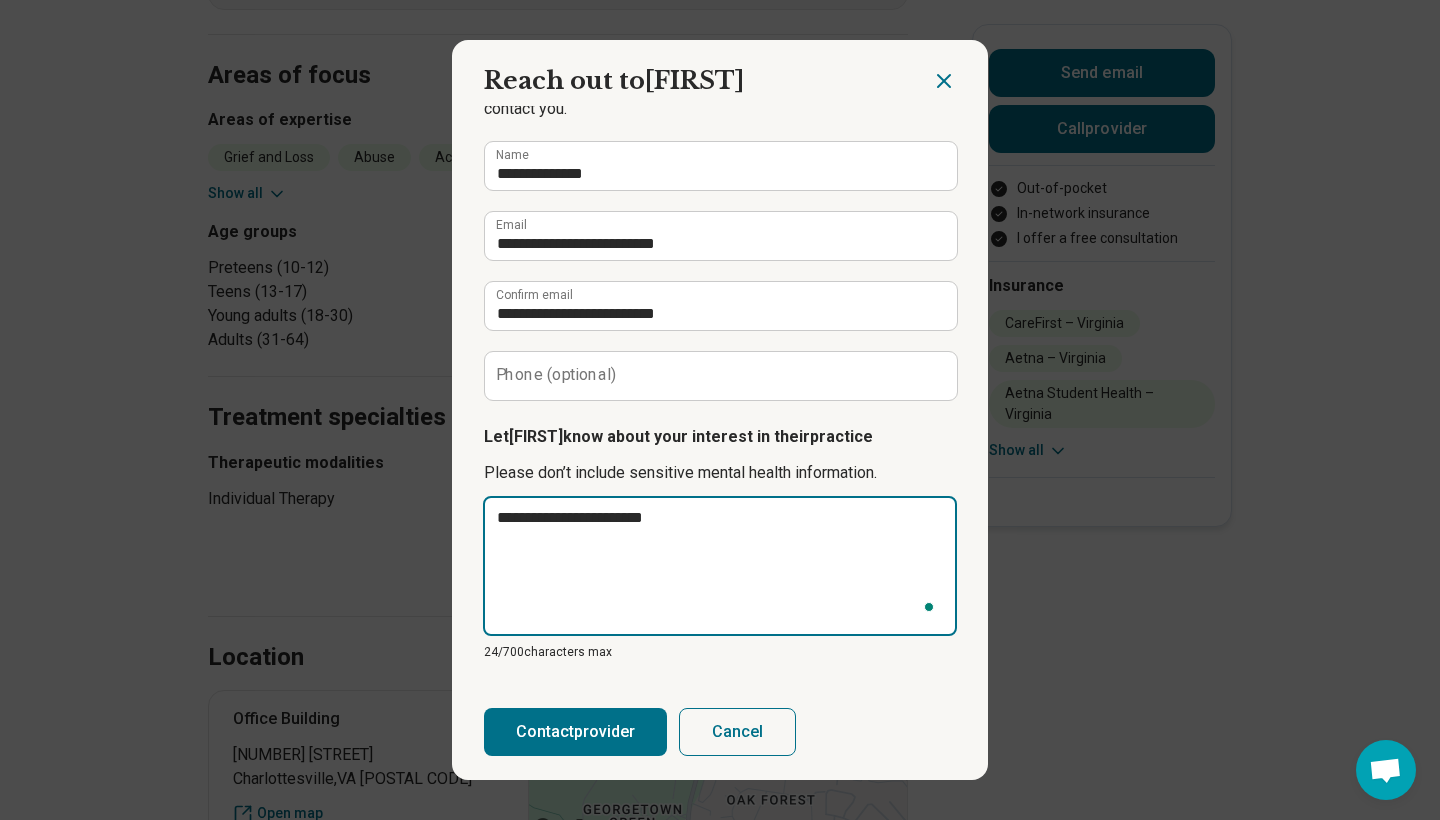 type on "*" 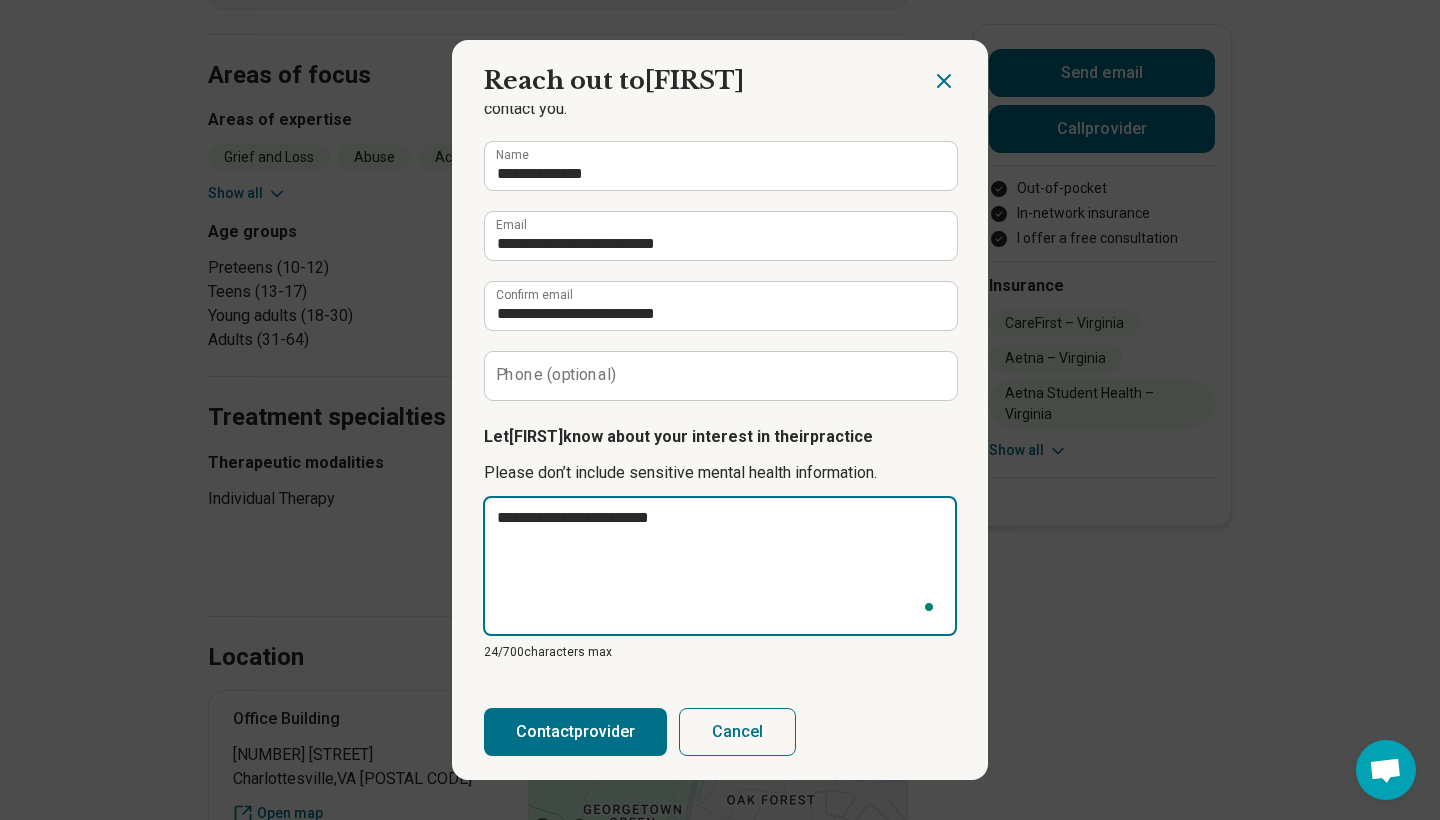type on "*" 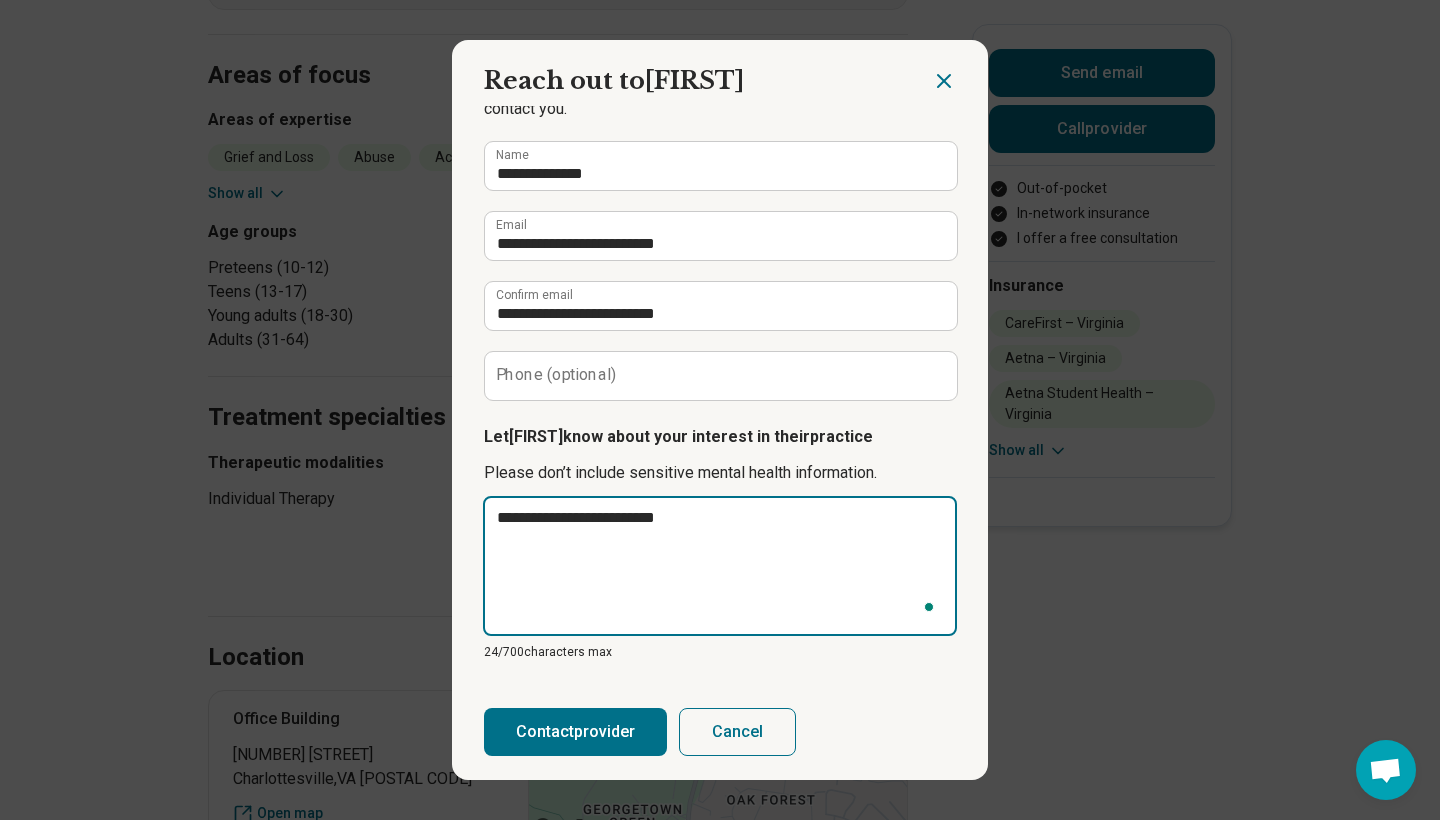 type on "*" 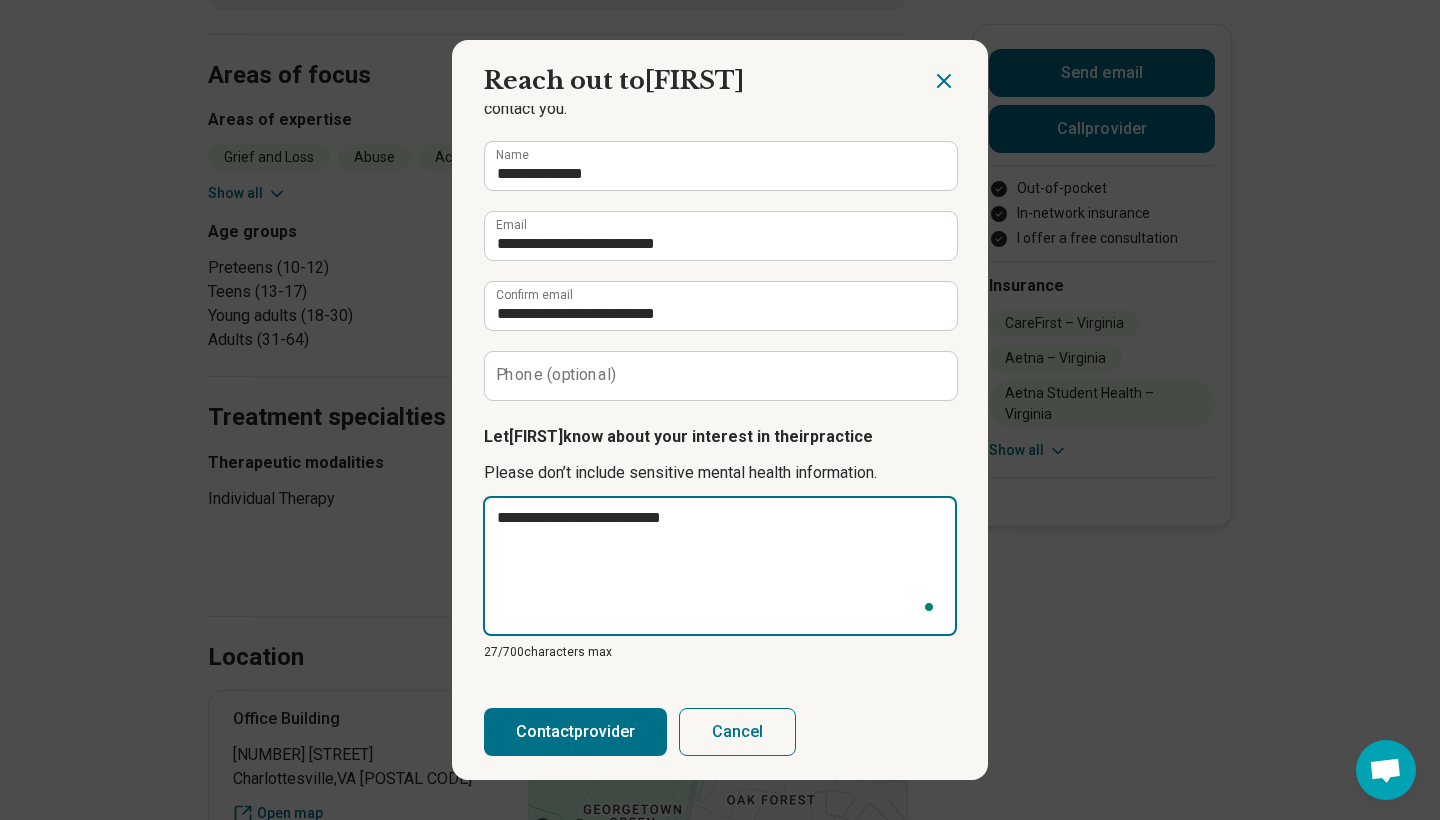 type on "*" 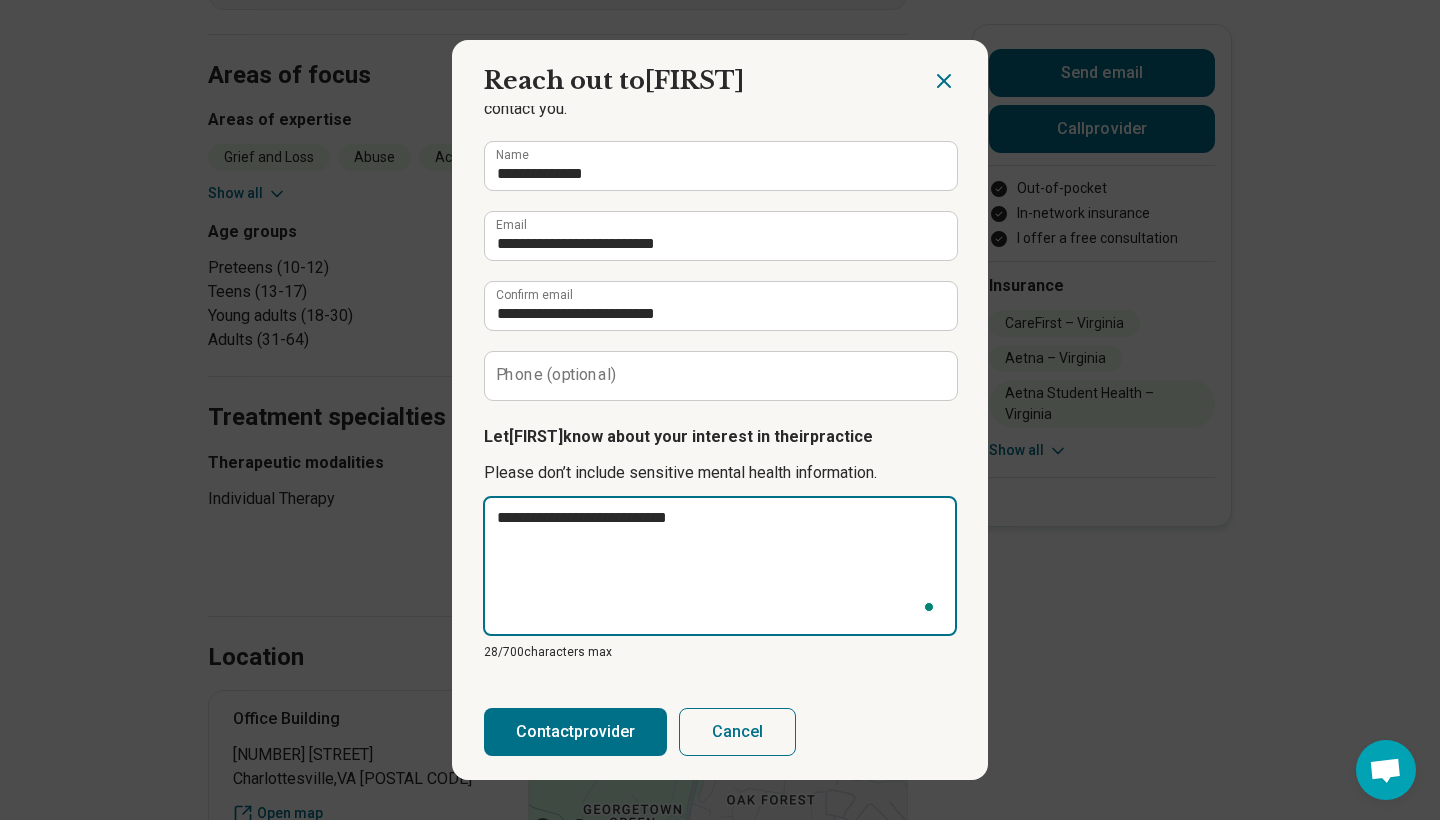 type on "*" 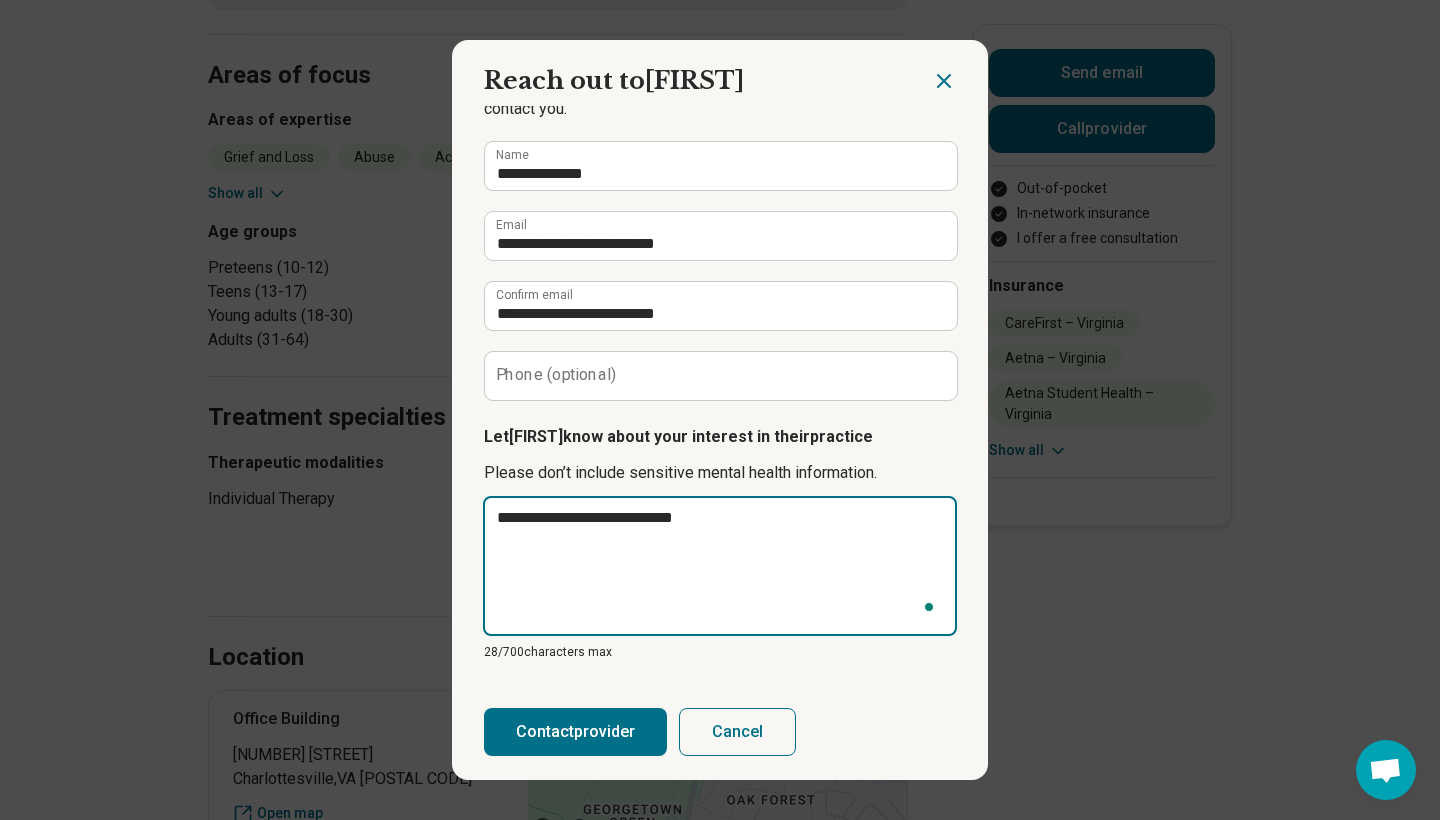 type on "*" 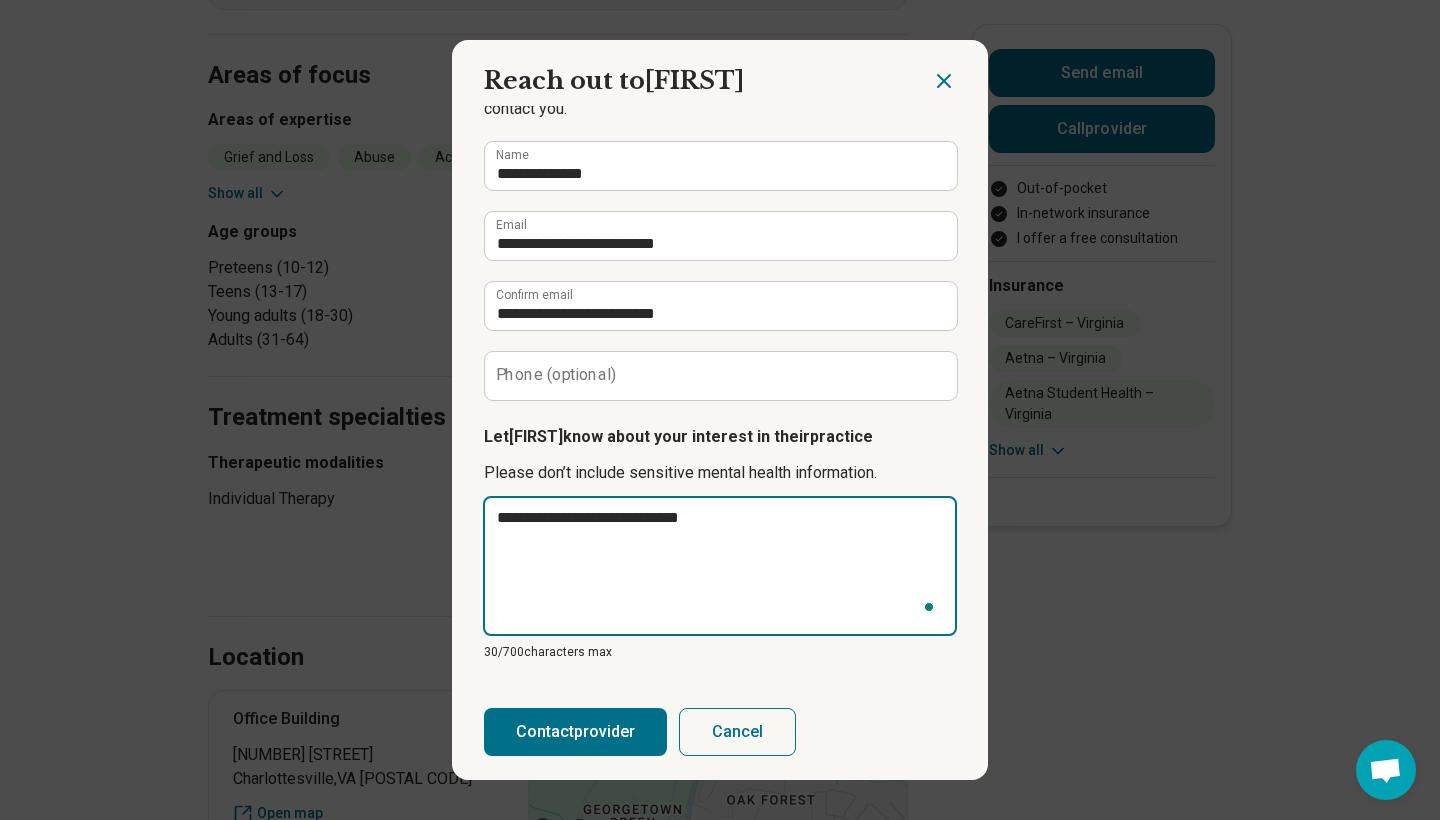 type on "*" 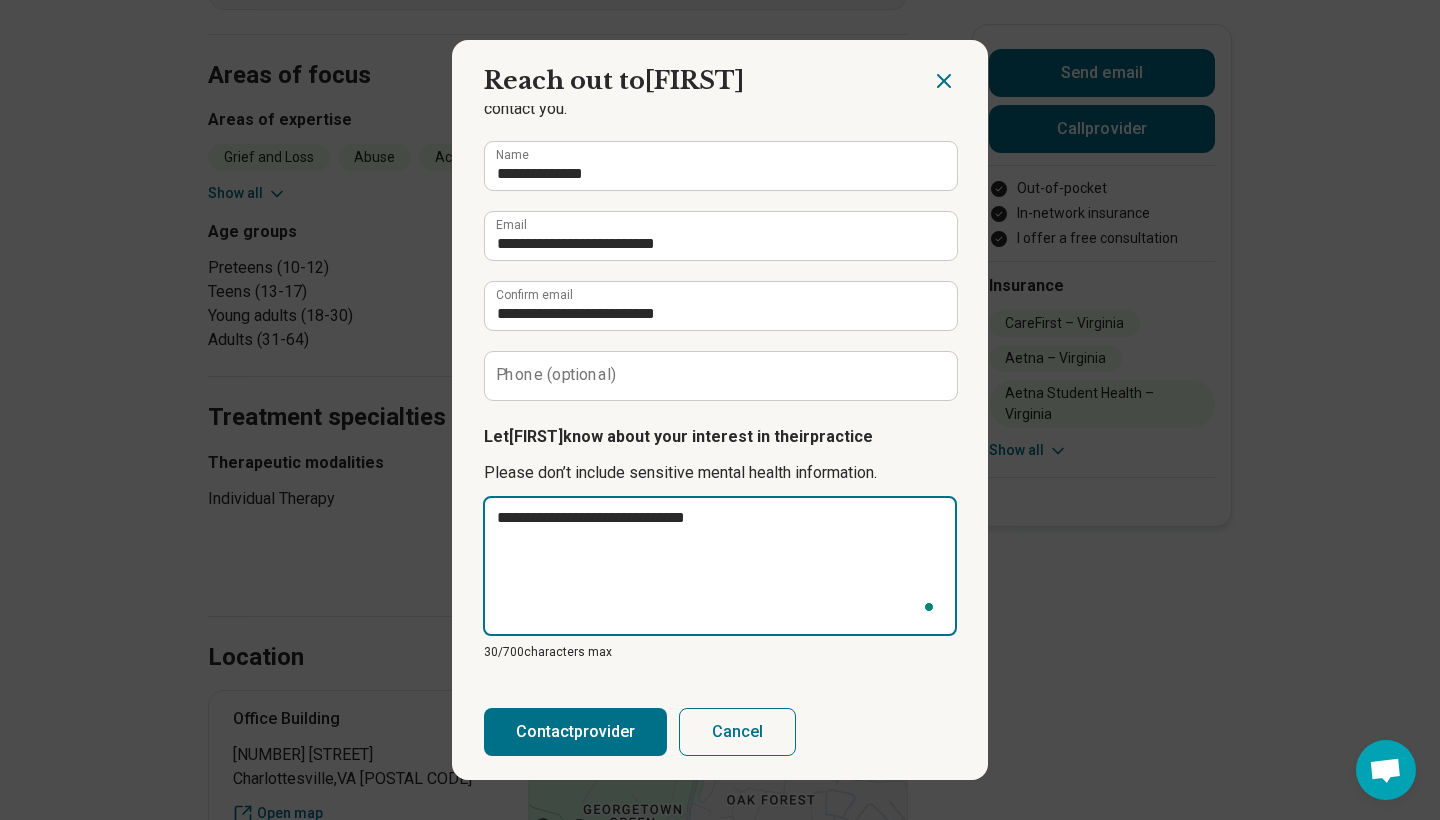 type on "*" 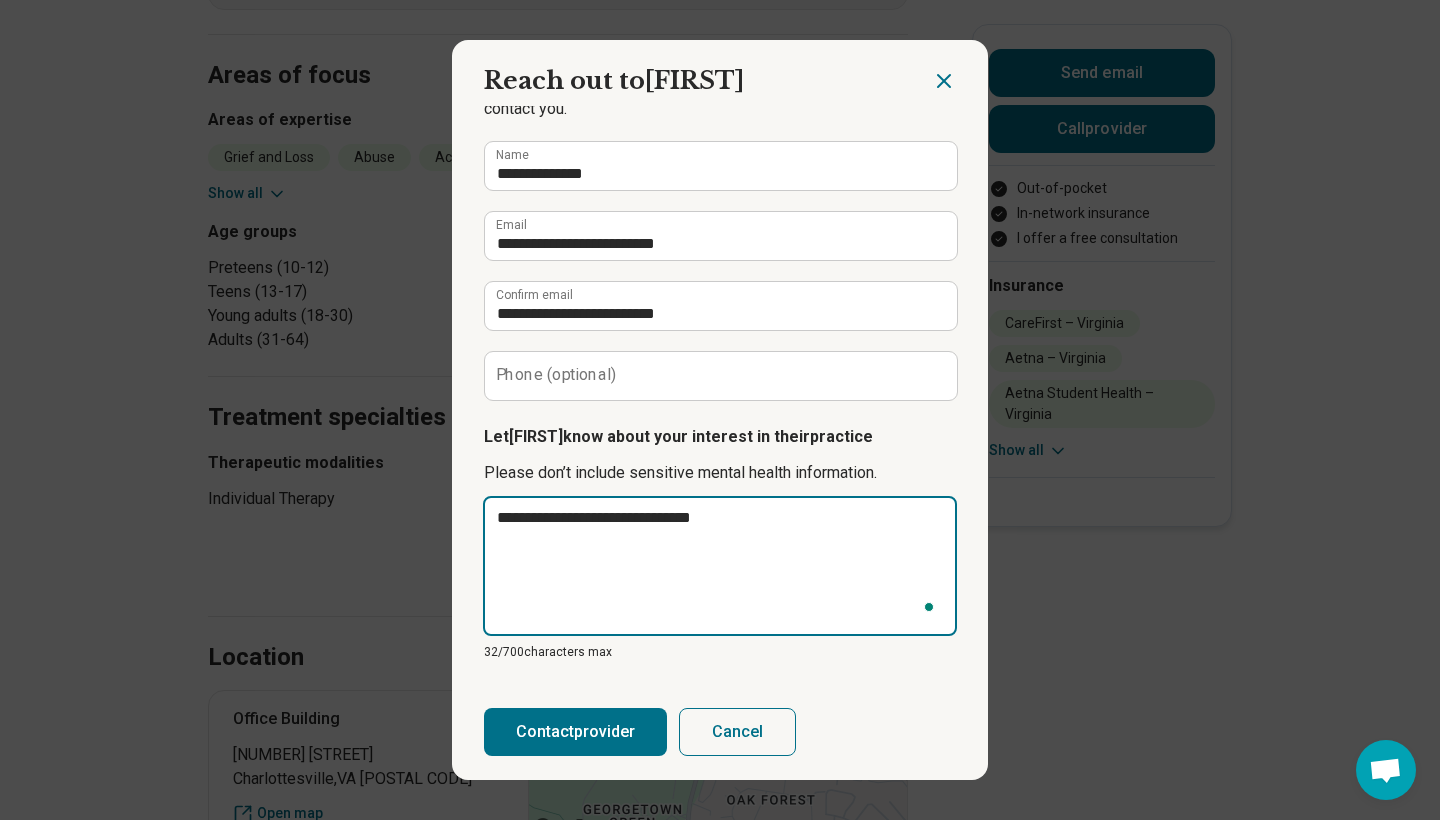 type on "*" 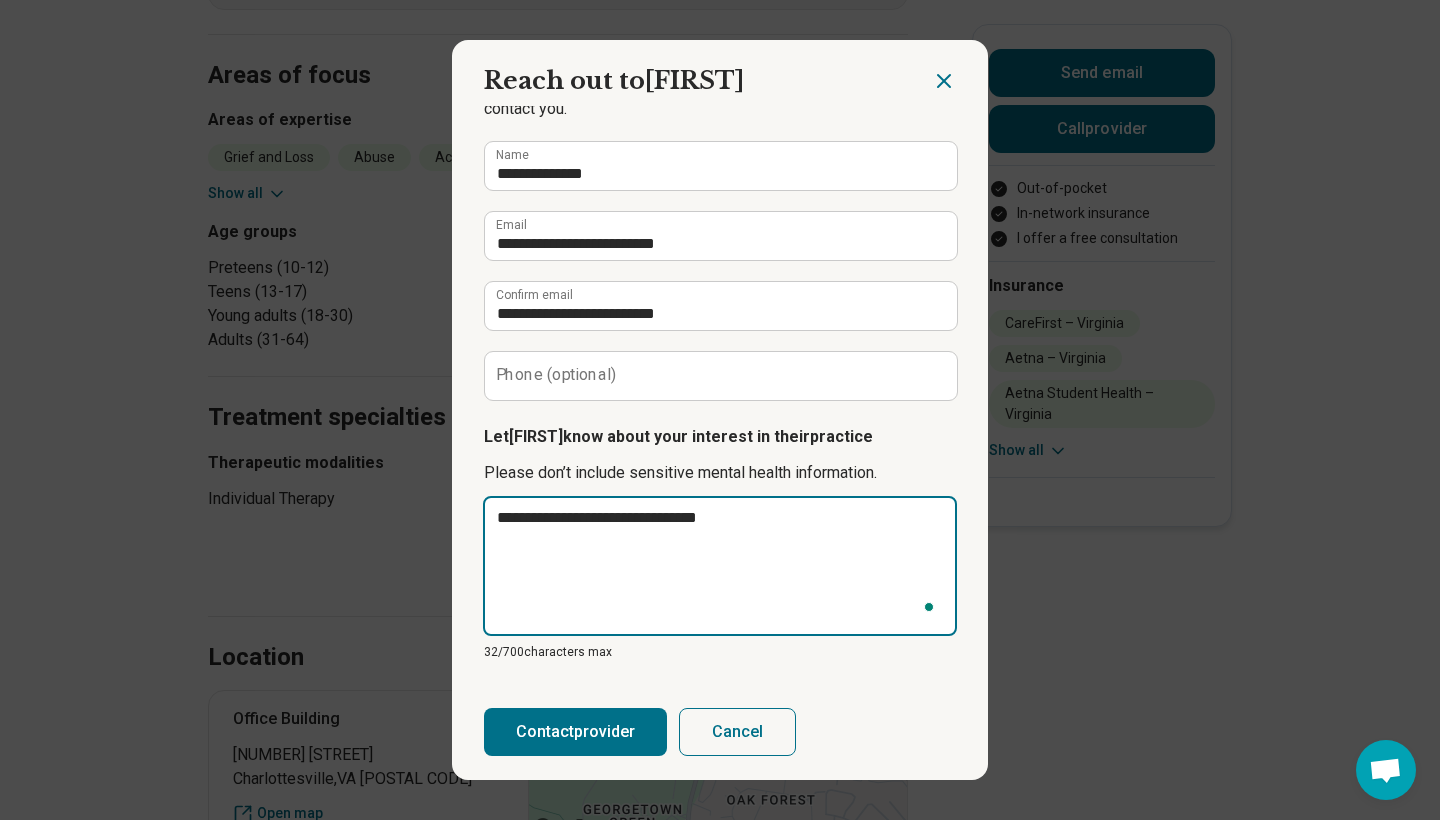 type on "*" 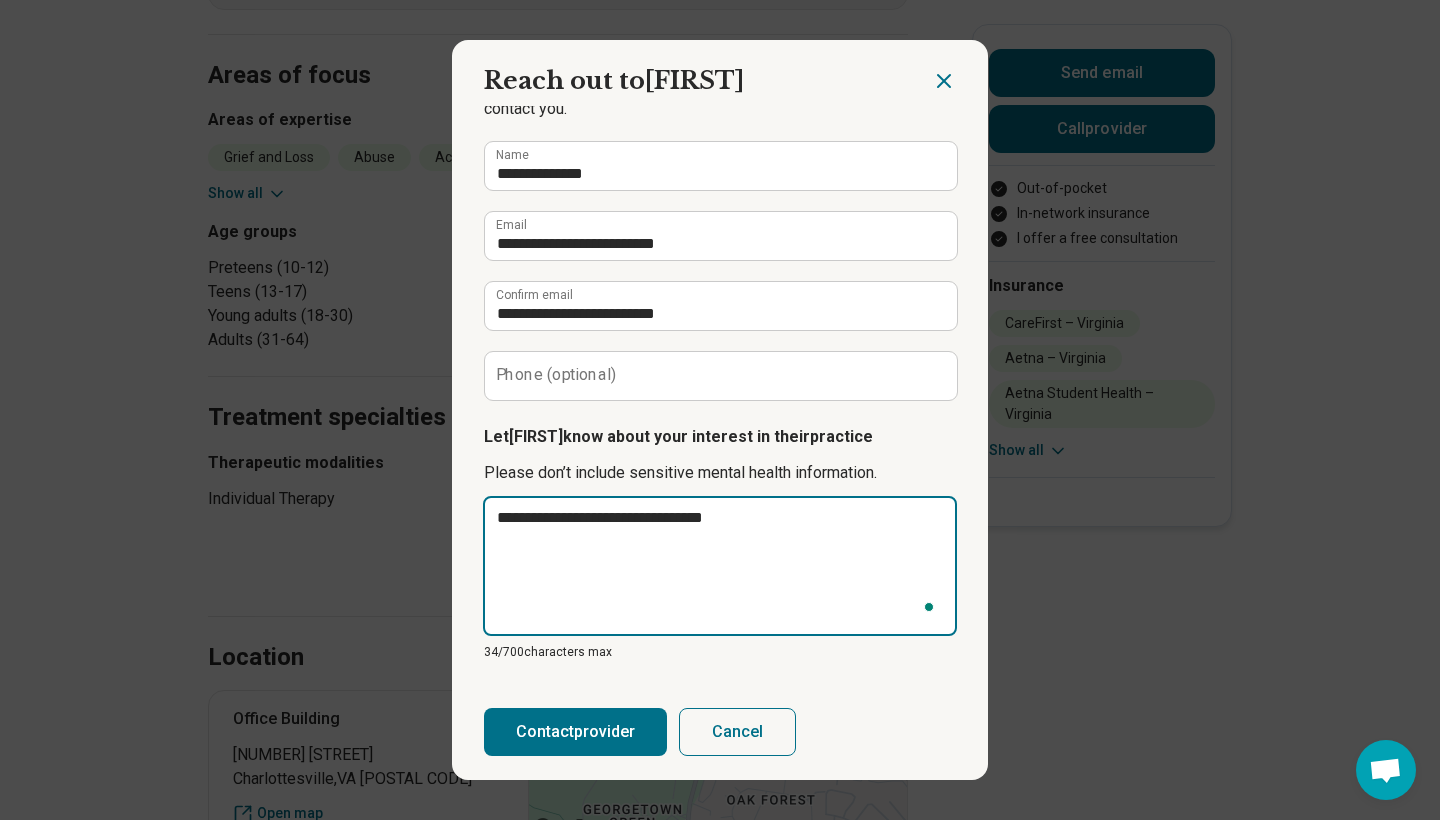 type on "*" 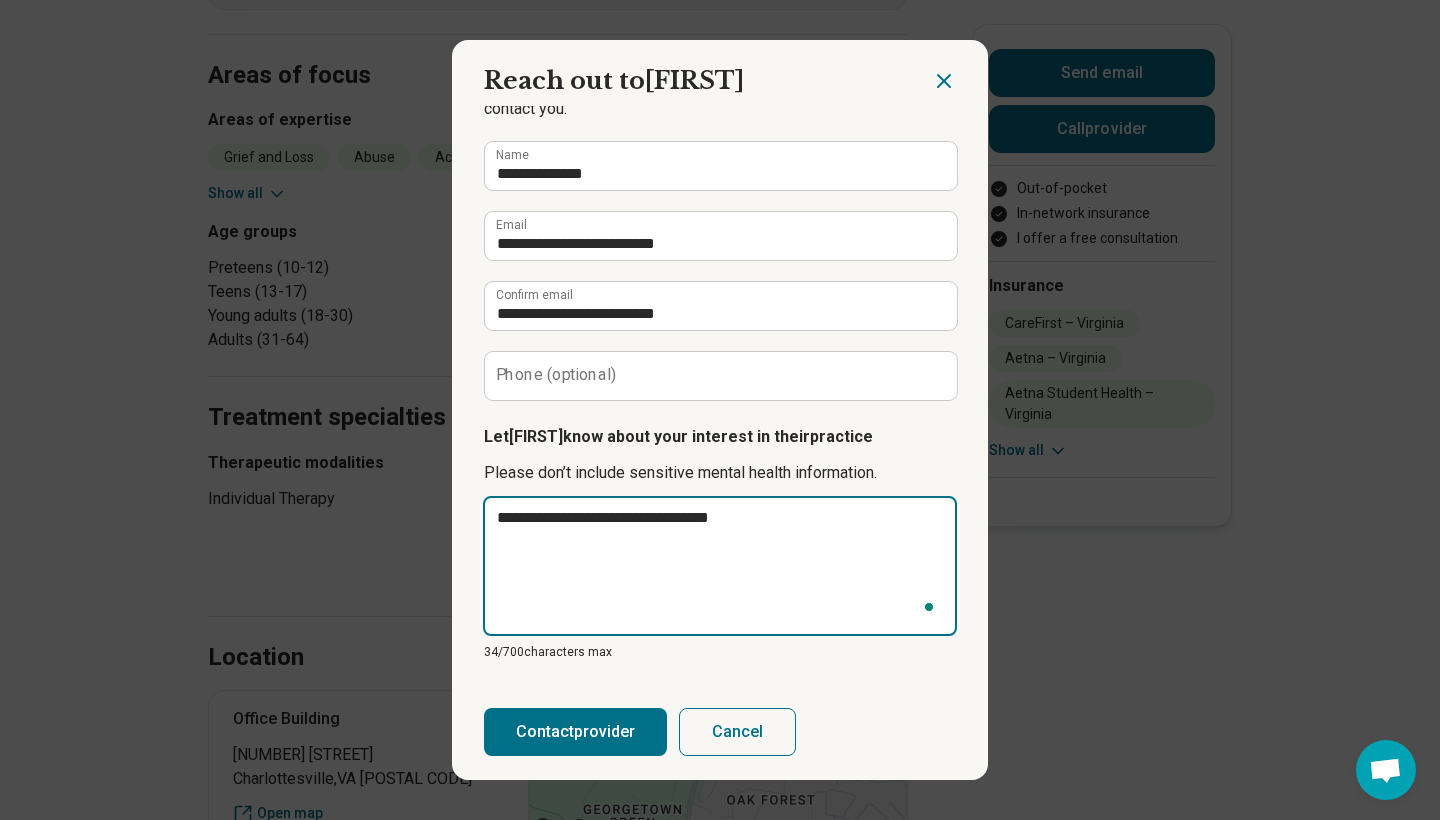 type on "*" 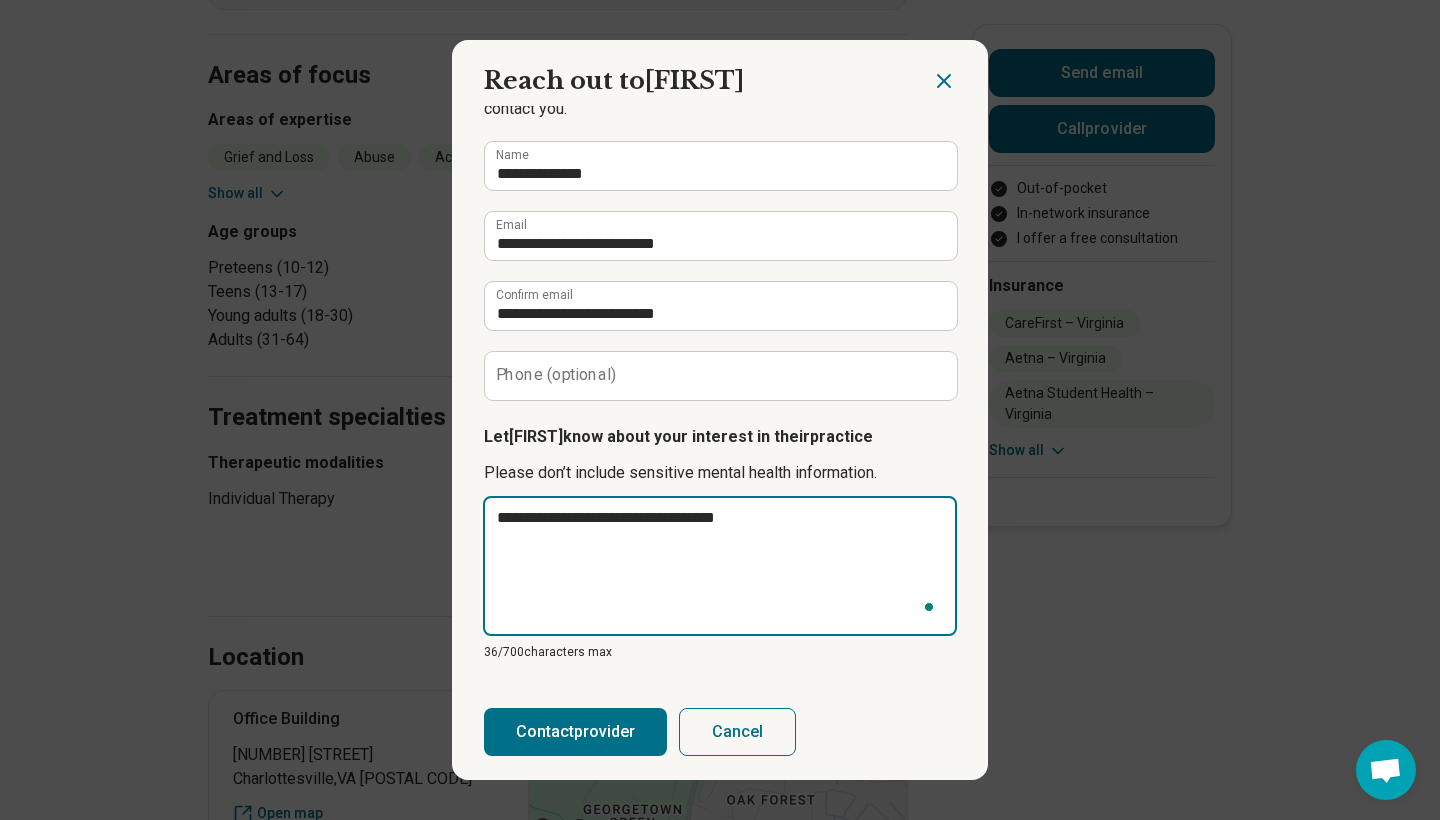 type on "*" 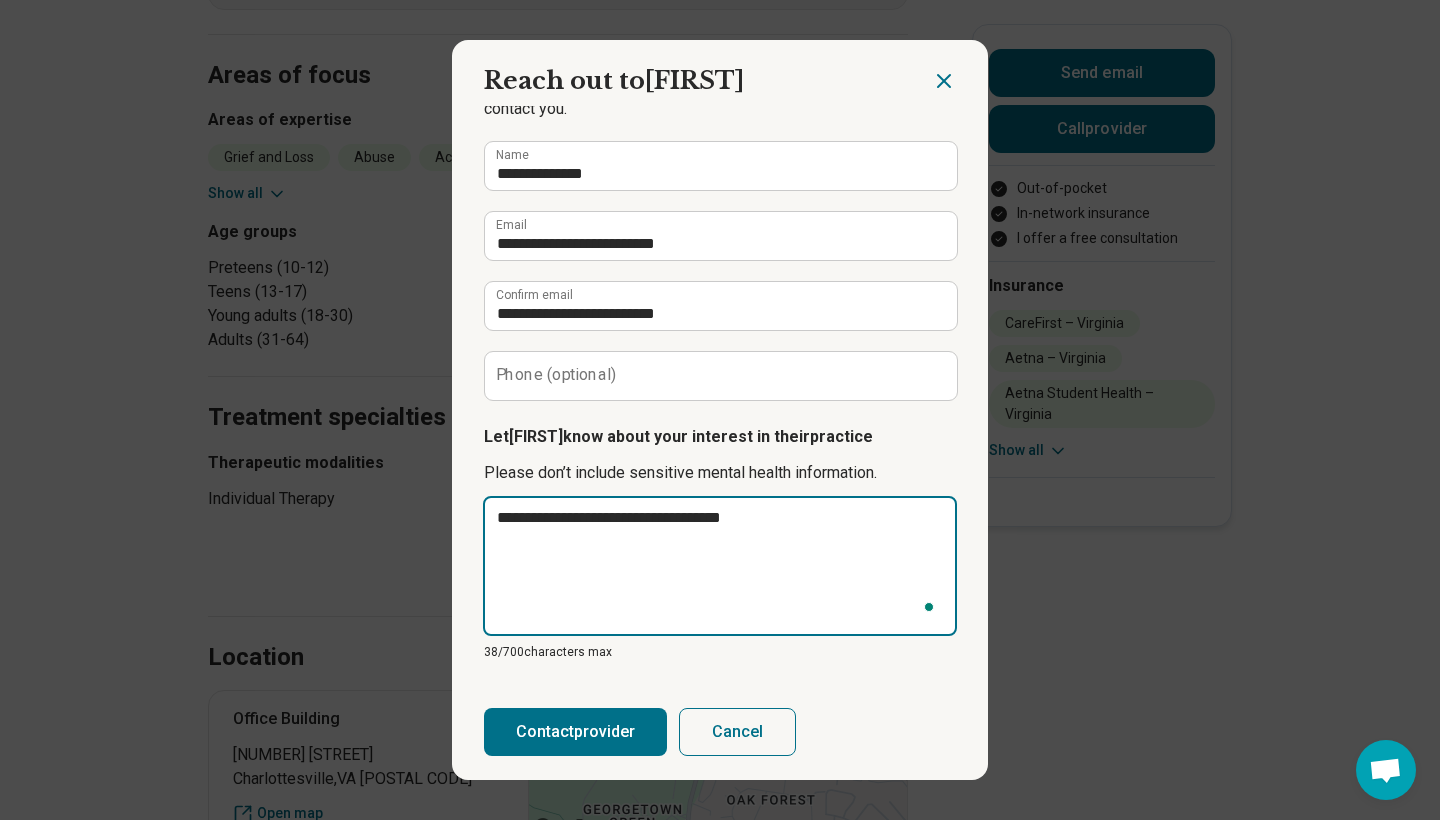 type on "*" 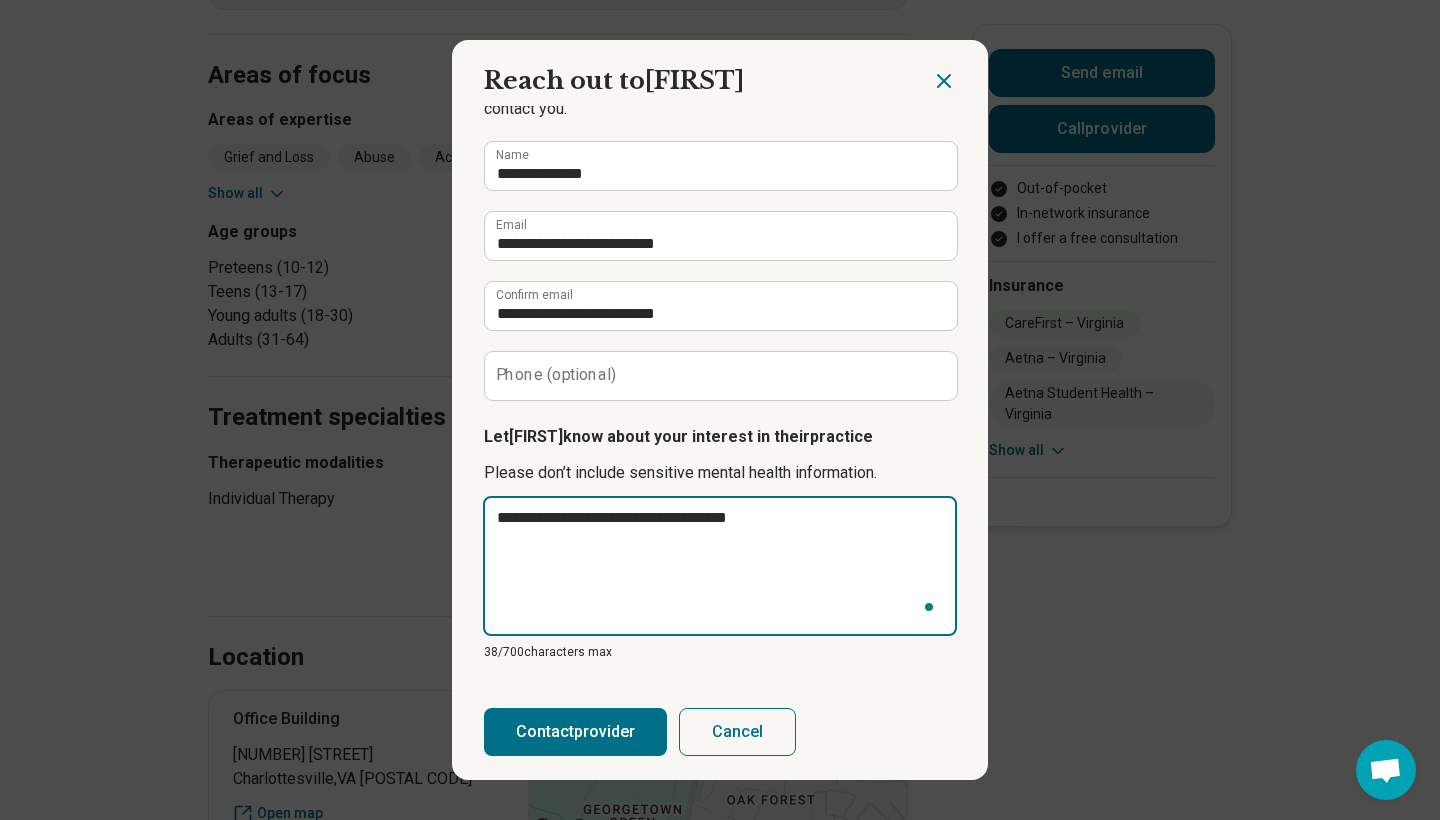 type on "*" 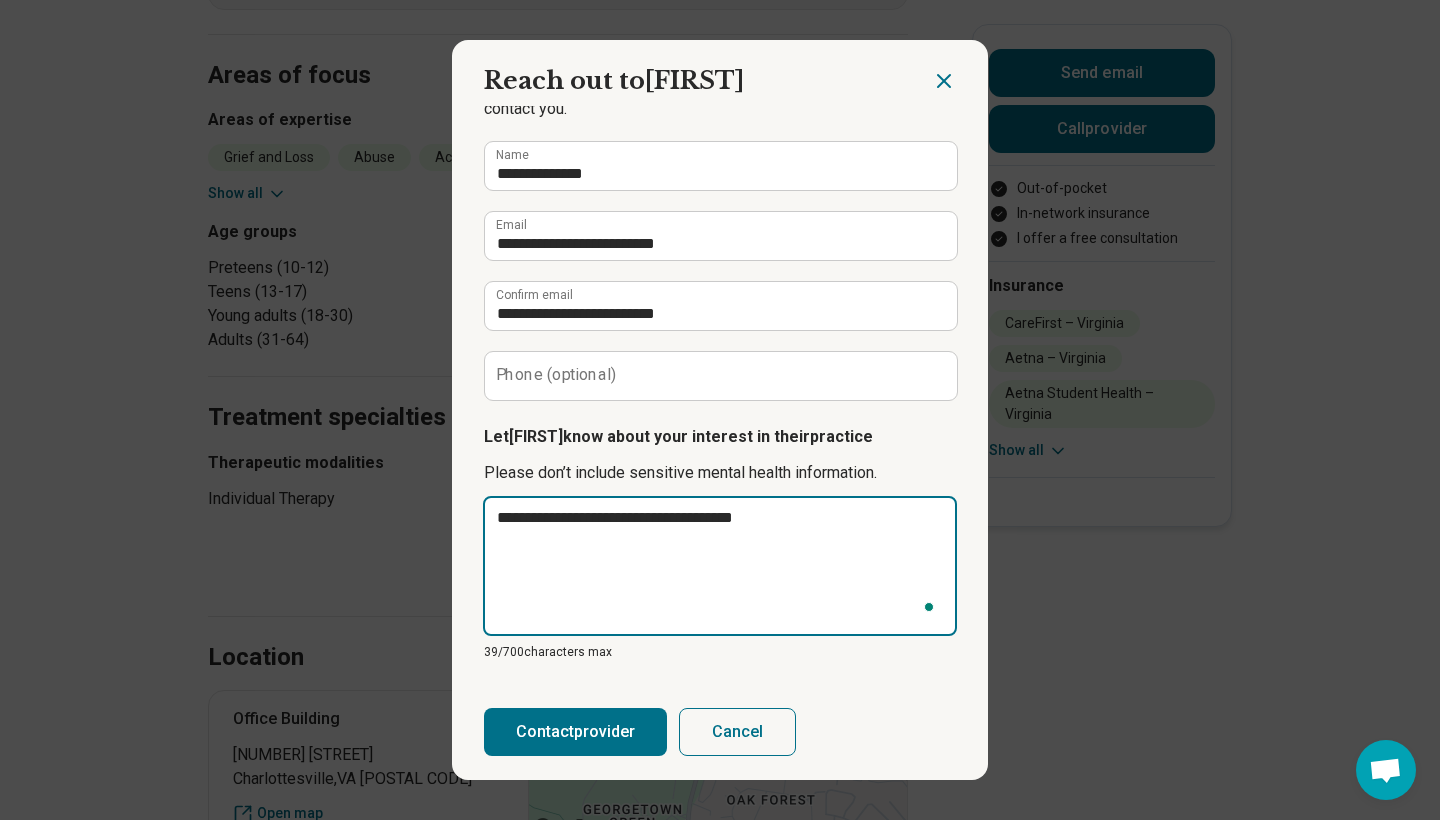 type on "*" 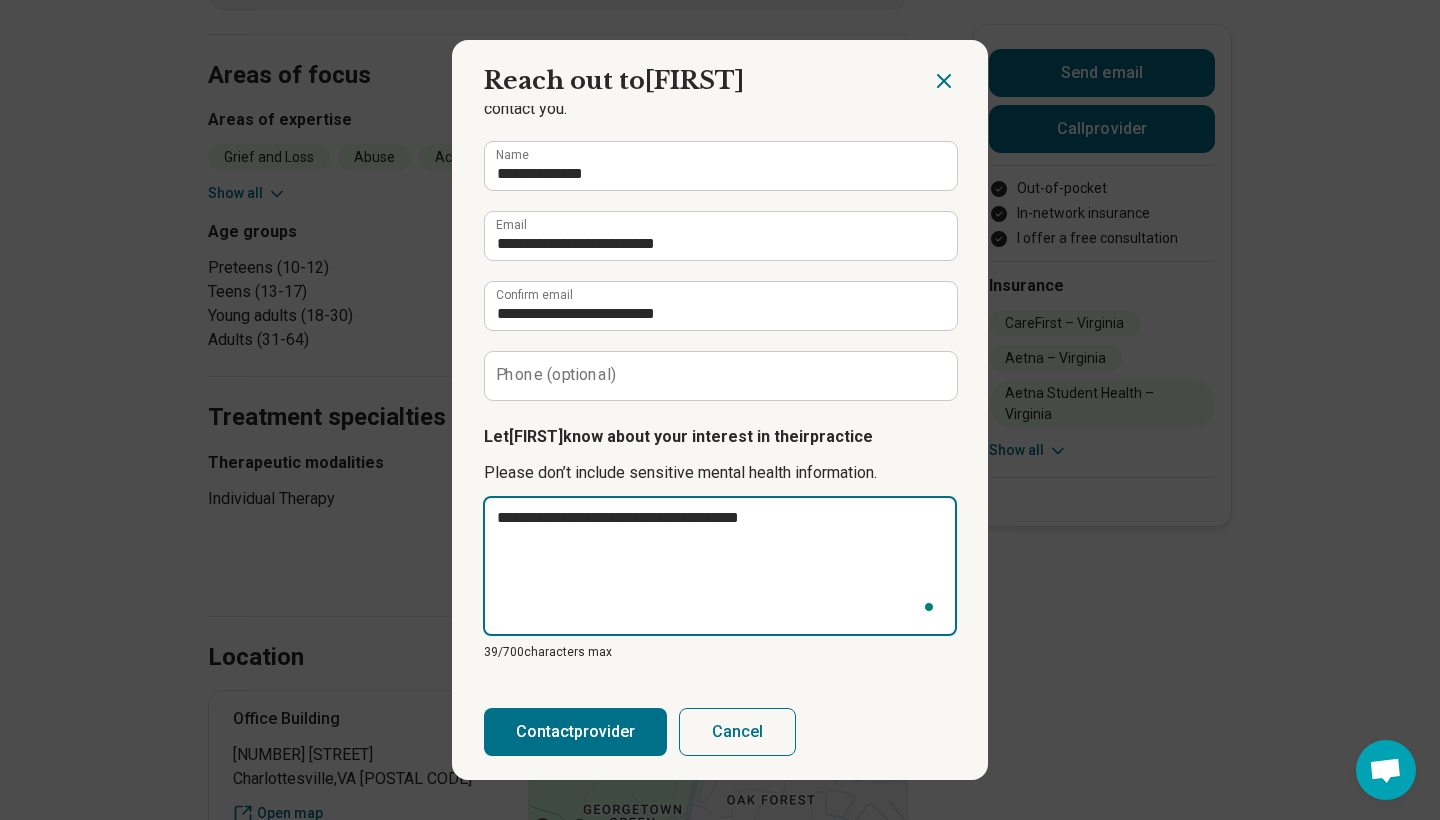 type on "*" 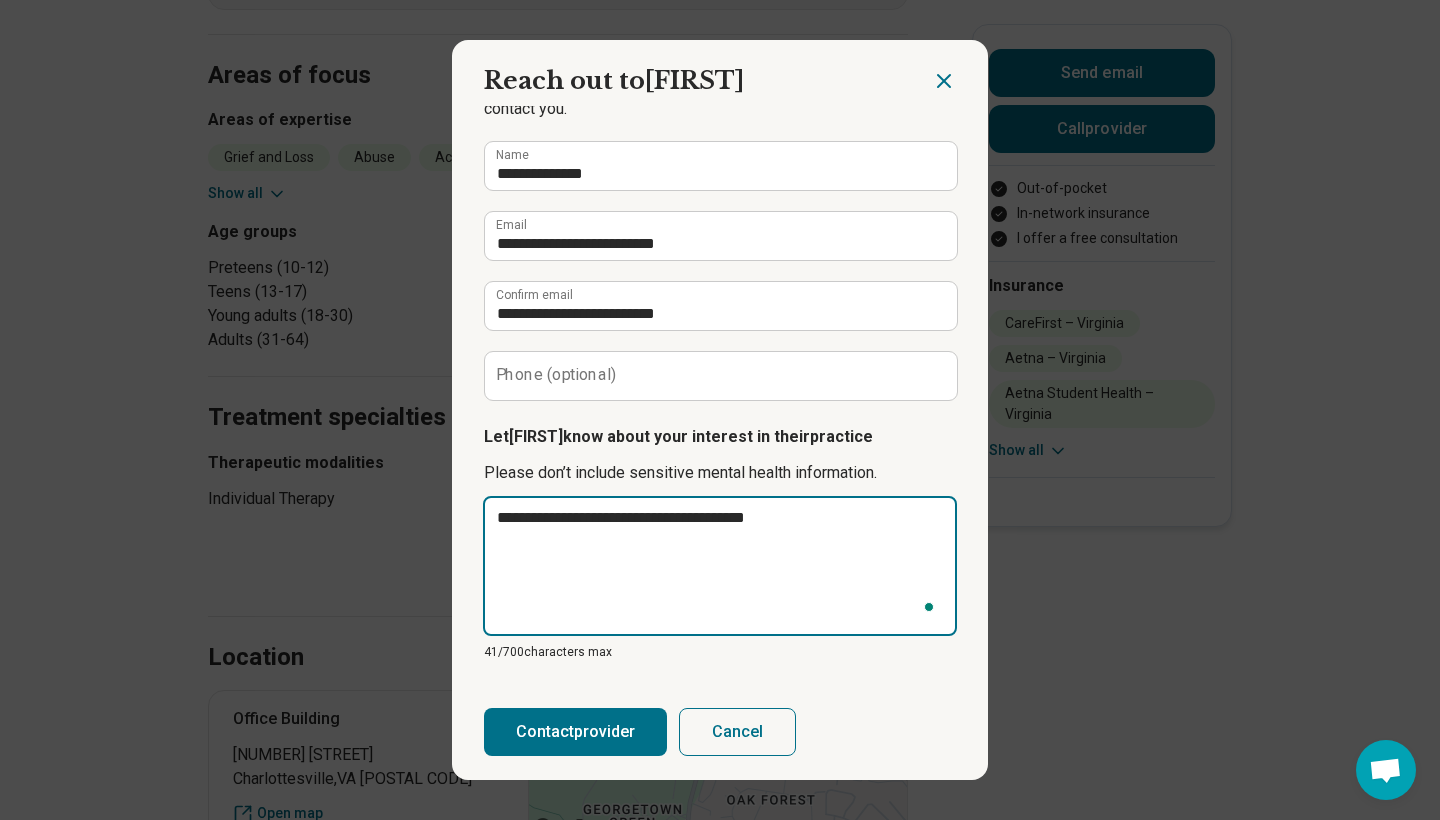 type on "*" 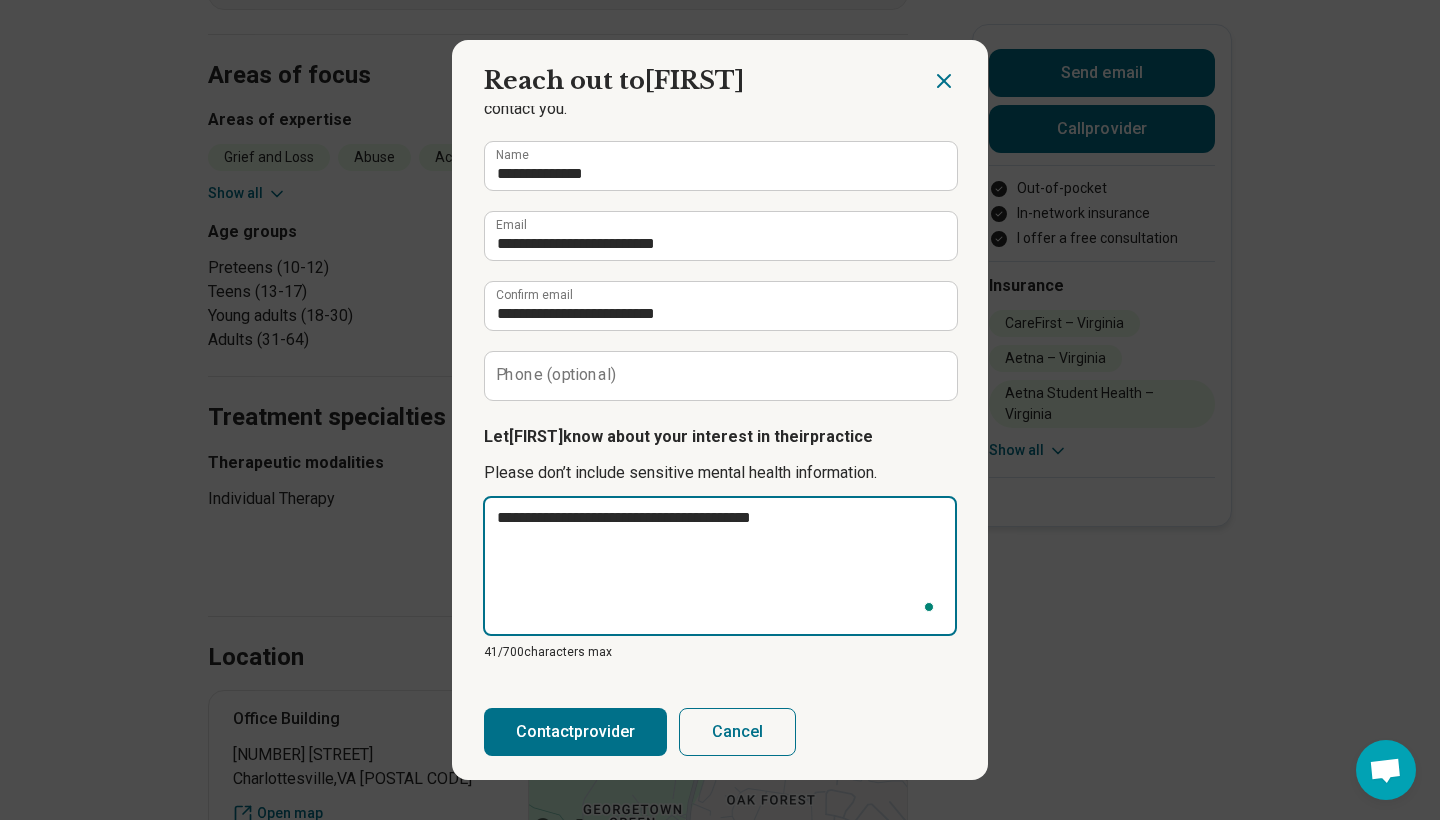 type on "*" 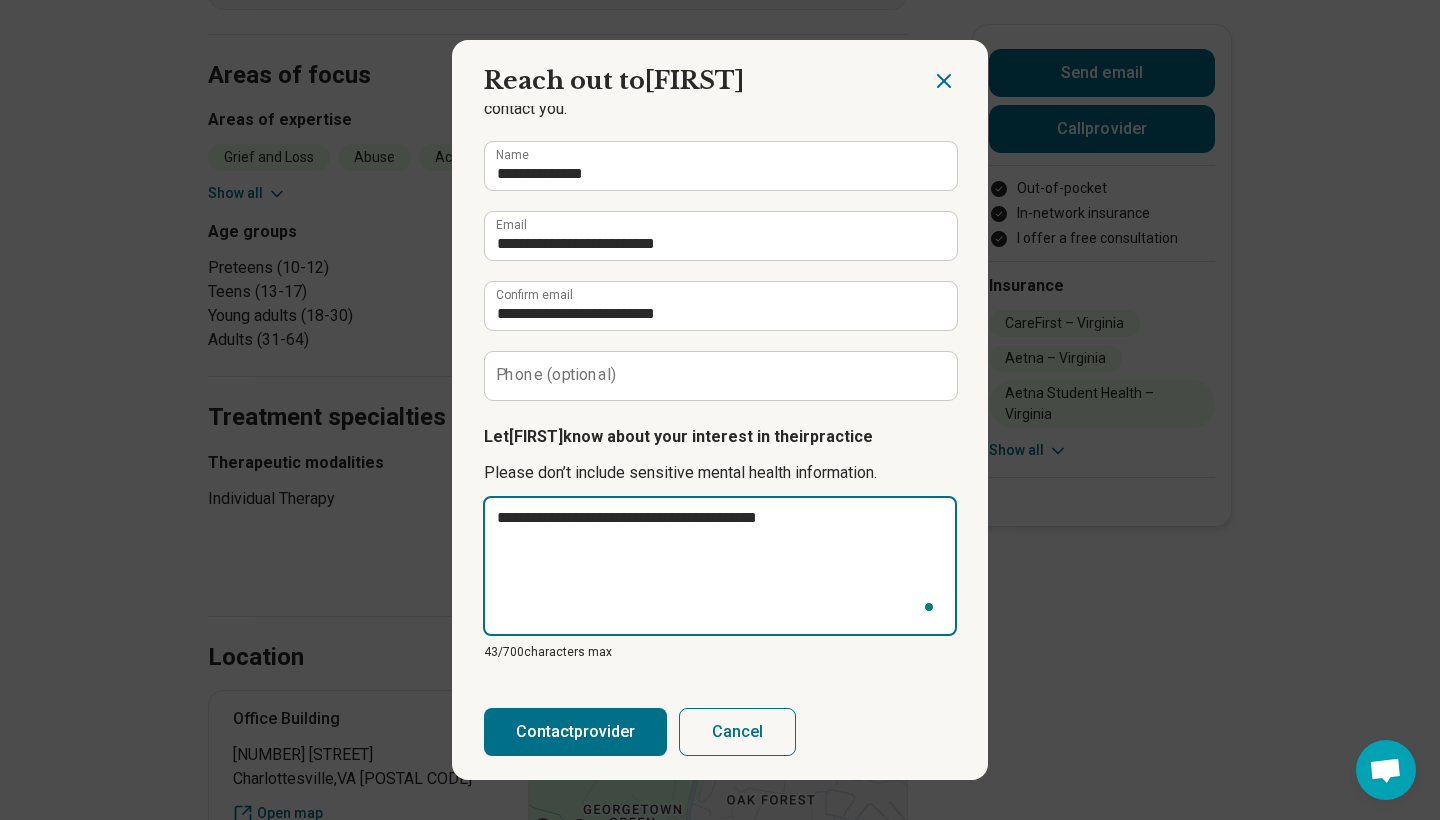 type on "*" 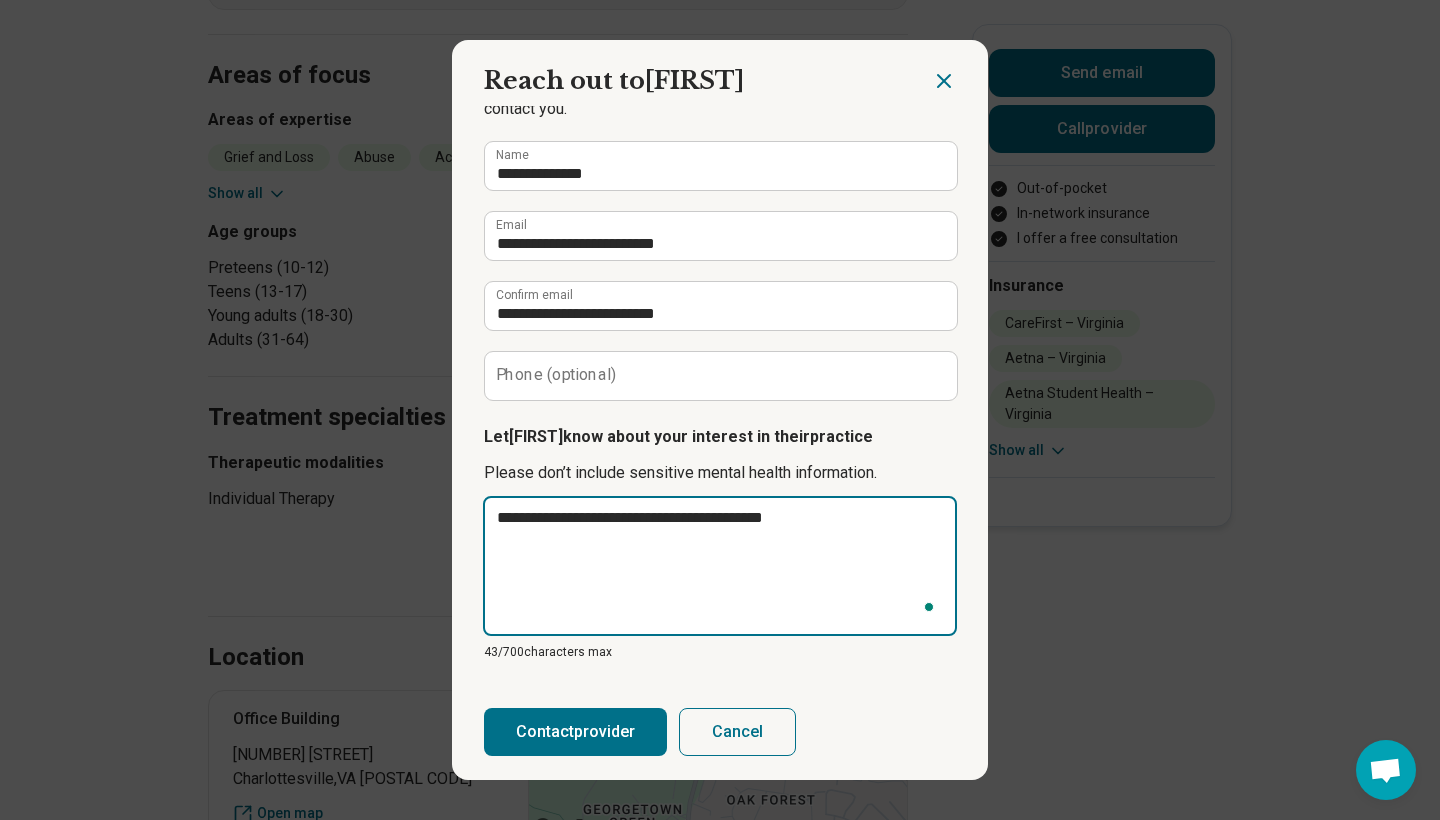 type on "*" 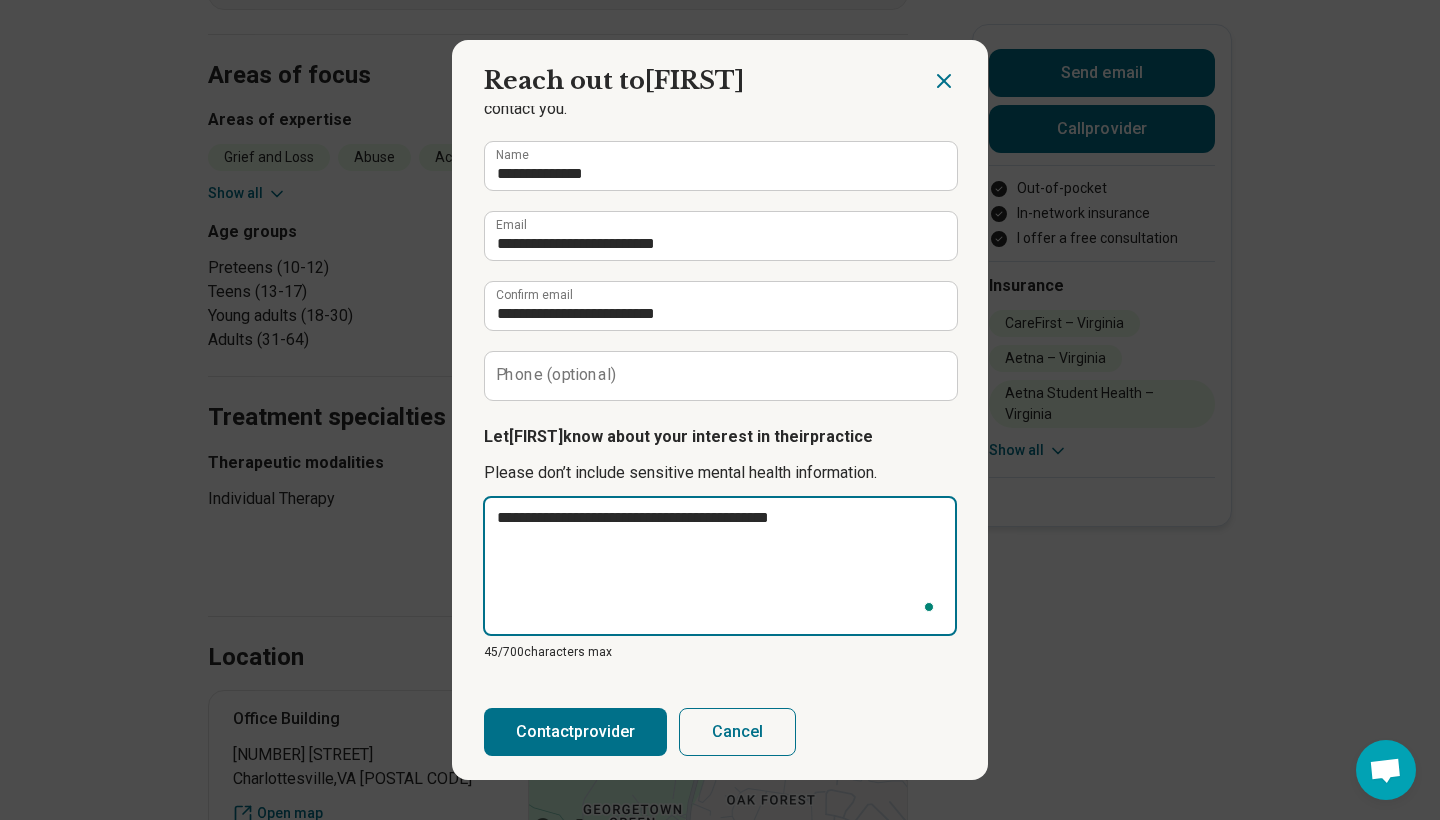 type on "*" 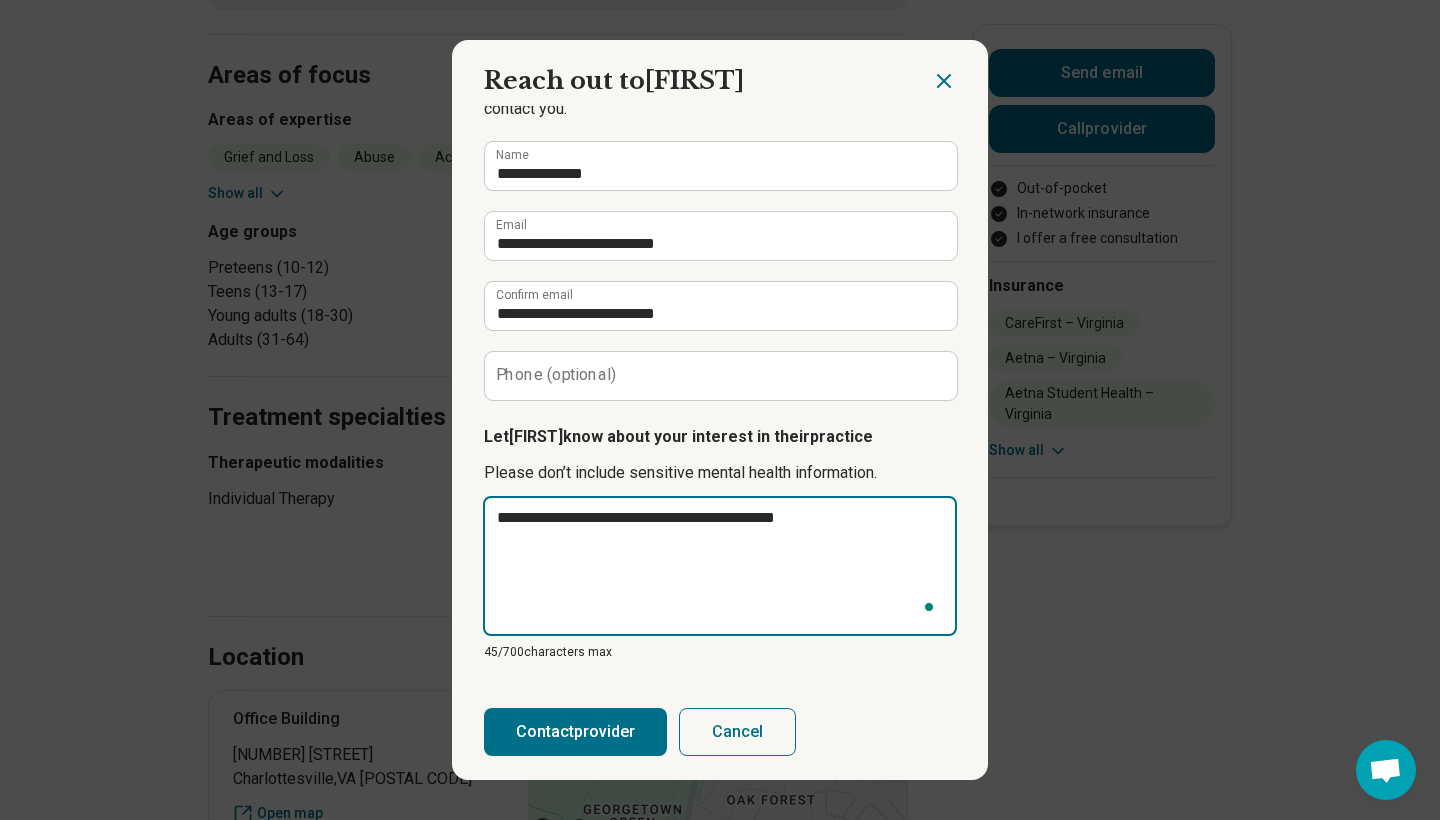 type on "*" 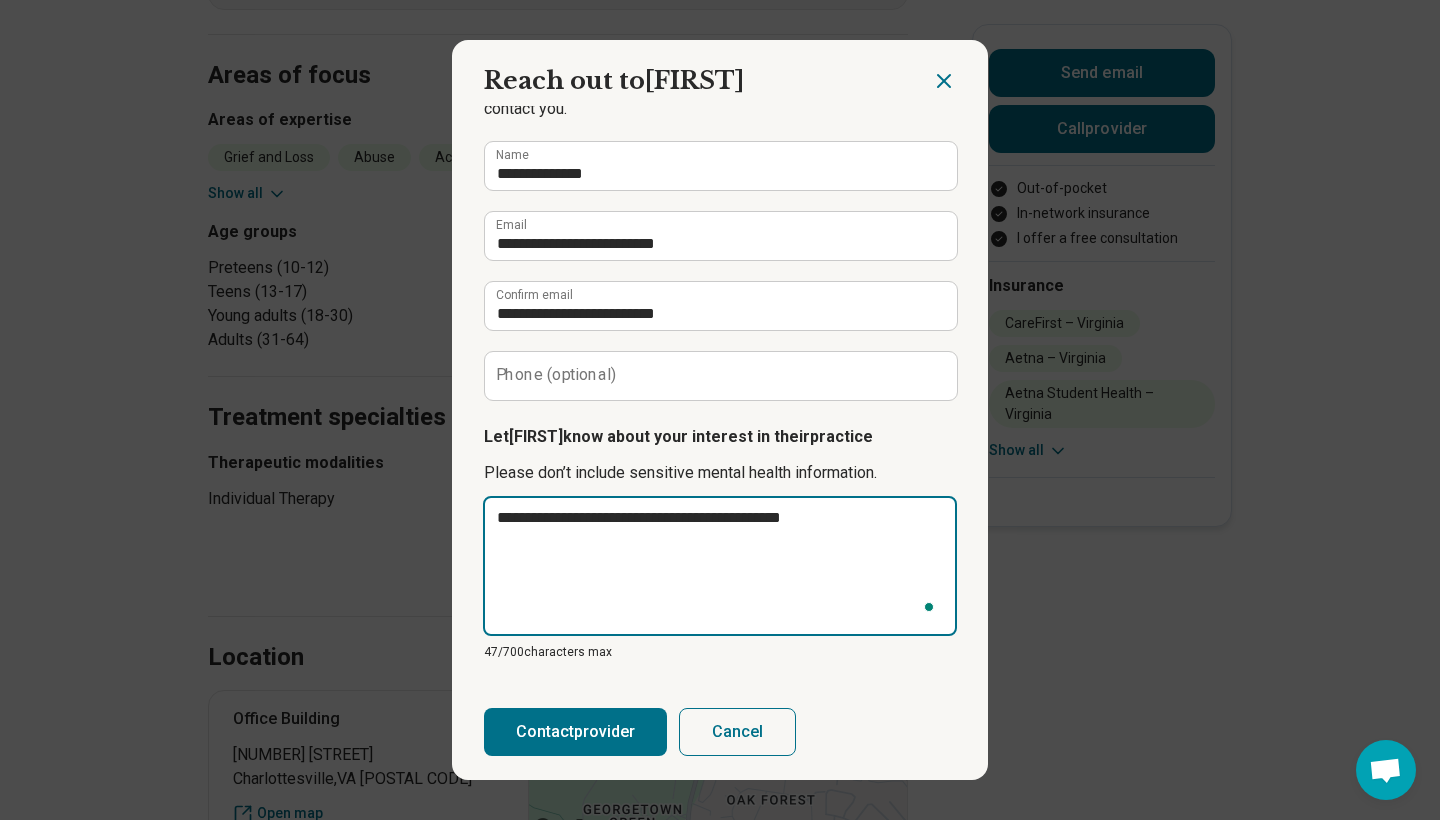 type on "*" 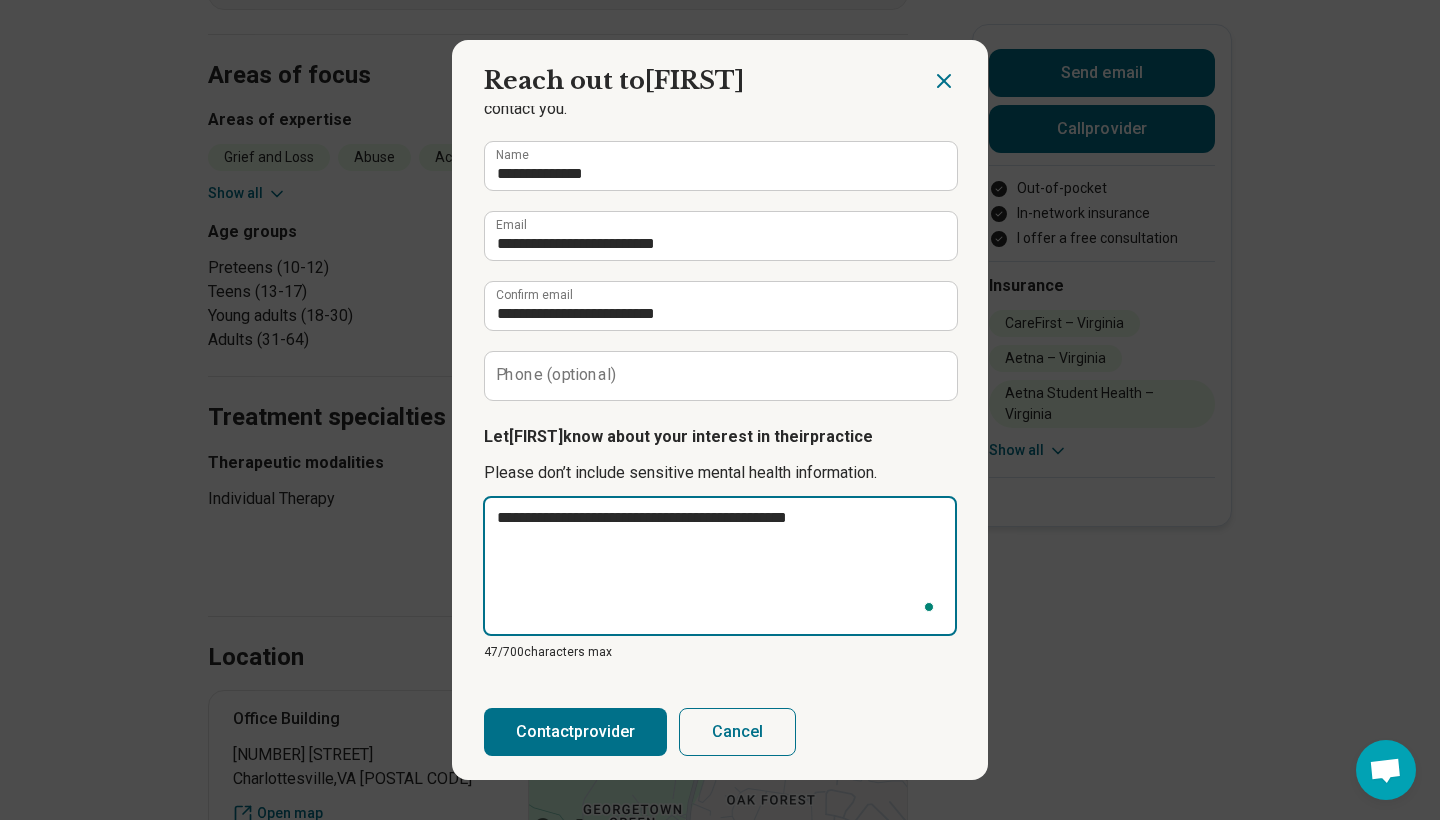 type on "*" 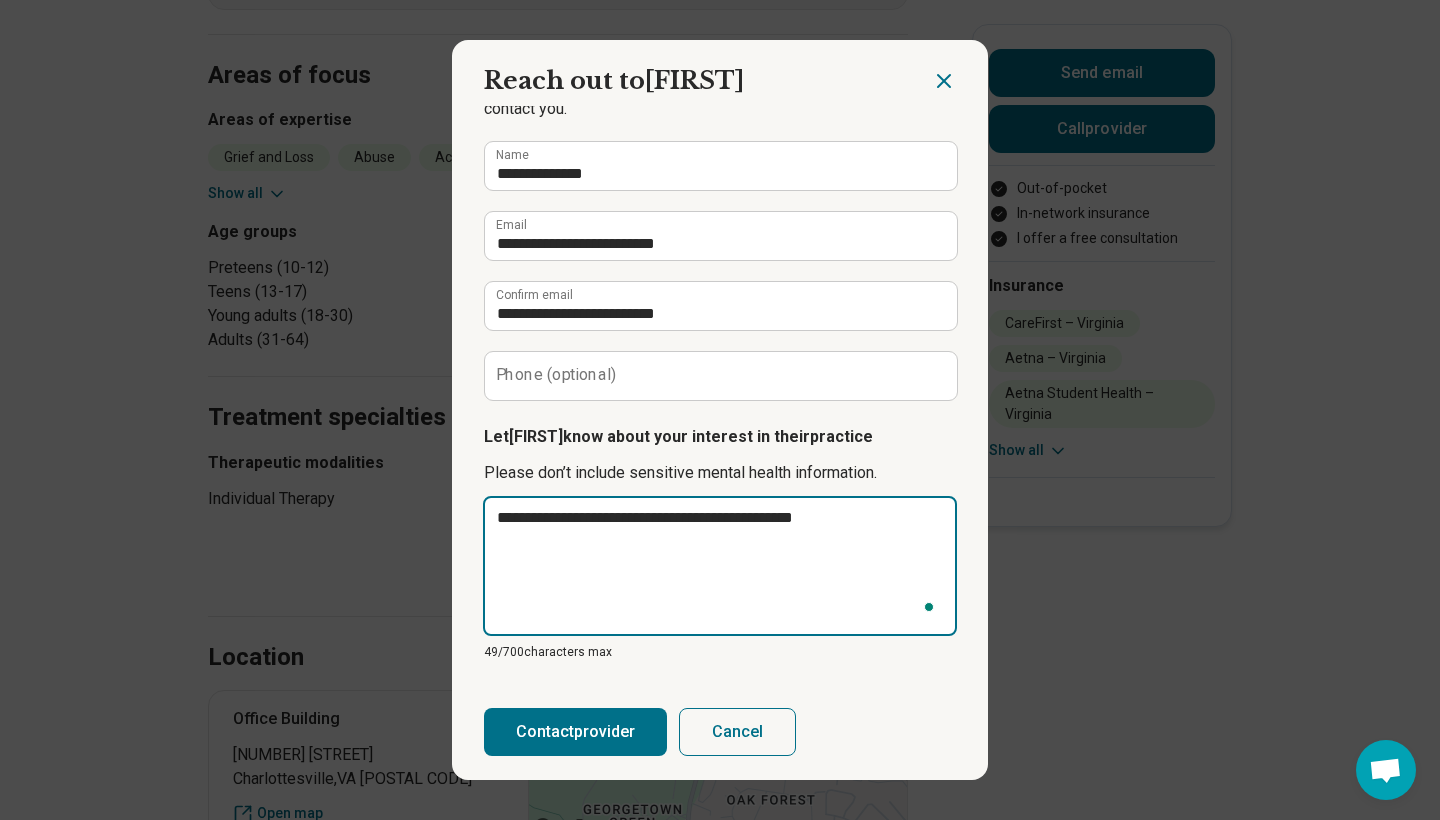 type on "*" 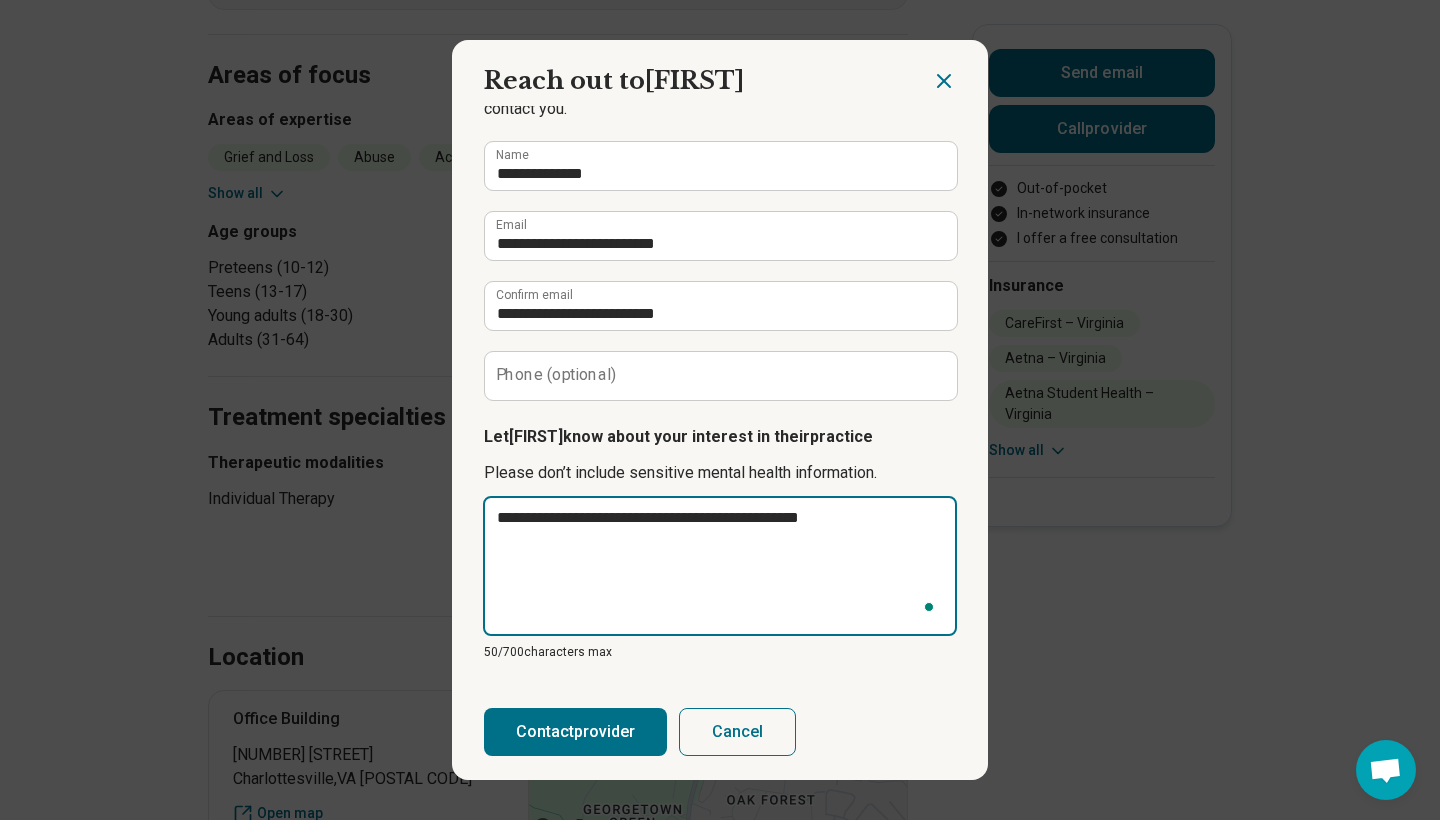 type on "*" 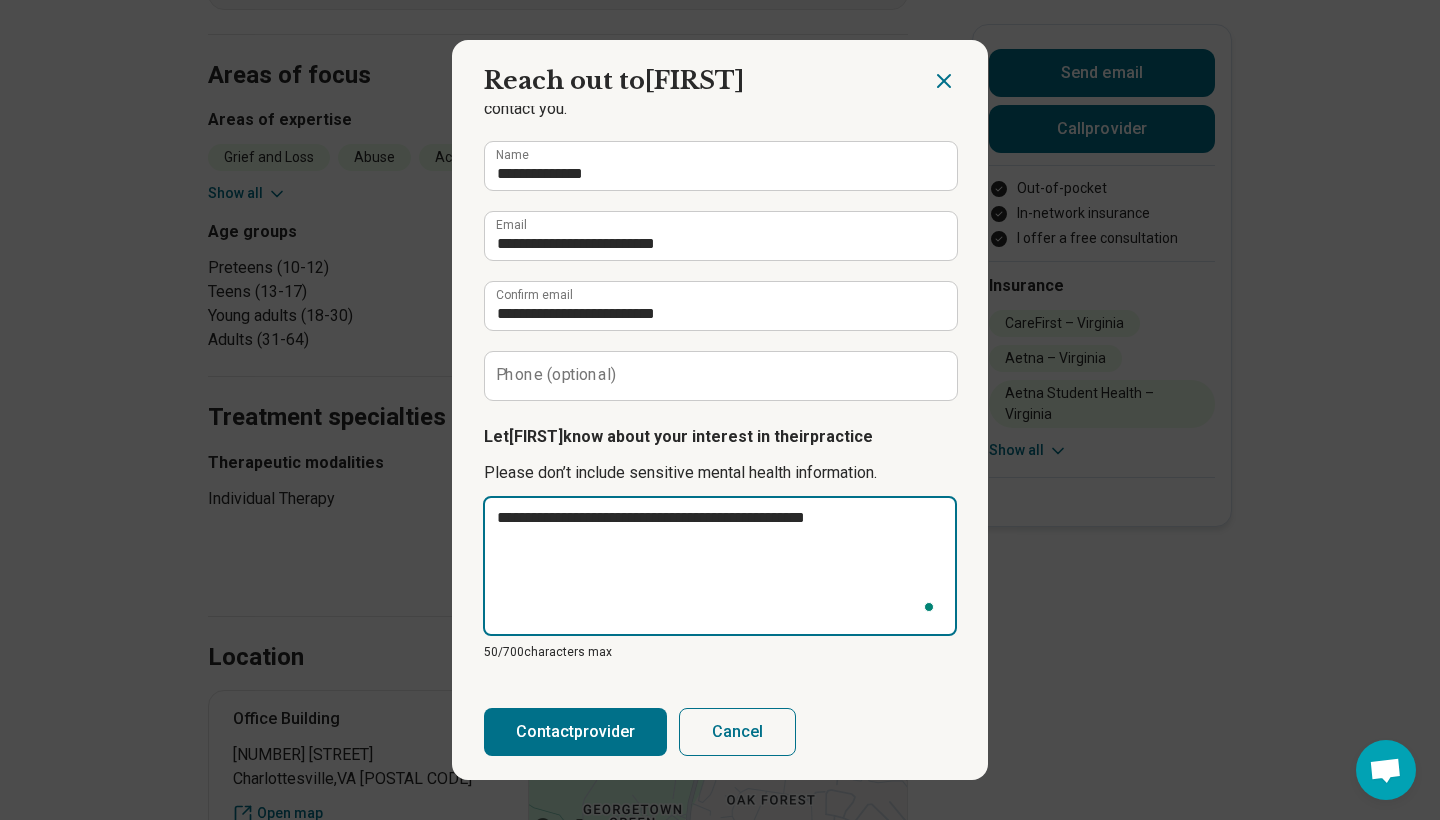 type on "*" 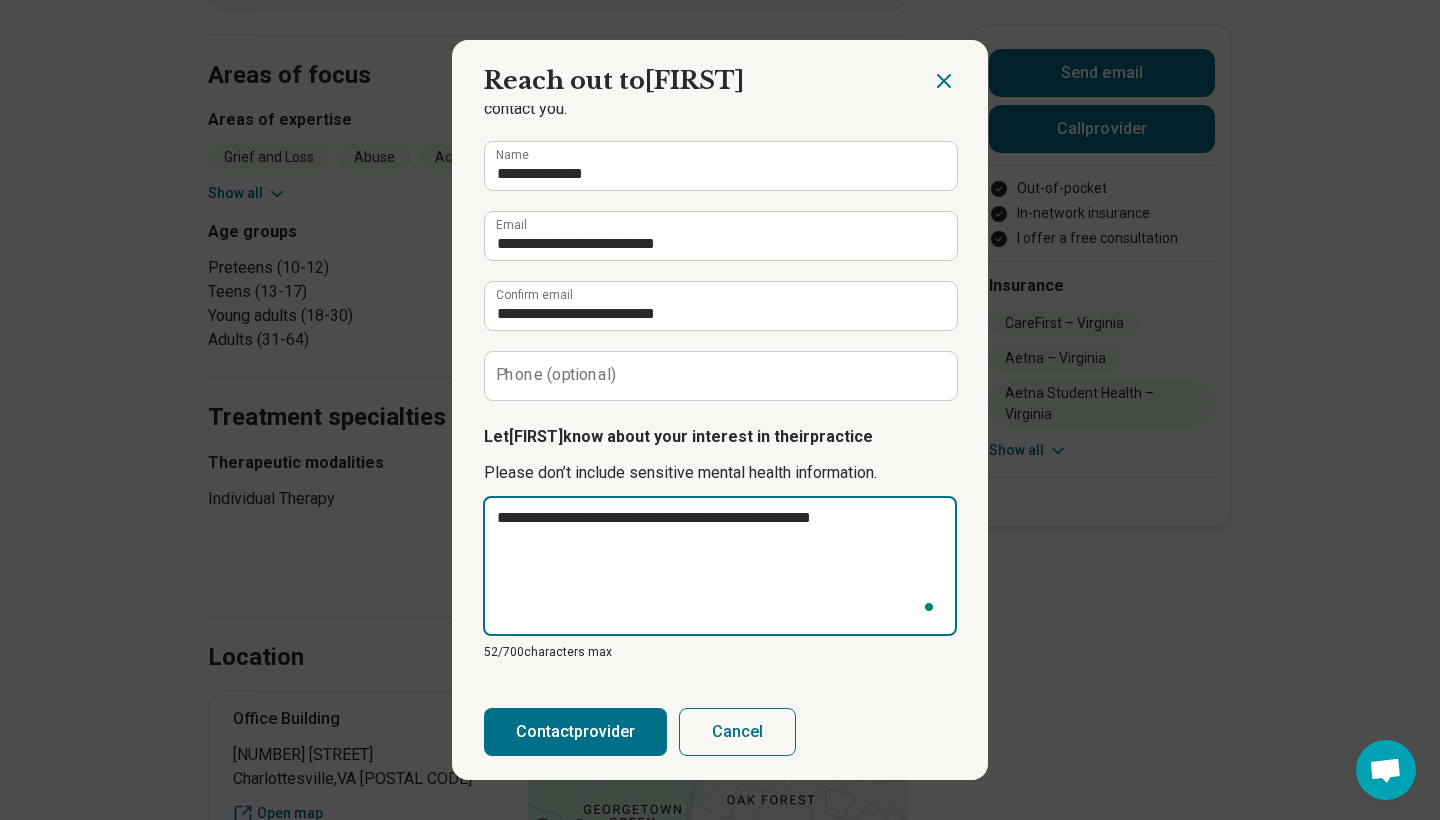 type on "*" 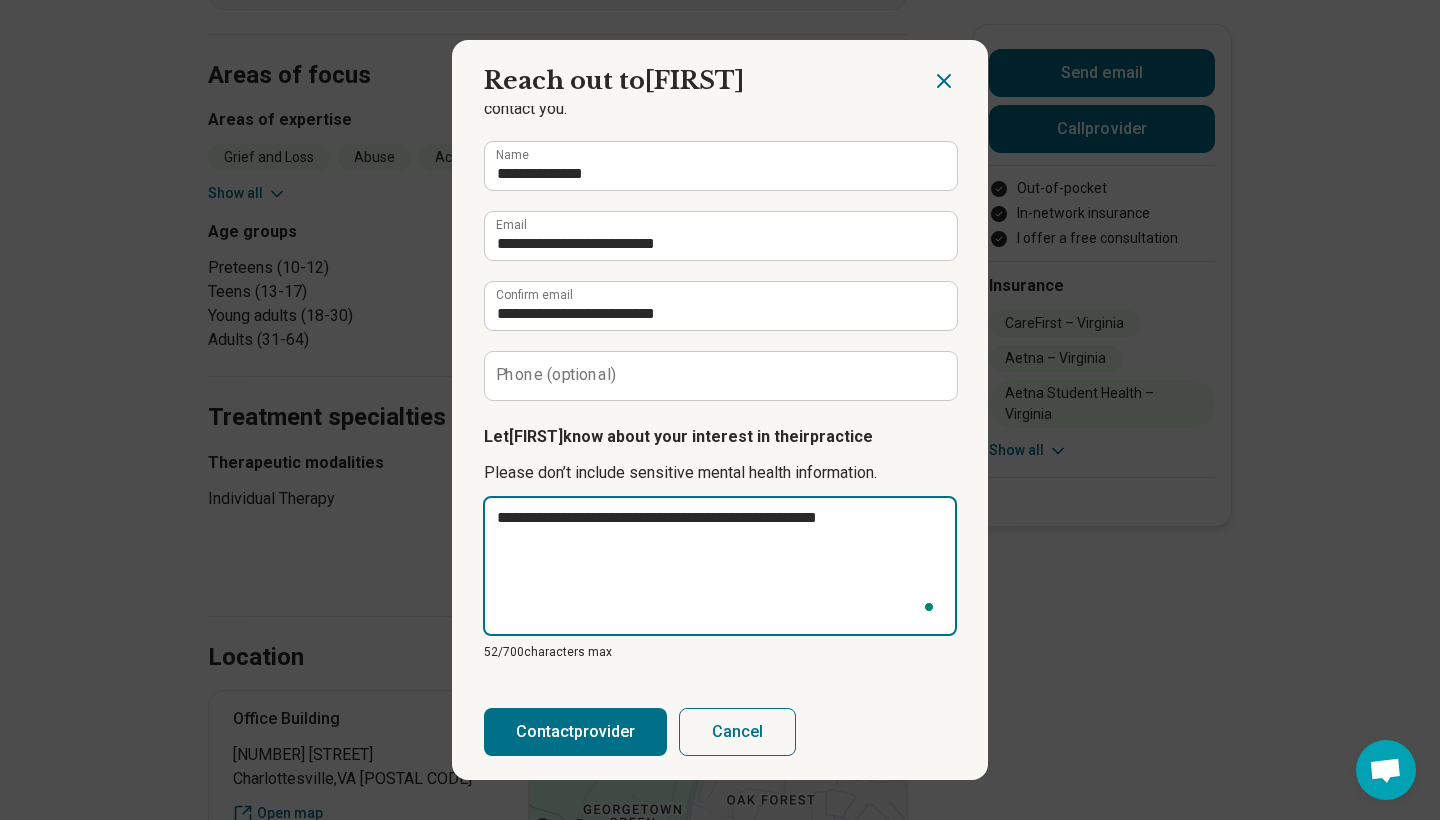type on "*" 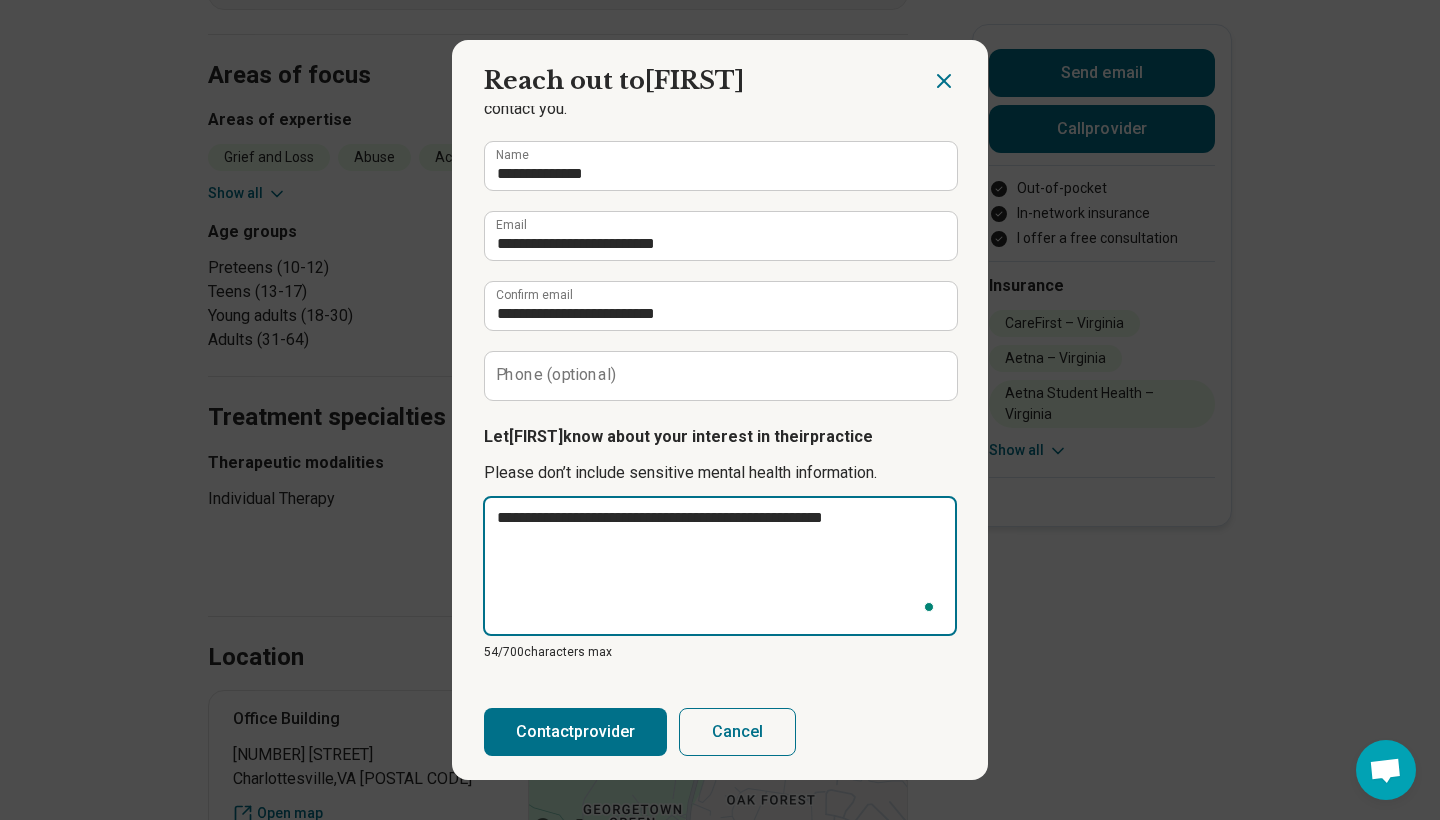 type on "*" 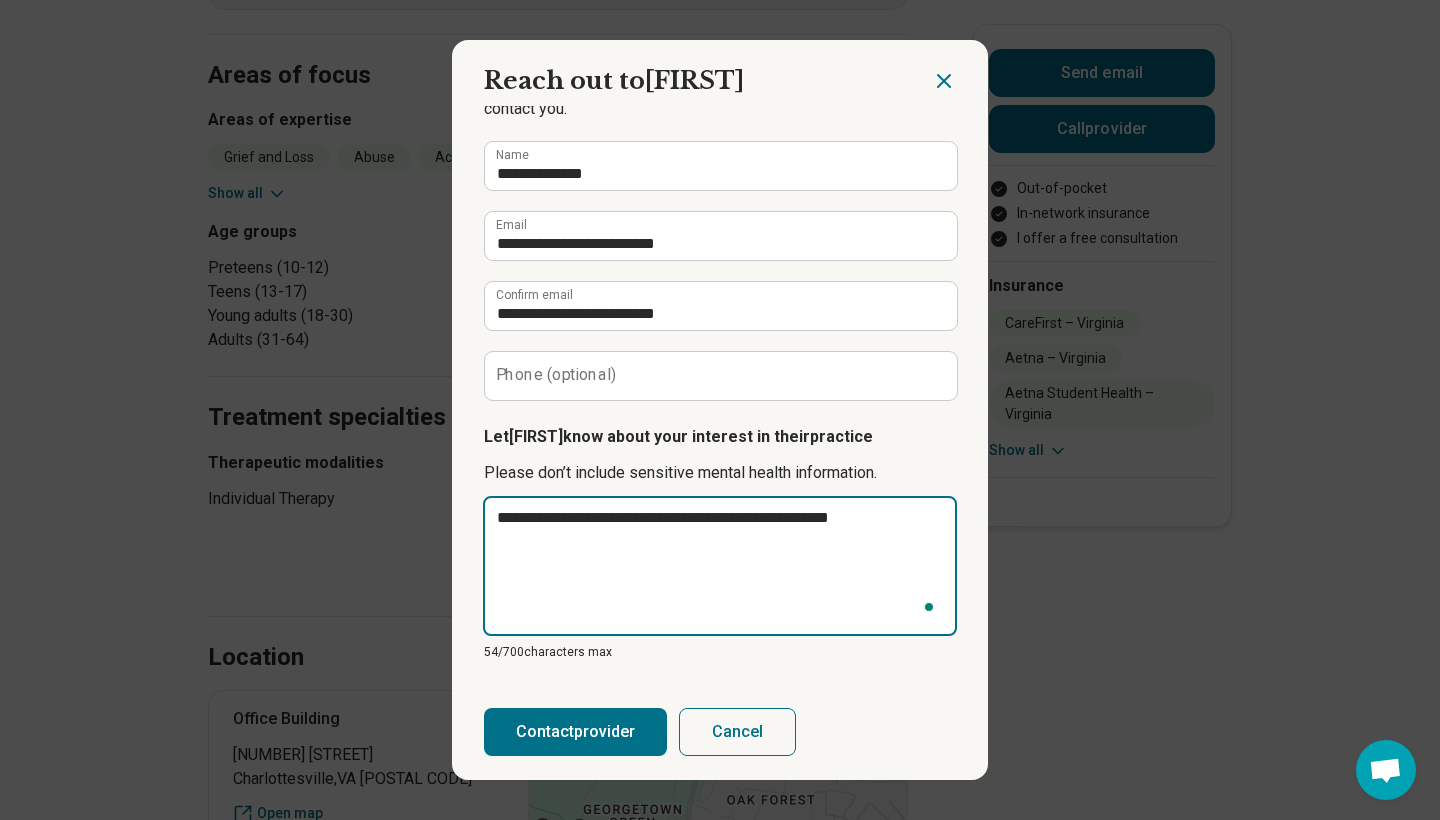 type on "*" 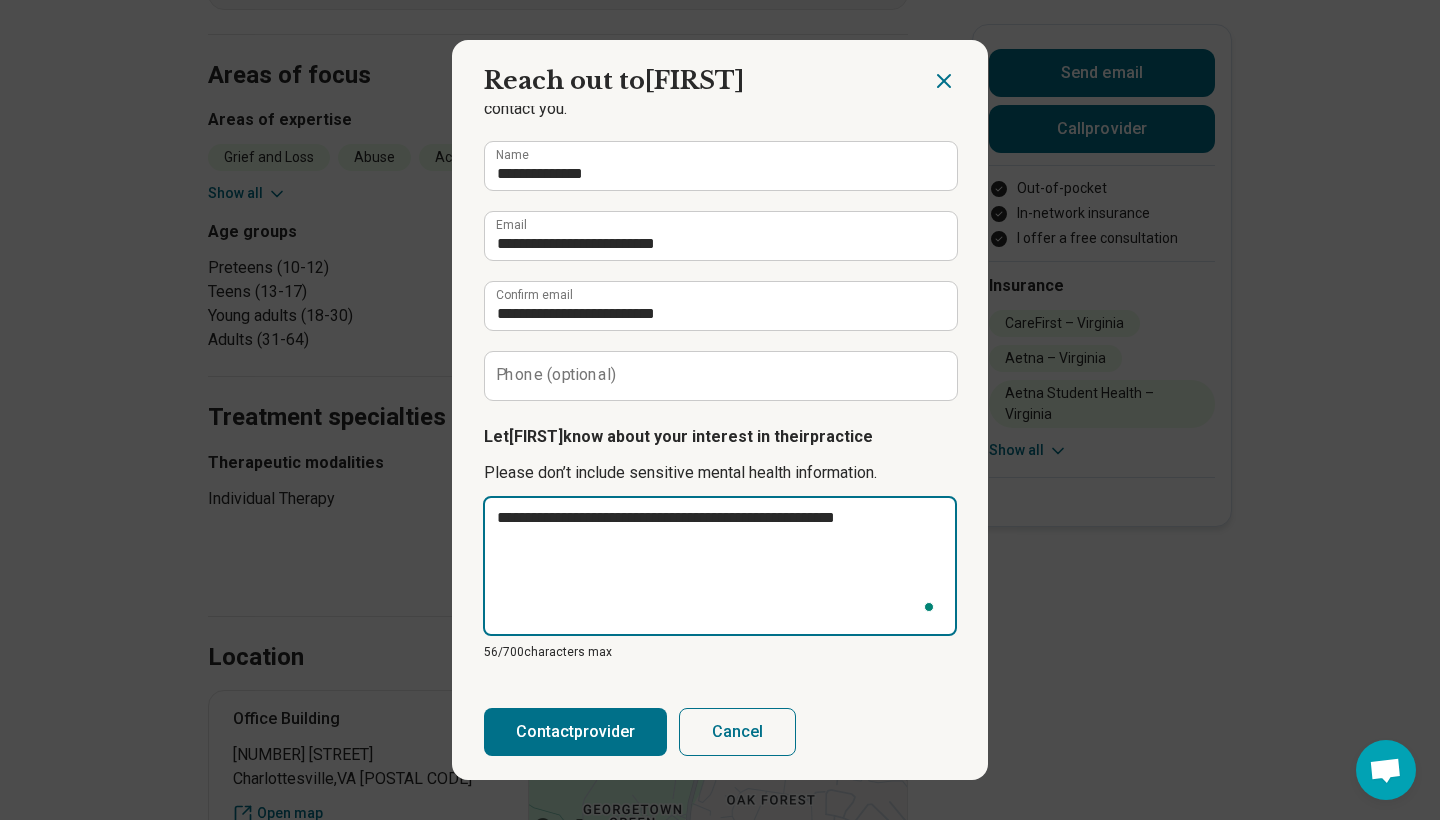 type on "*" 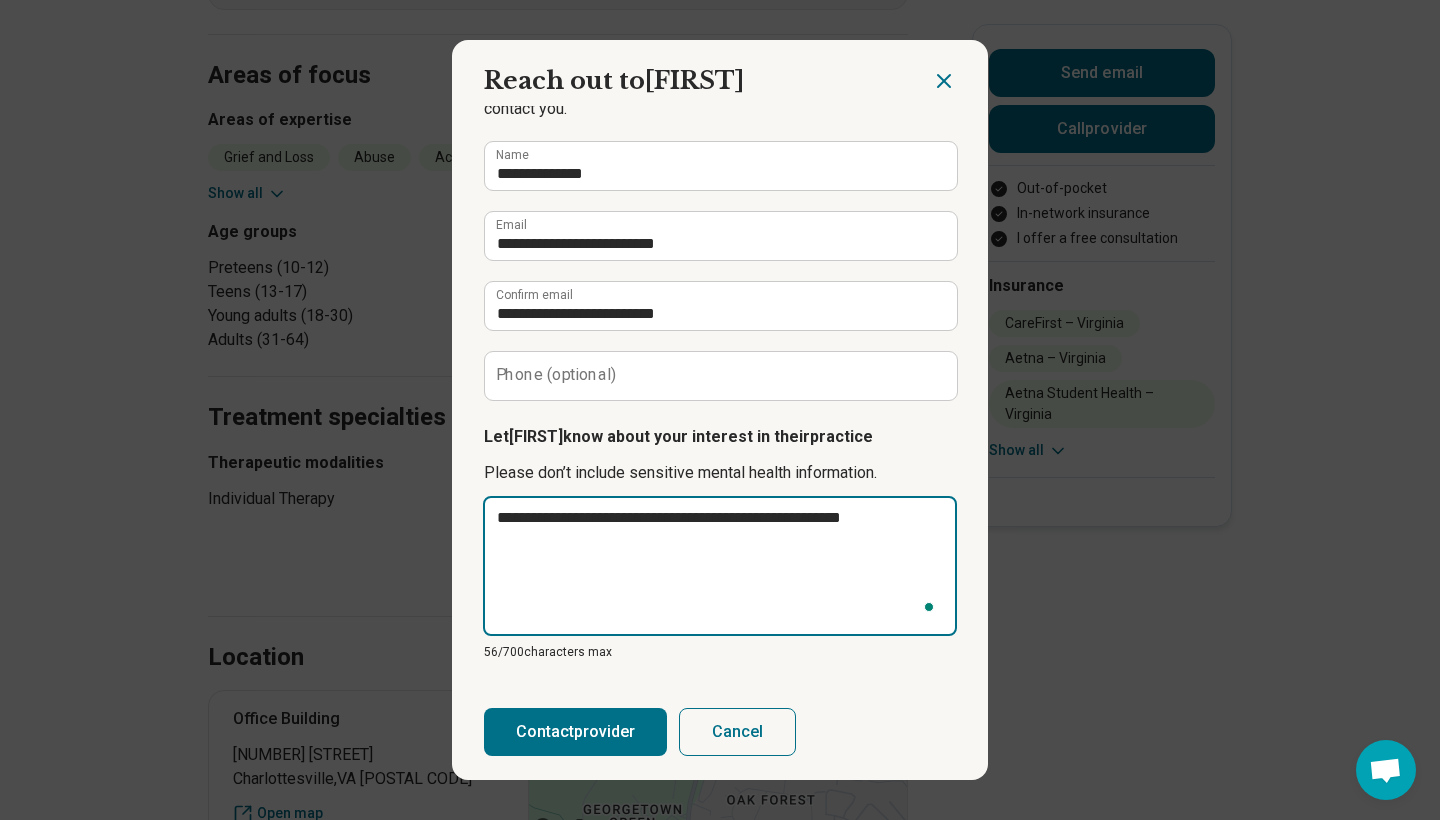 type on "*" 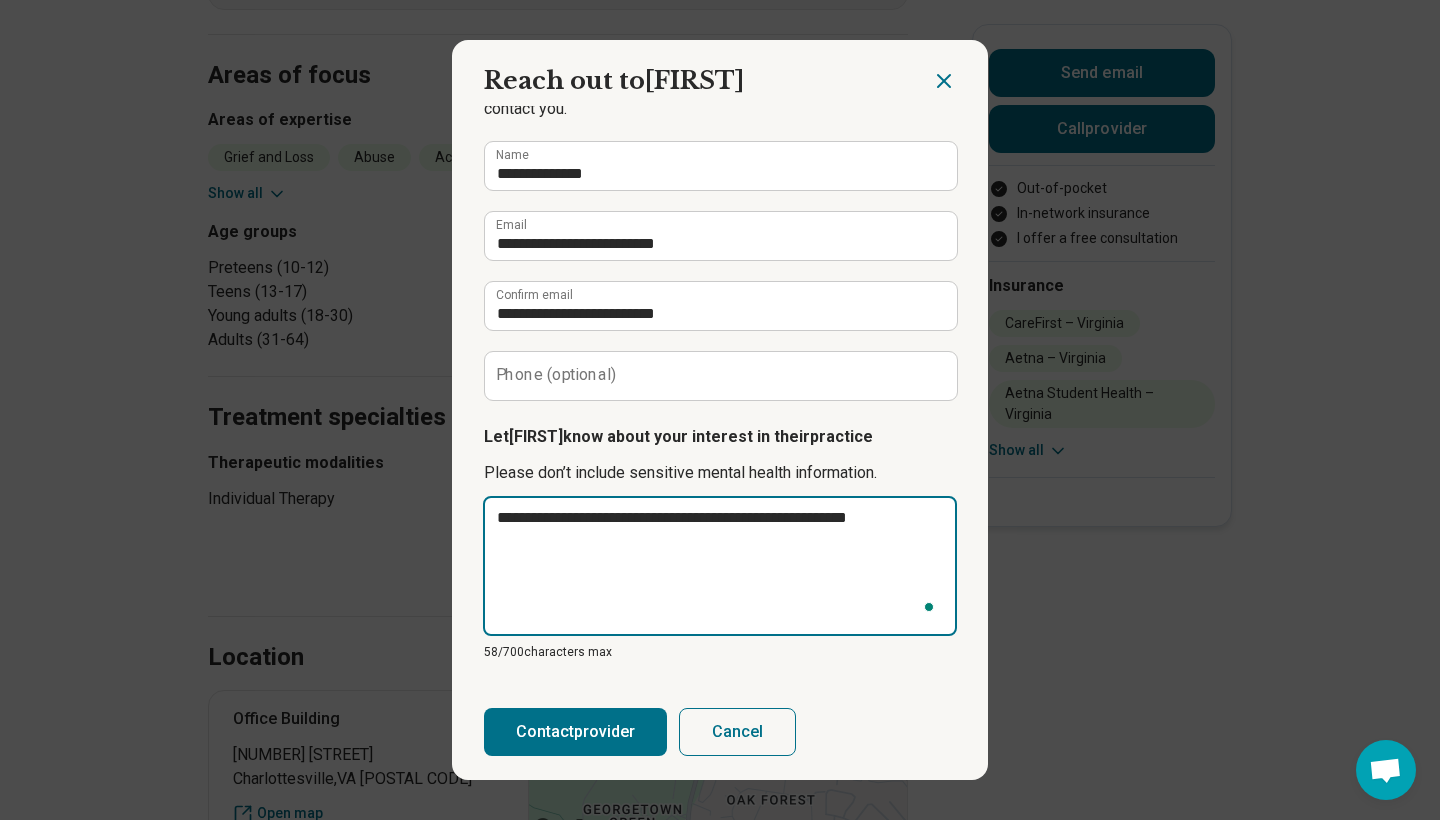 type on "*" 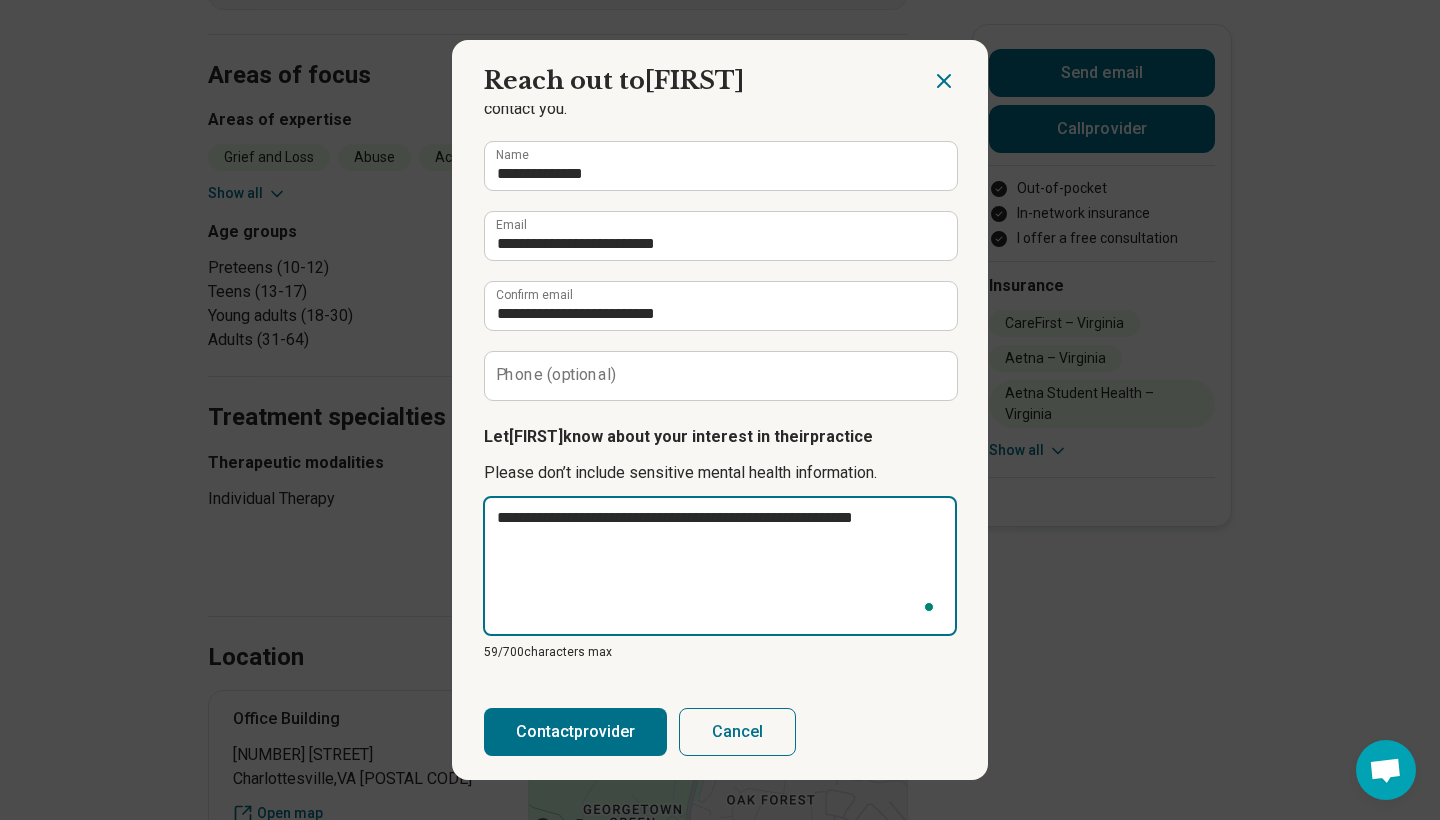 type on "*" 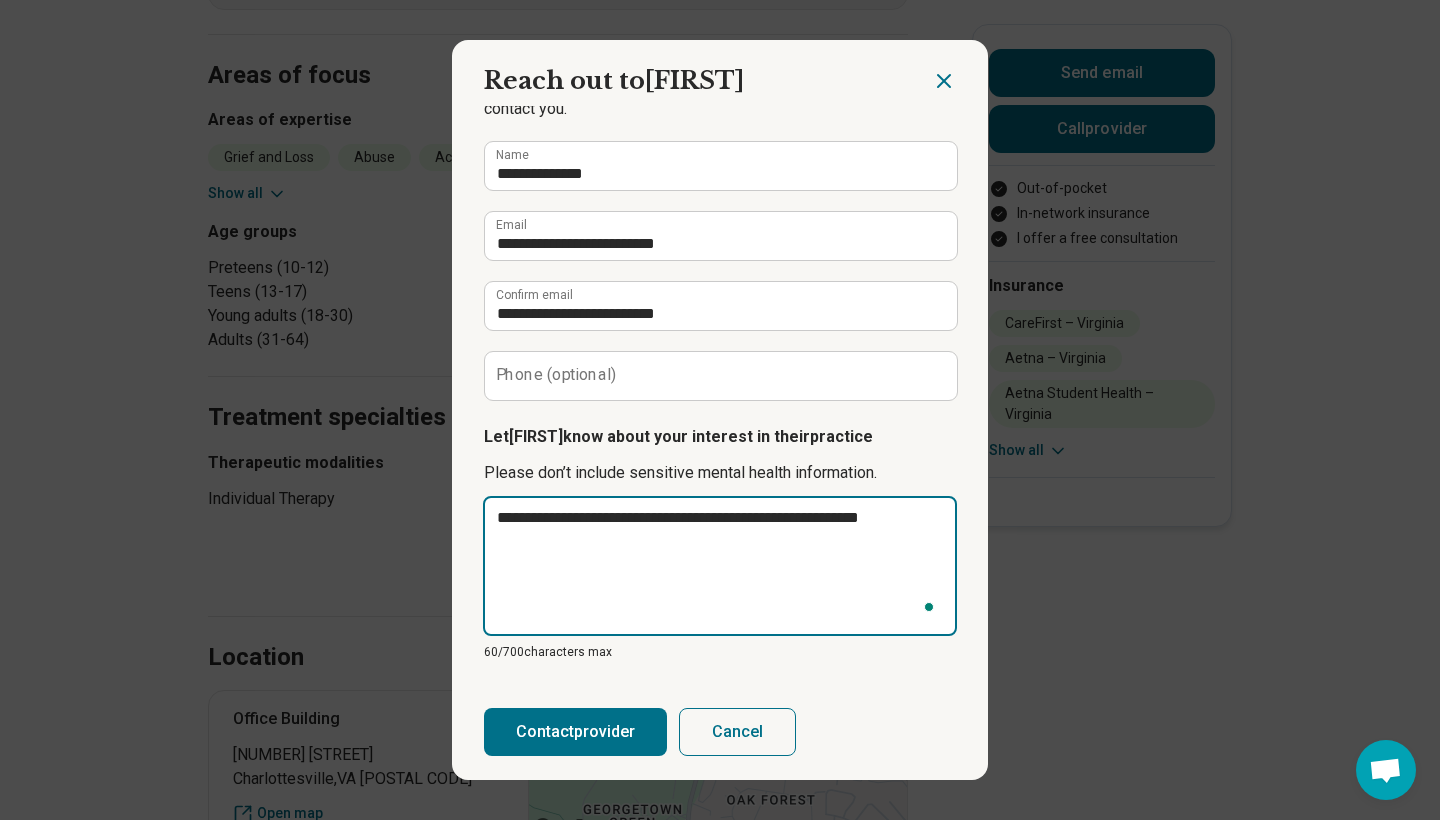 type on "*" 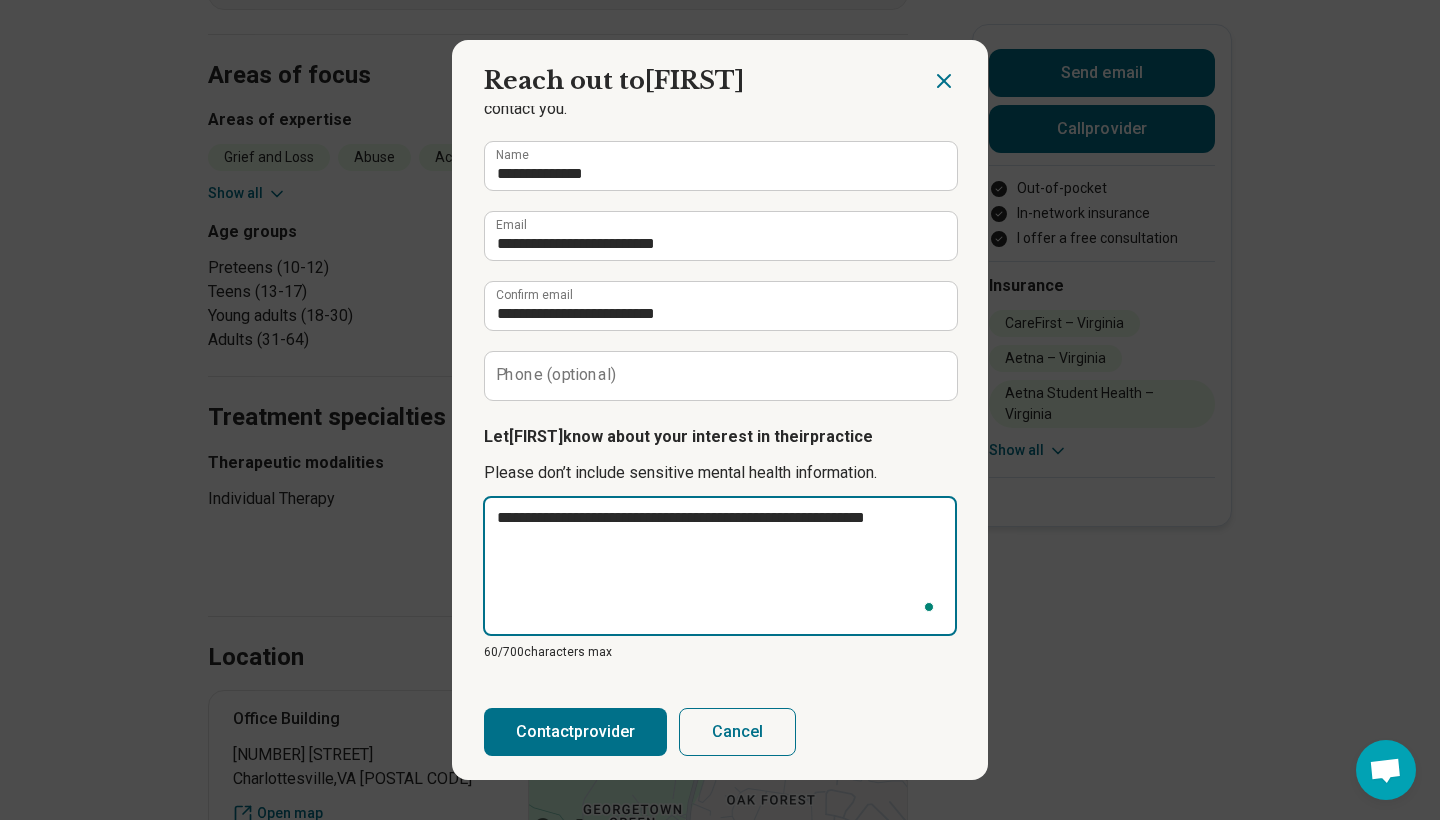 type on "*" 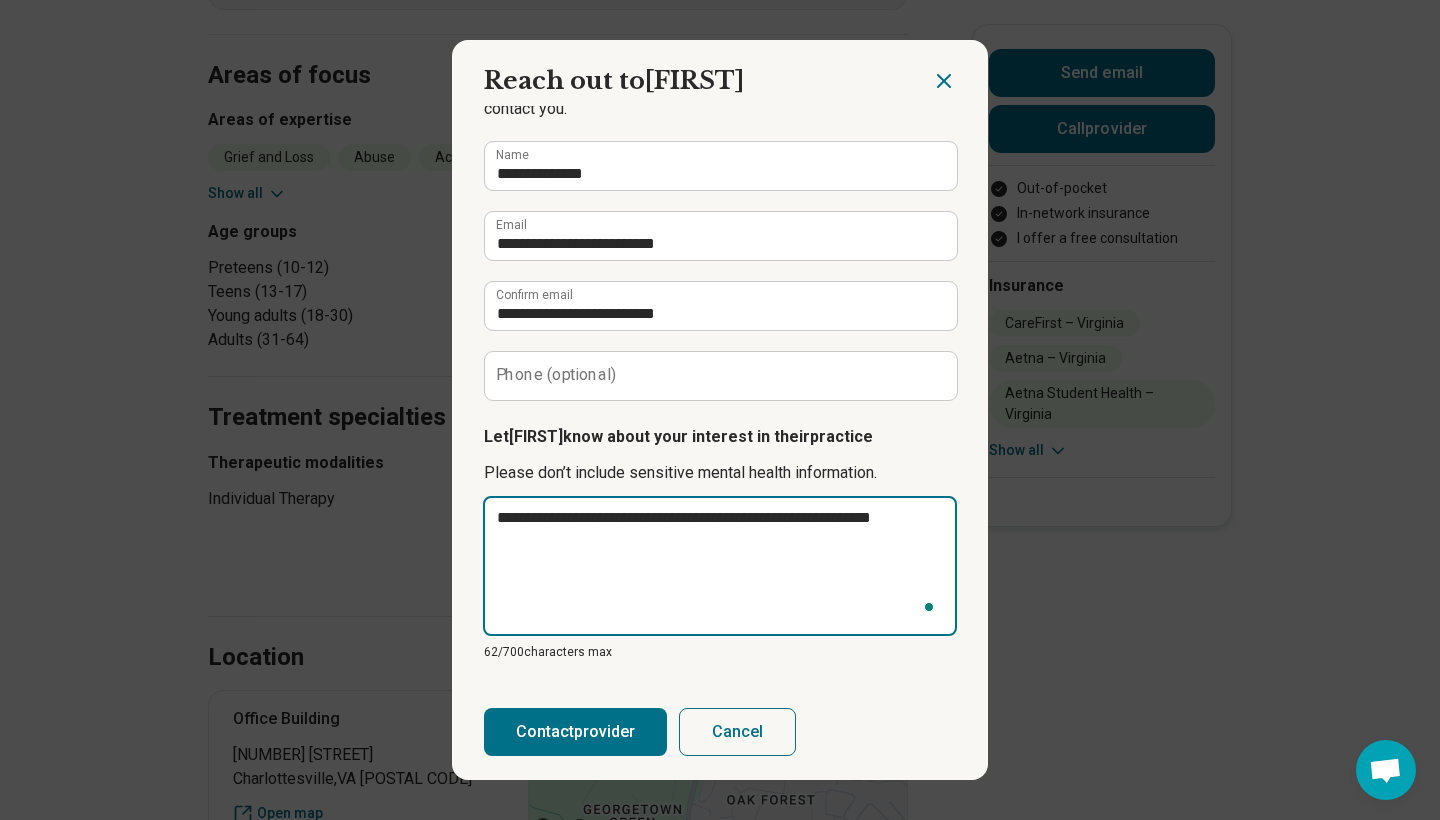 type on "*" 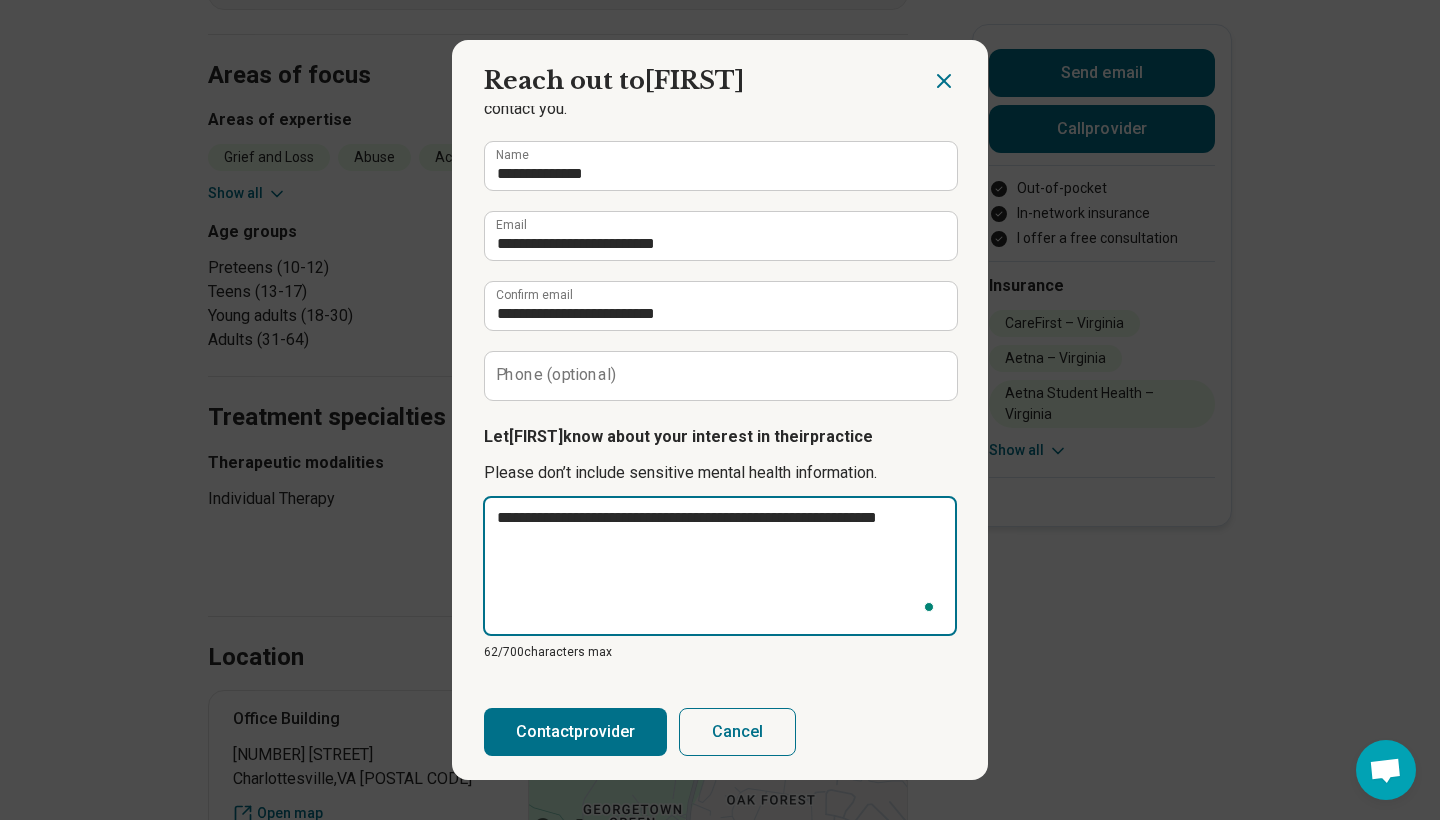 type on "*" 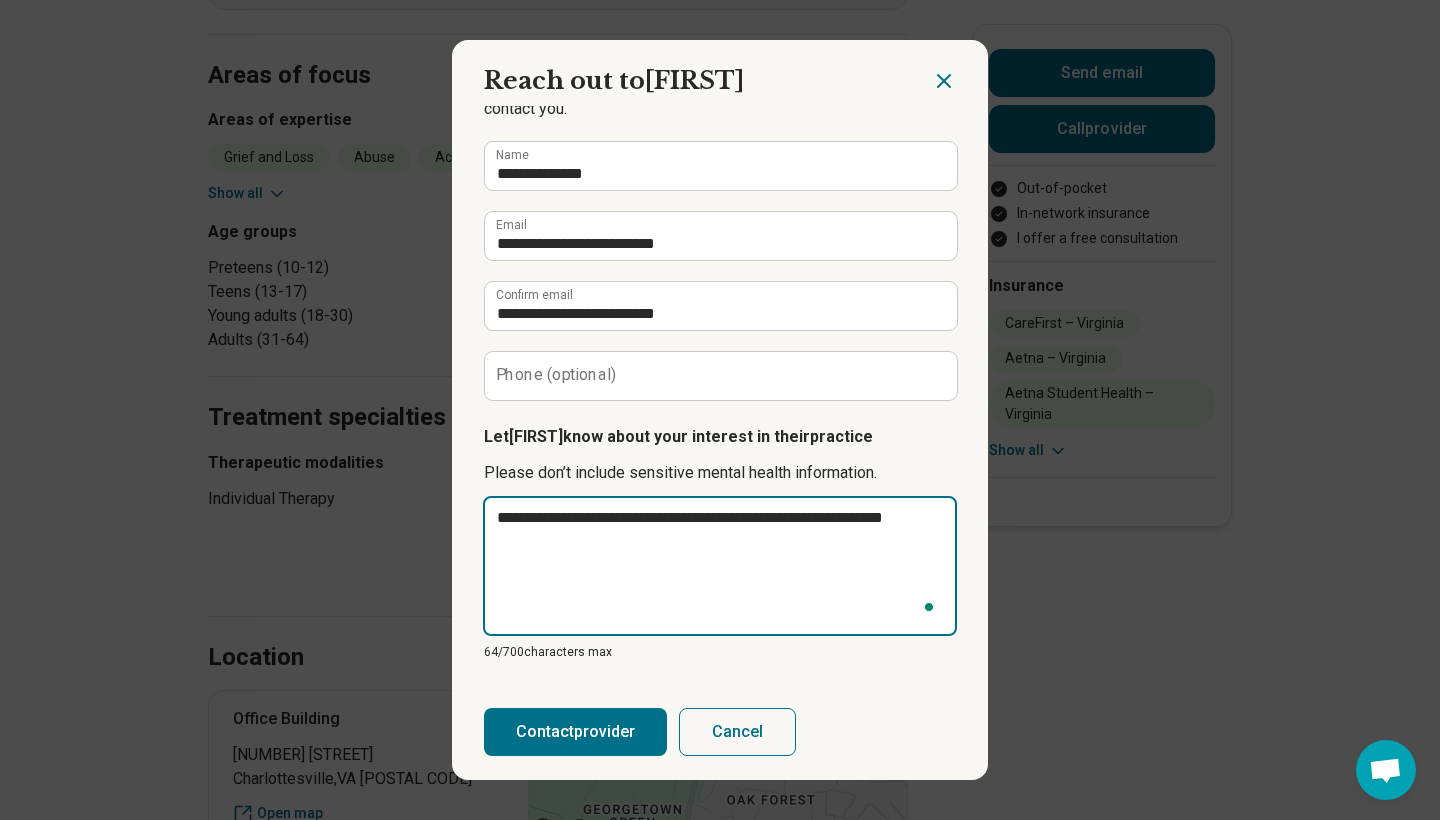 type on "*" 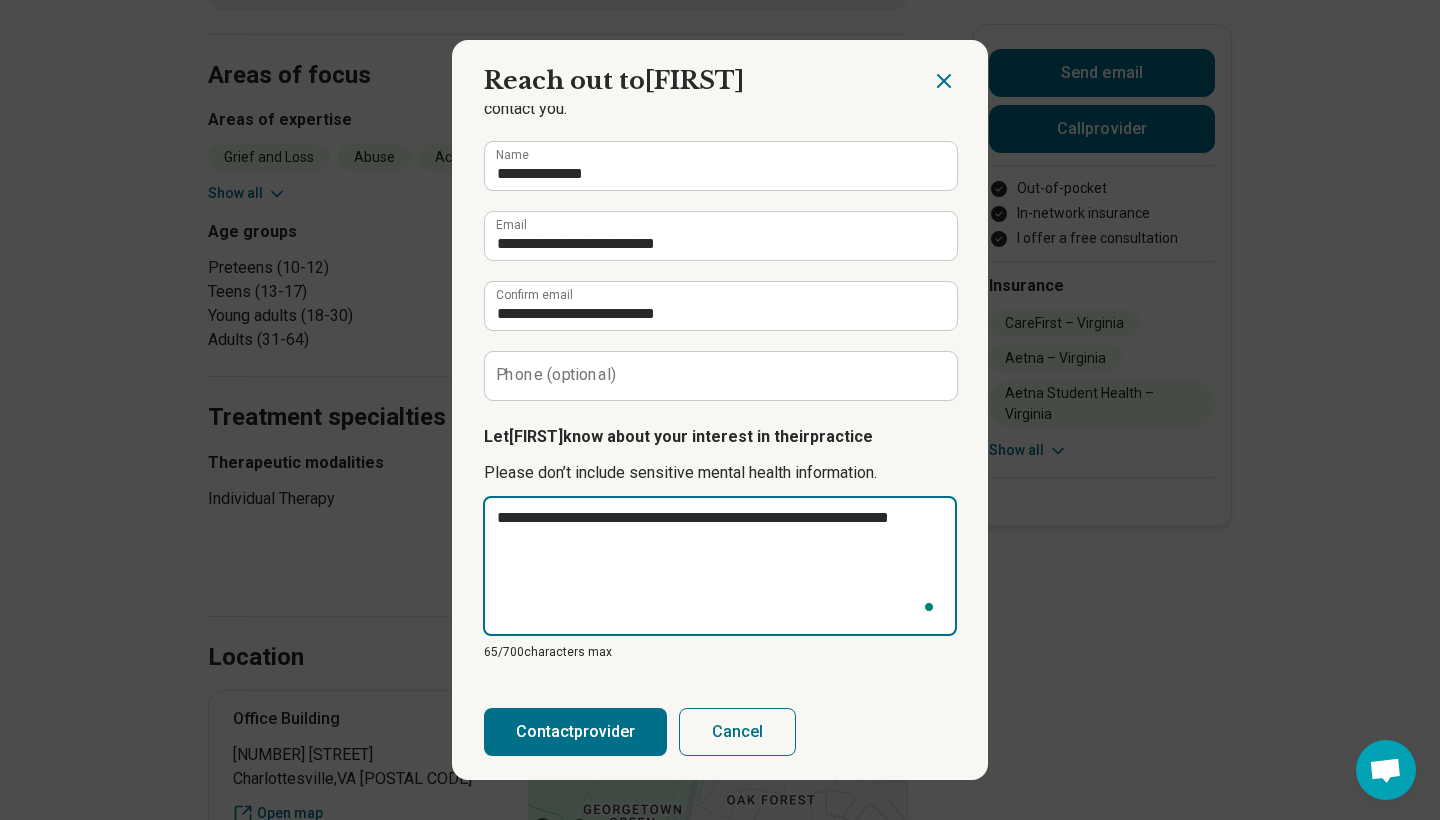 type on "*" 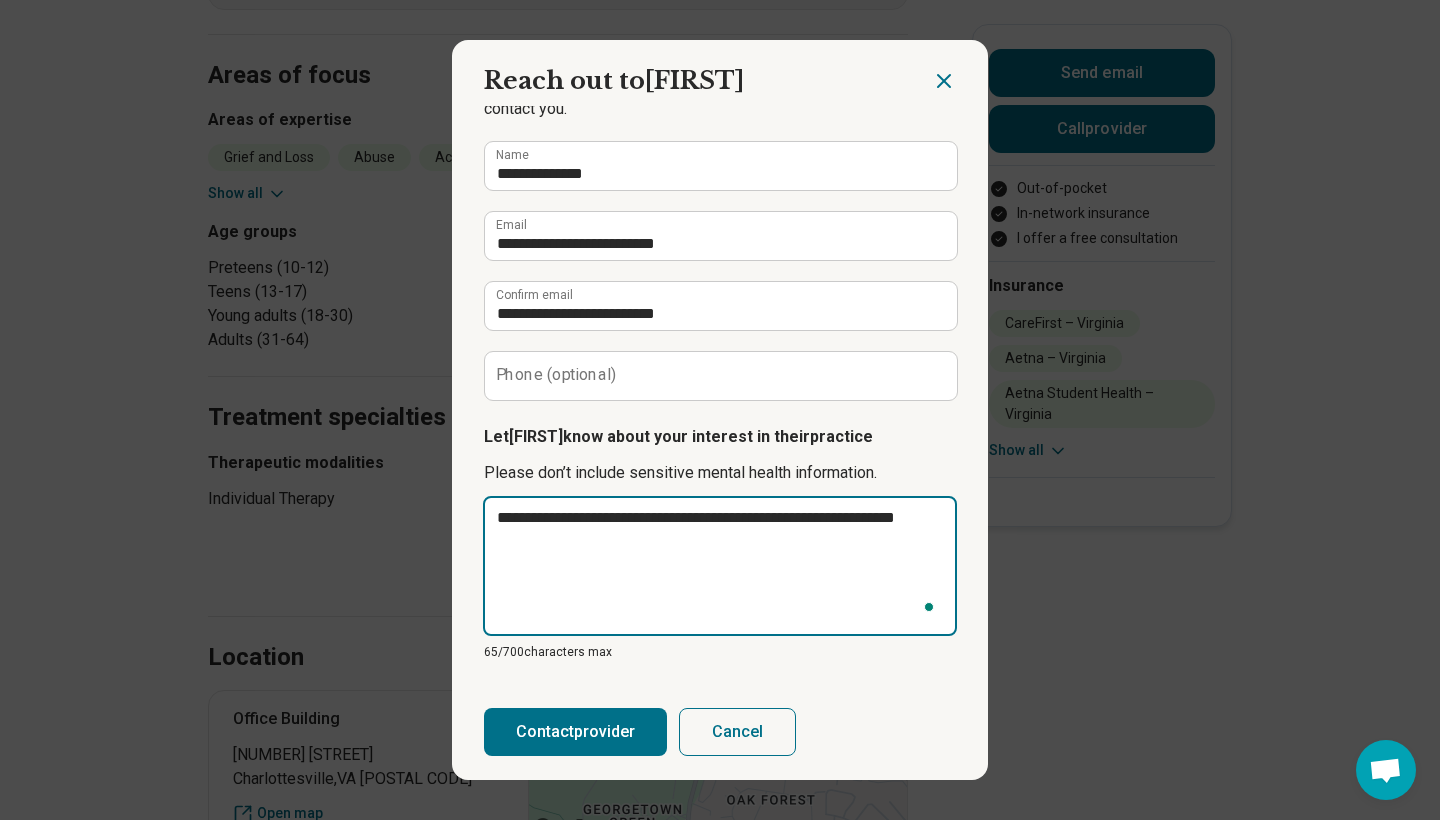 type on "*" 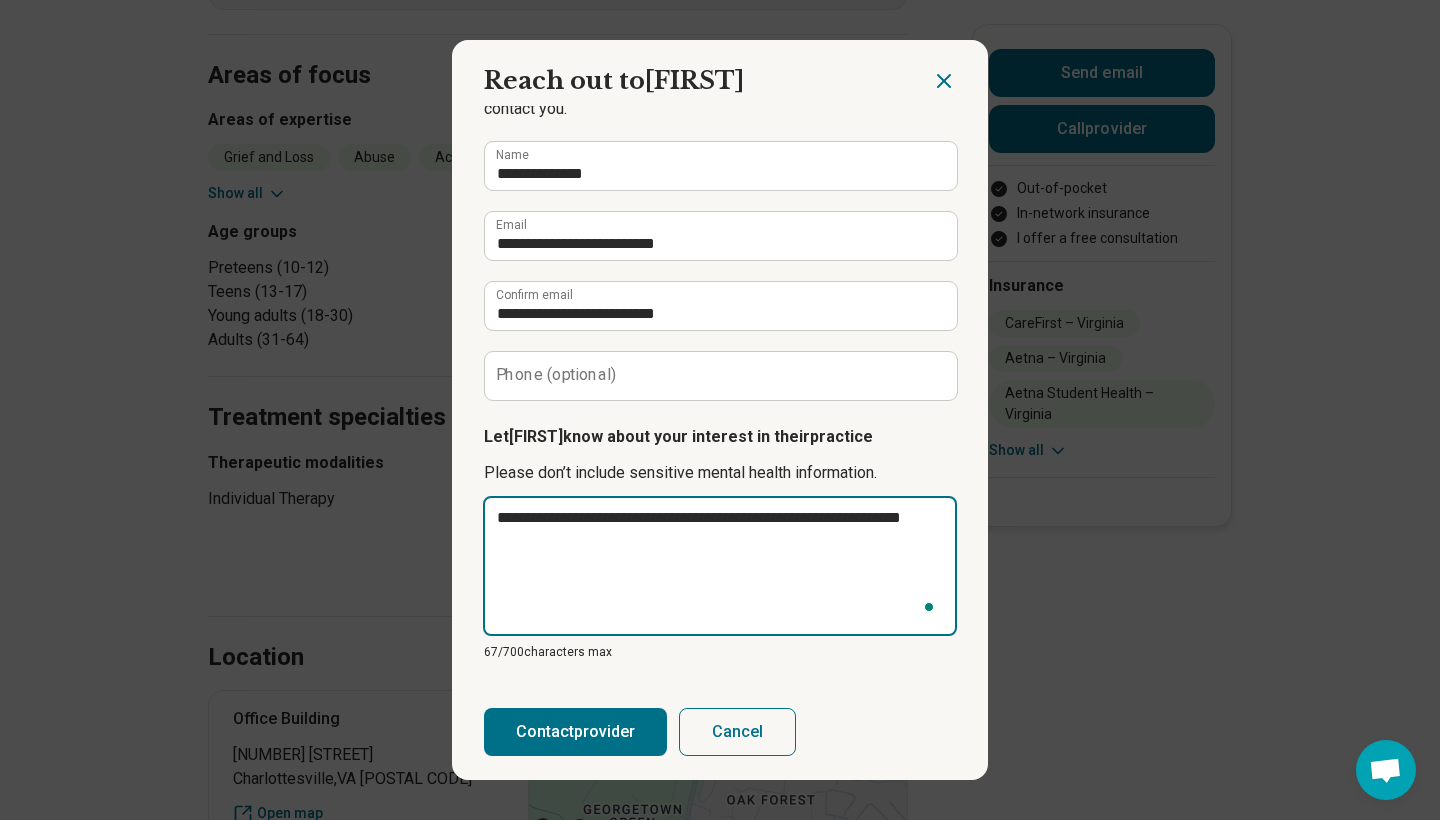 type on "*" 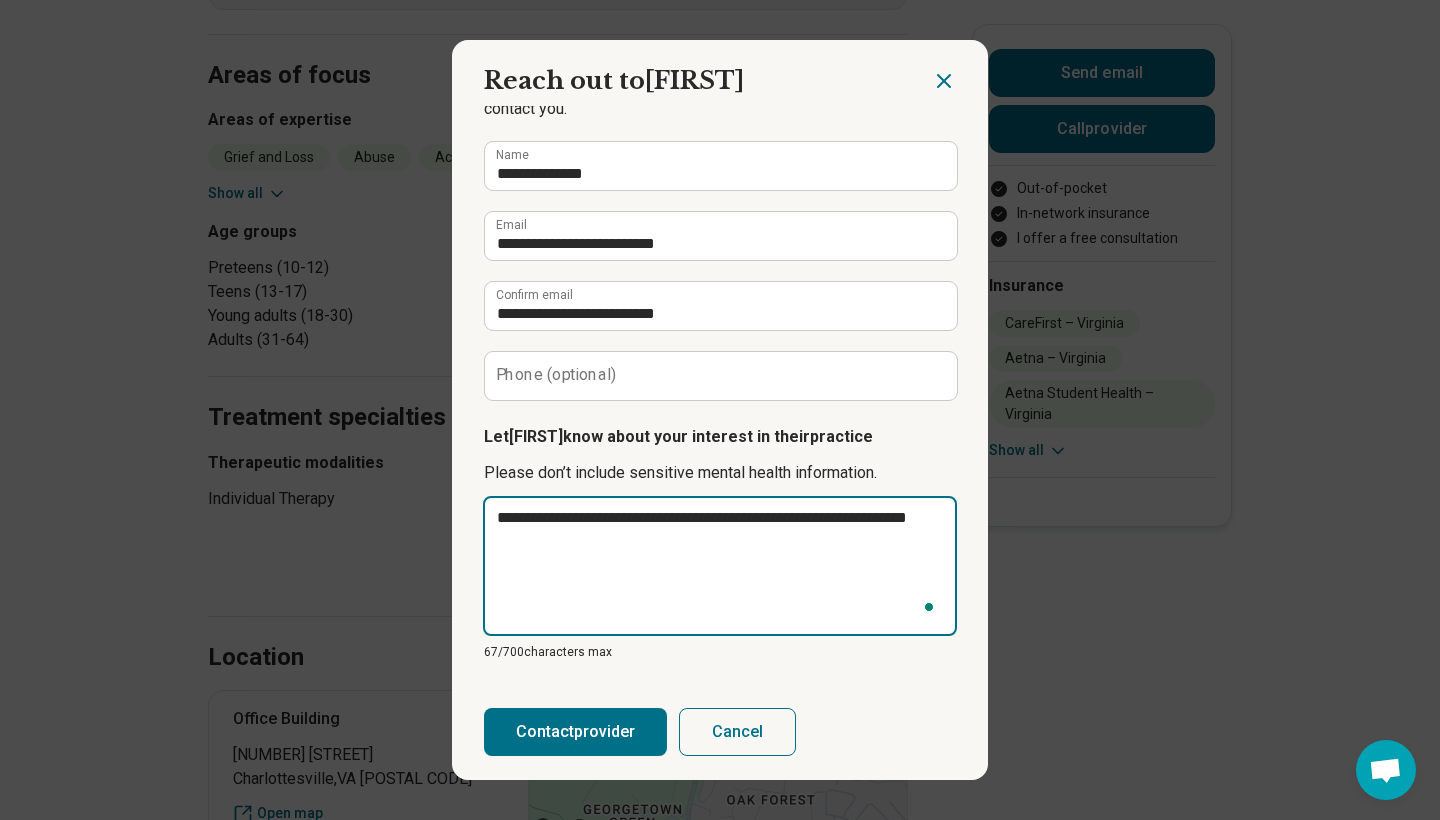 type on "*" 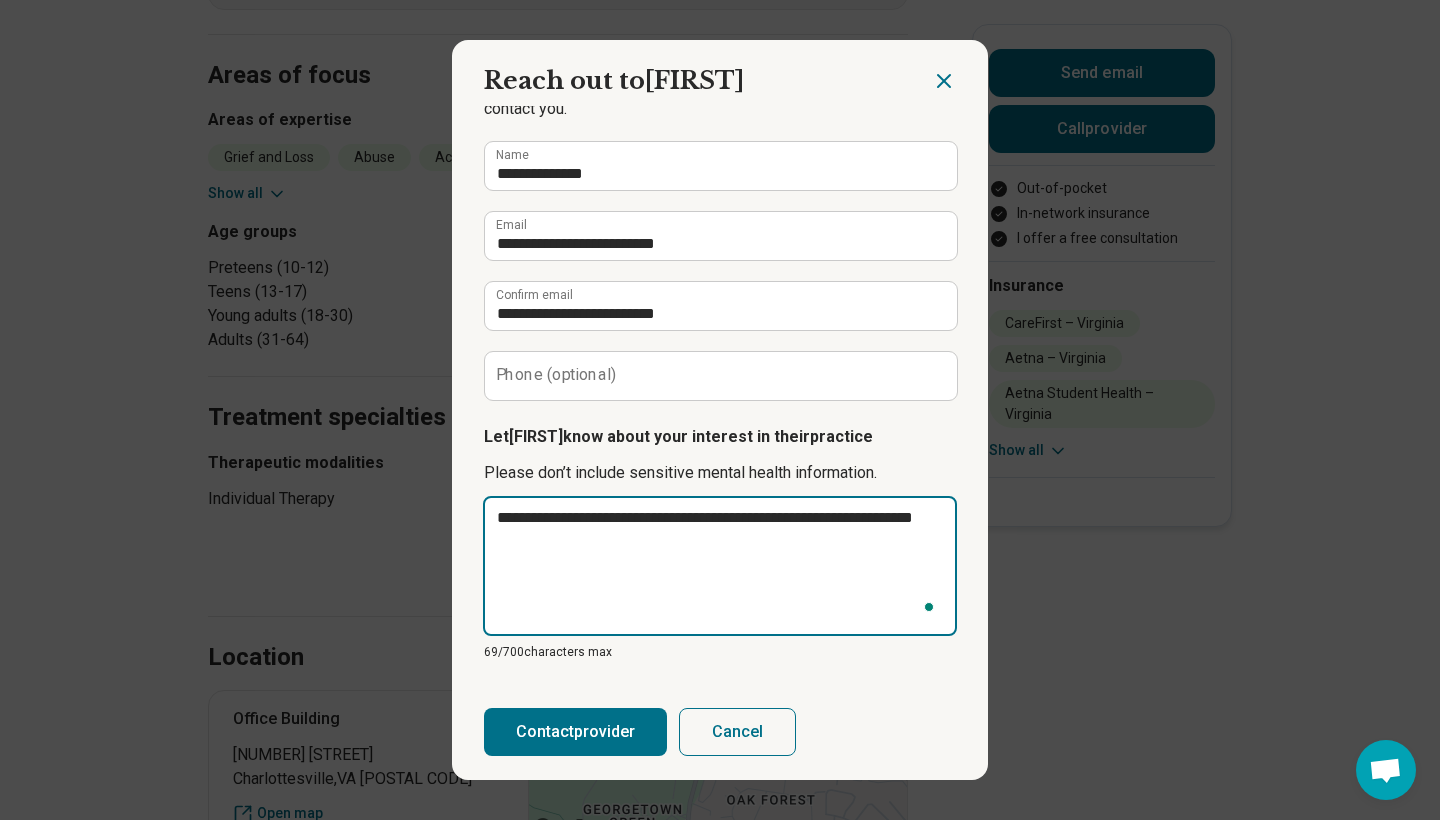 type on "*" 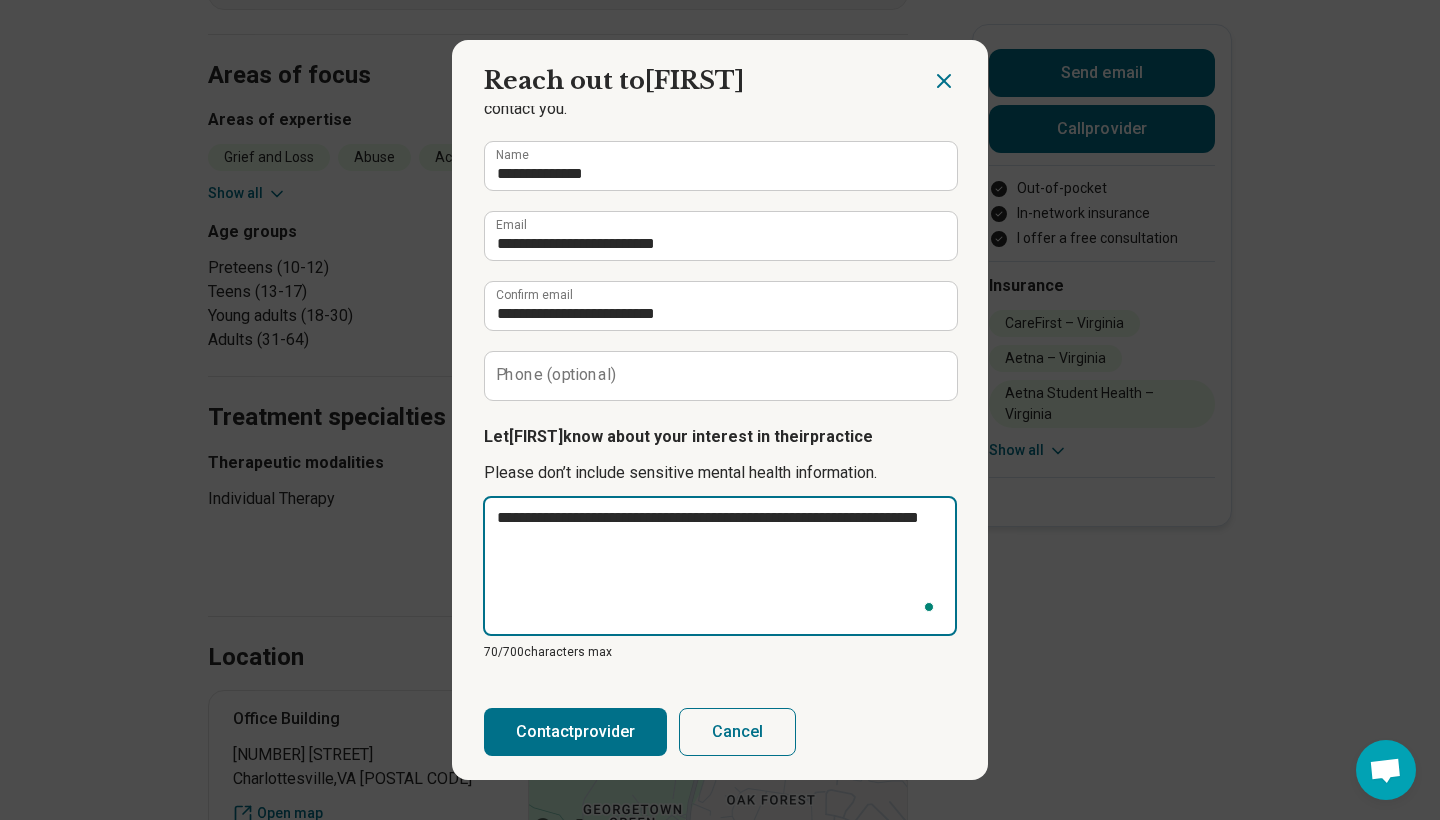 type on "*" 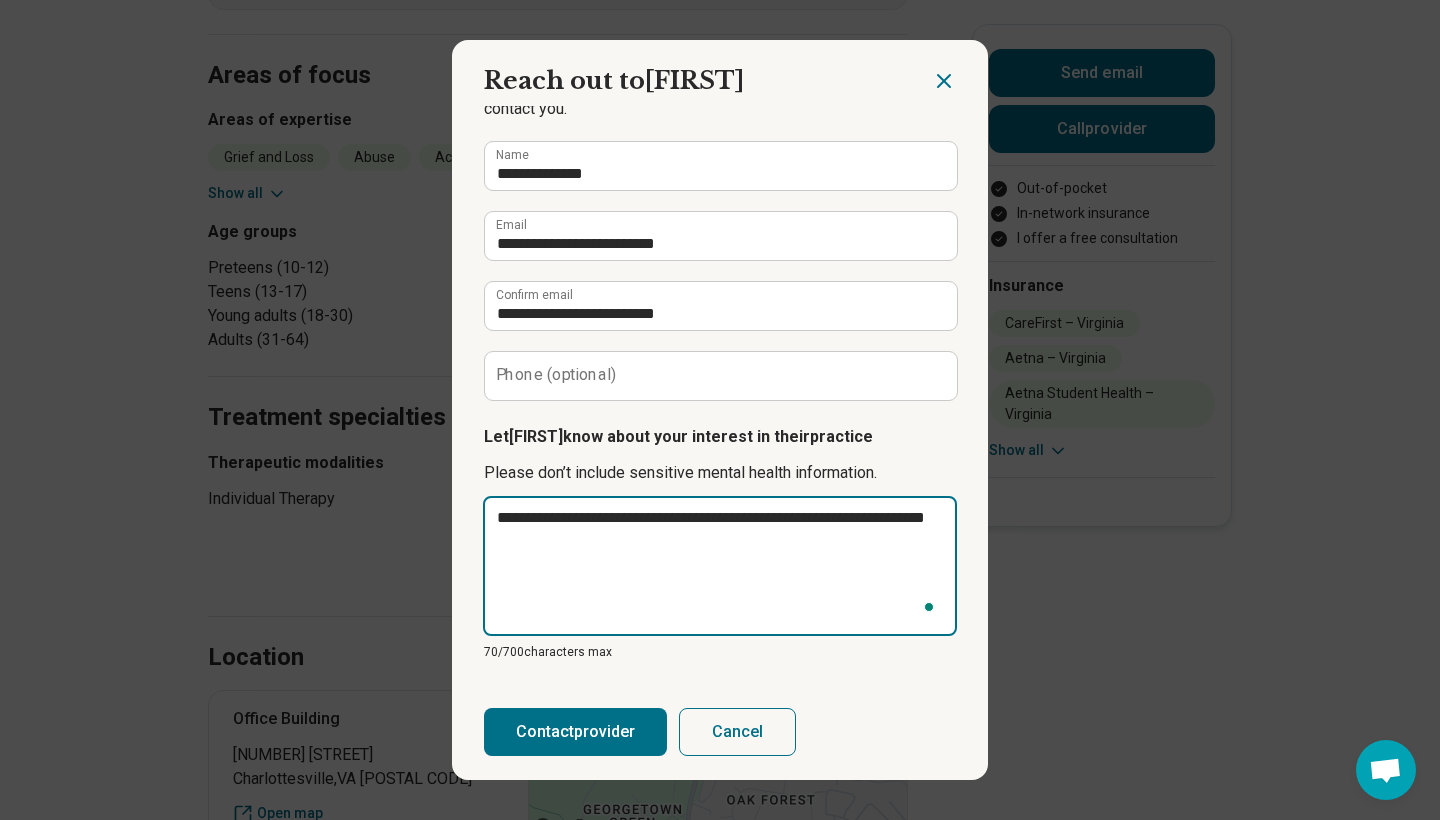 type on "*" 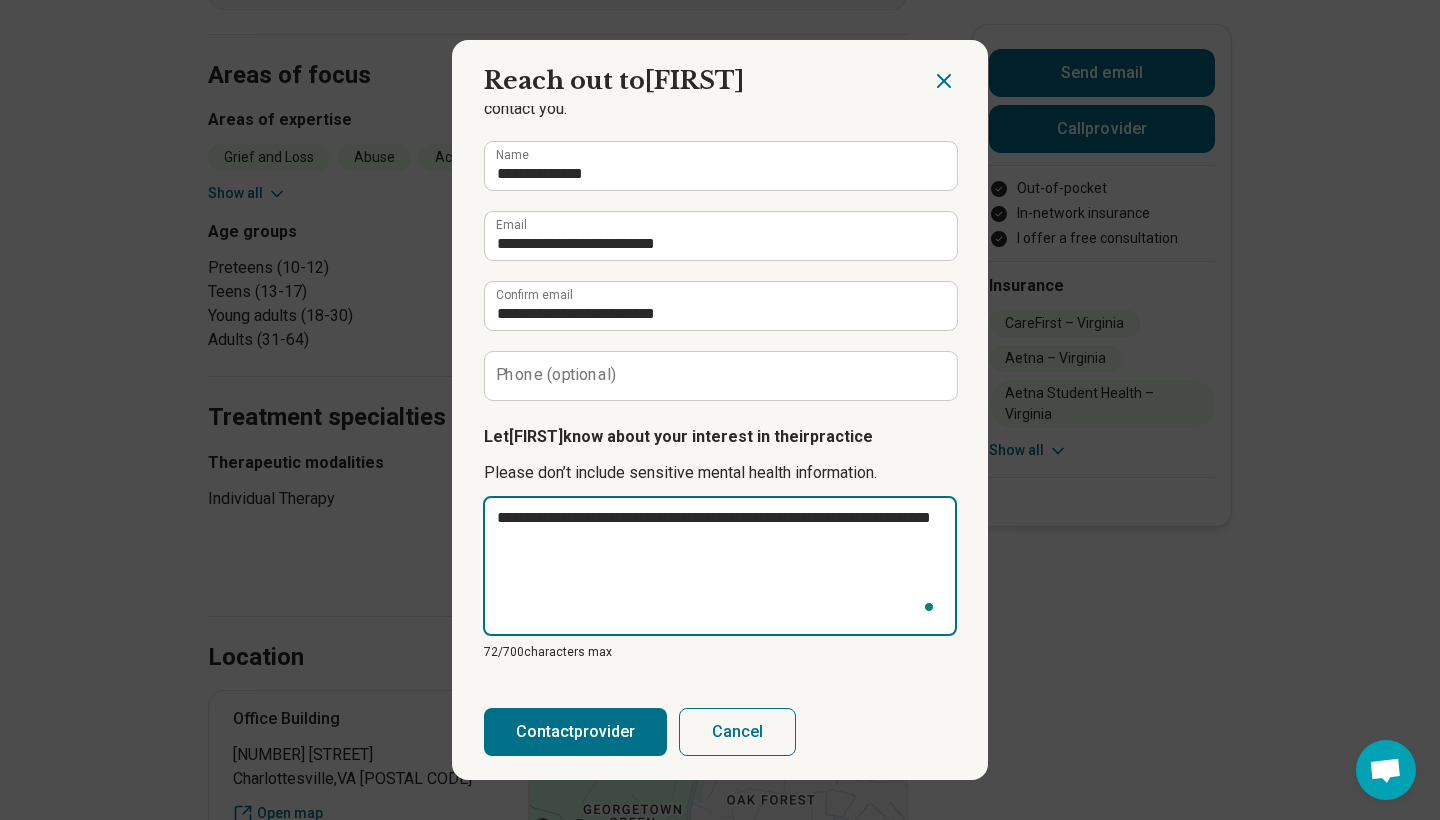 type on "*" 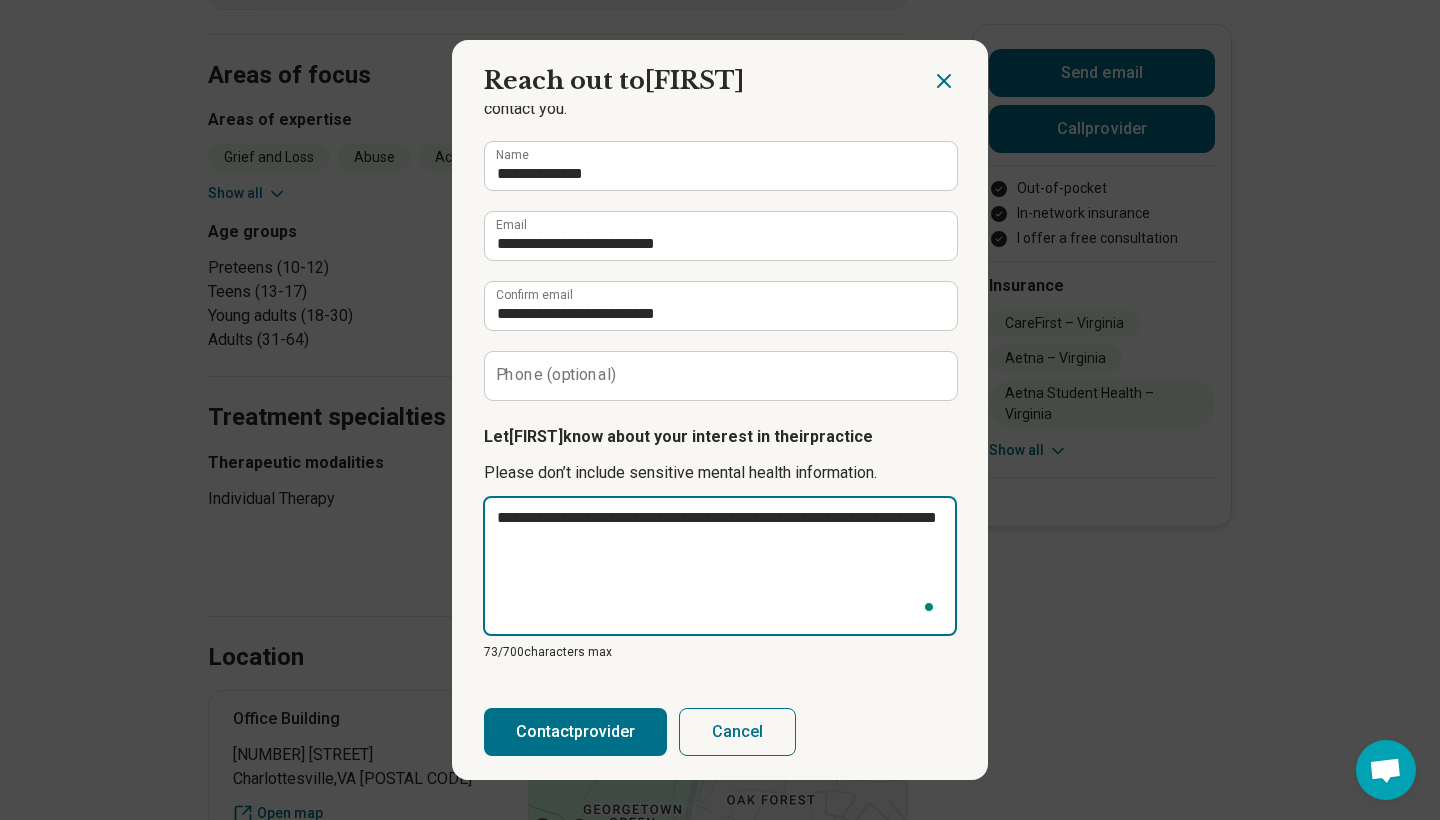 type on "*" 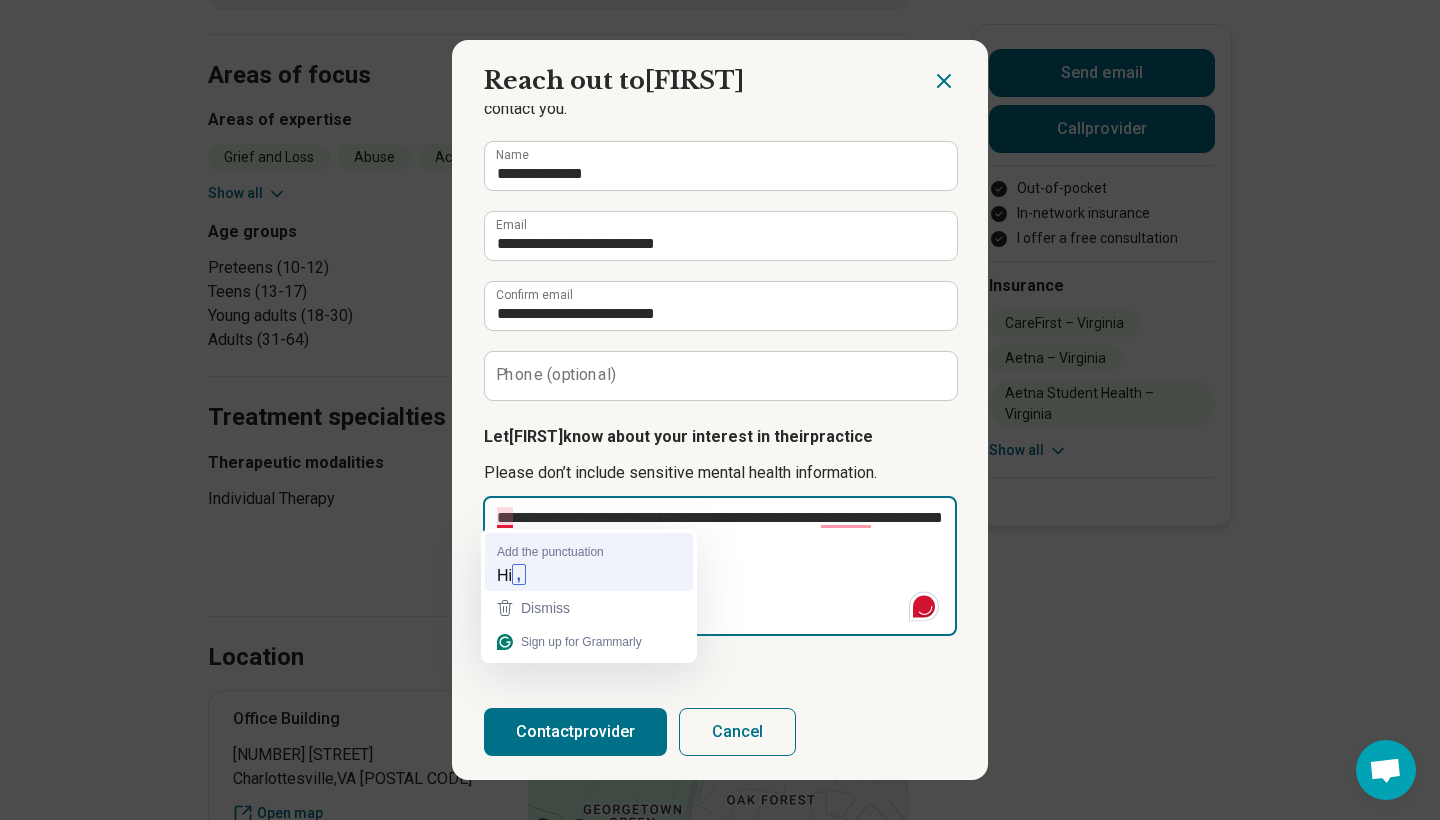 type on "**********" 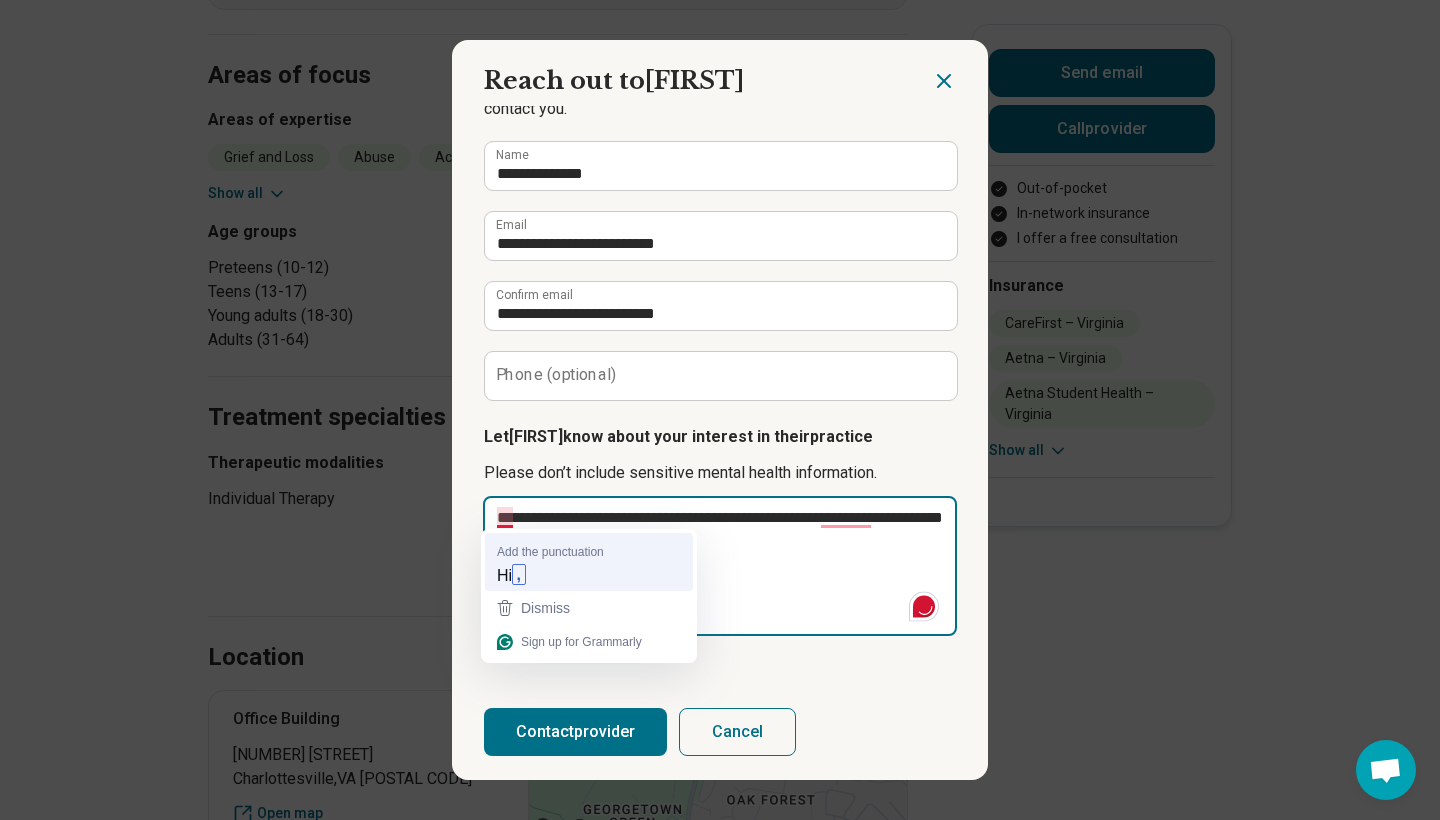 type on "*" 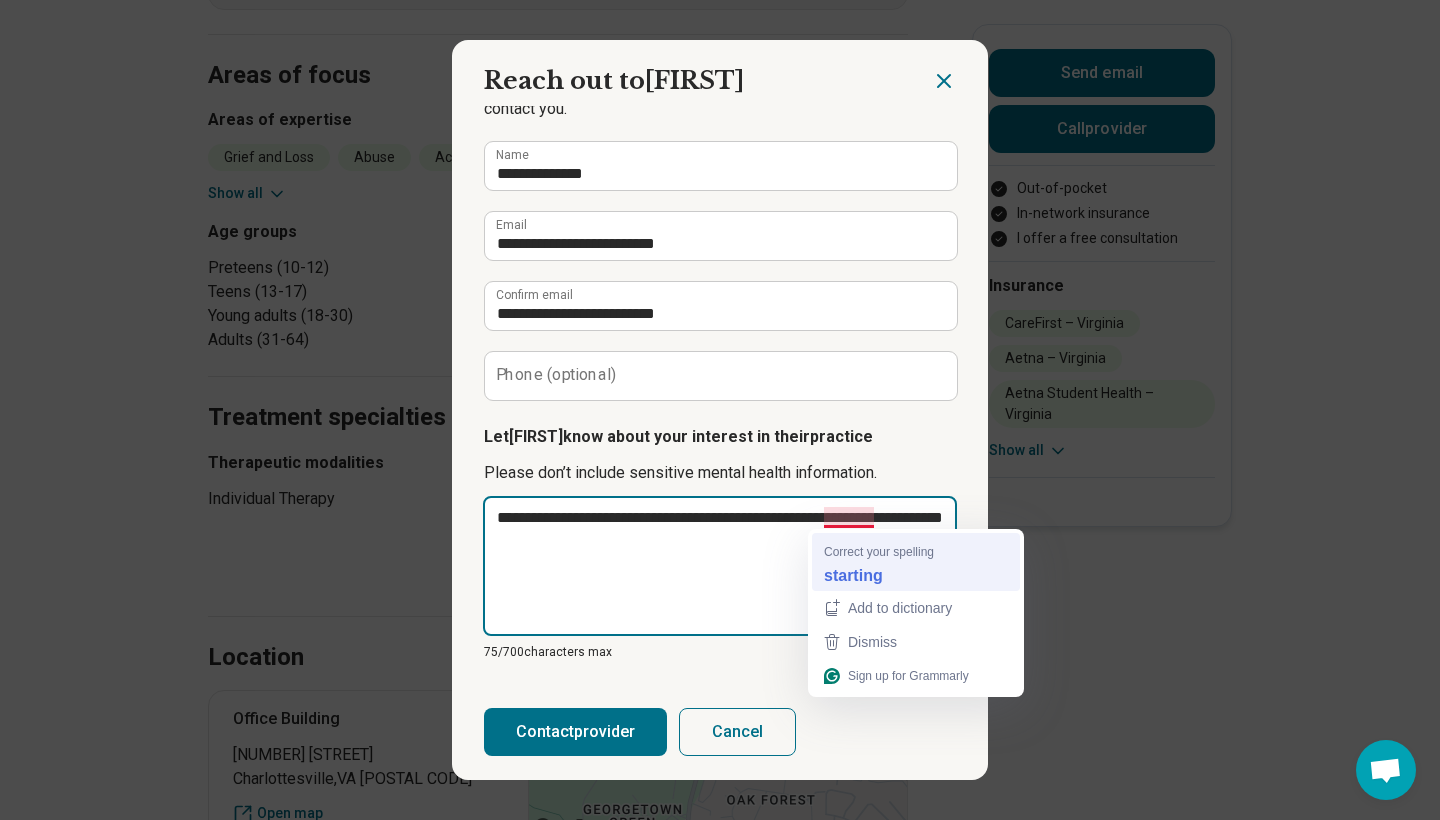 type on "**********" 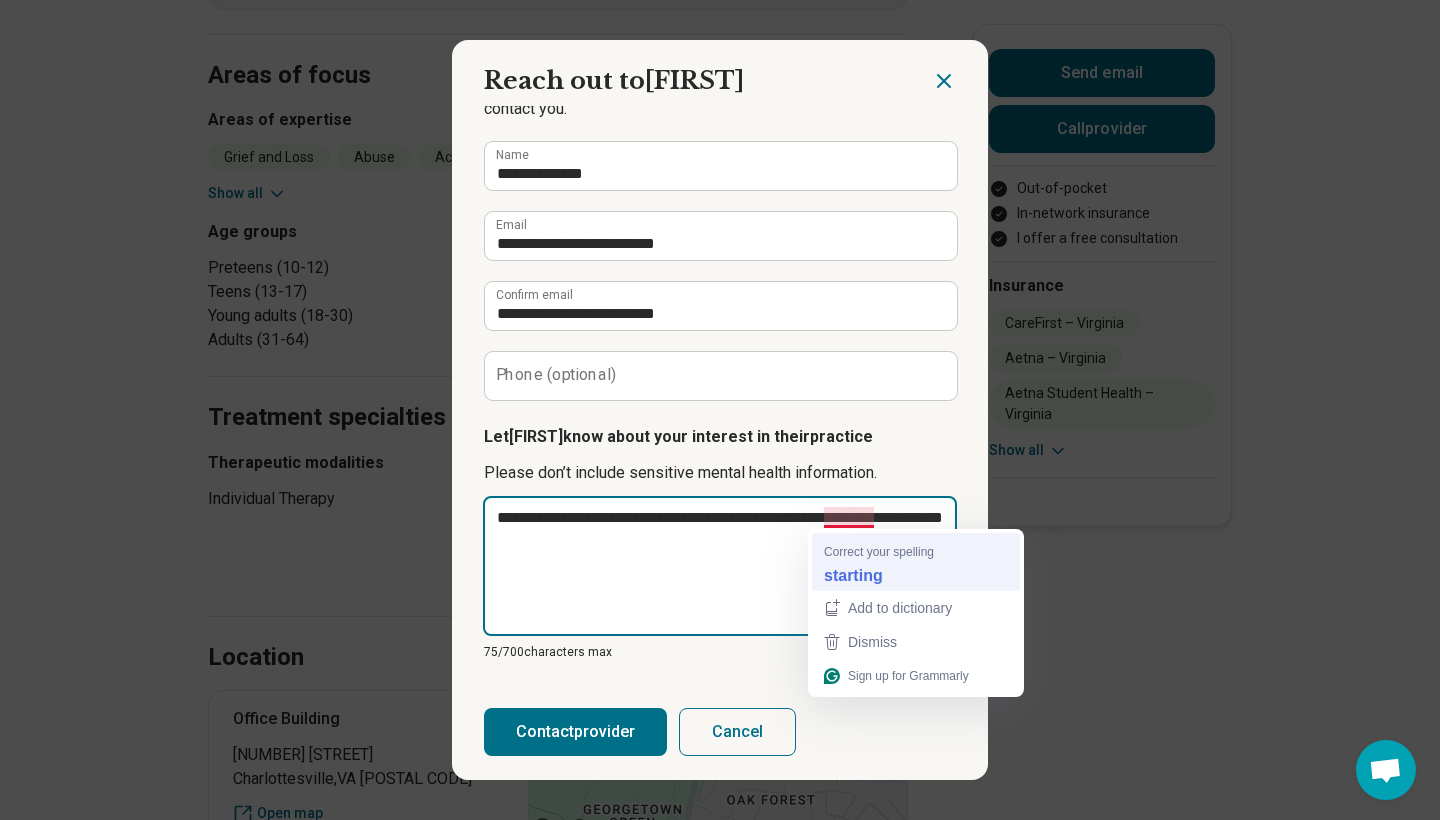 type on "*" 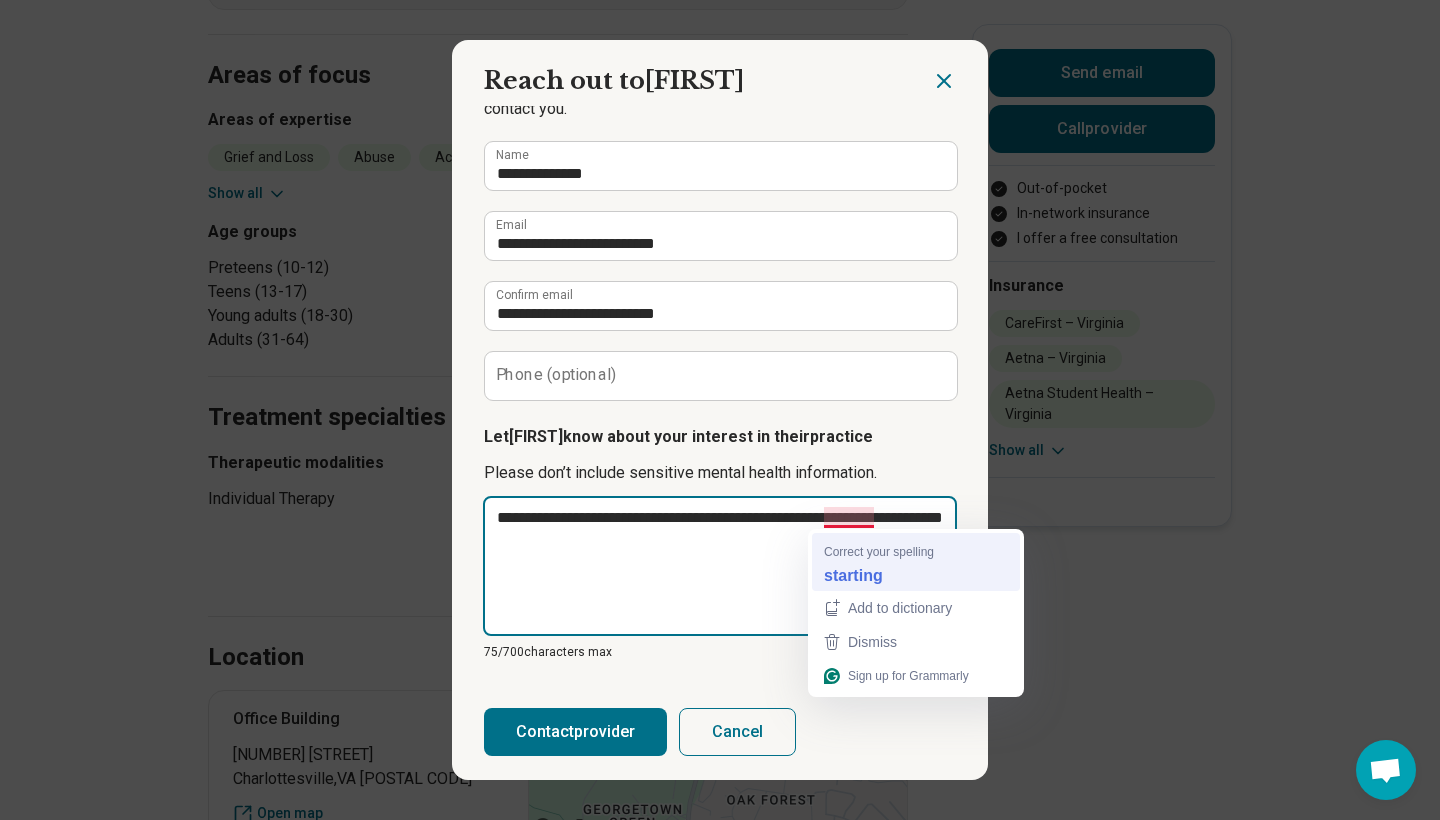 type on "**********" 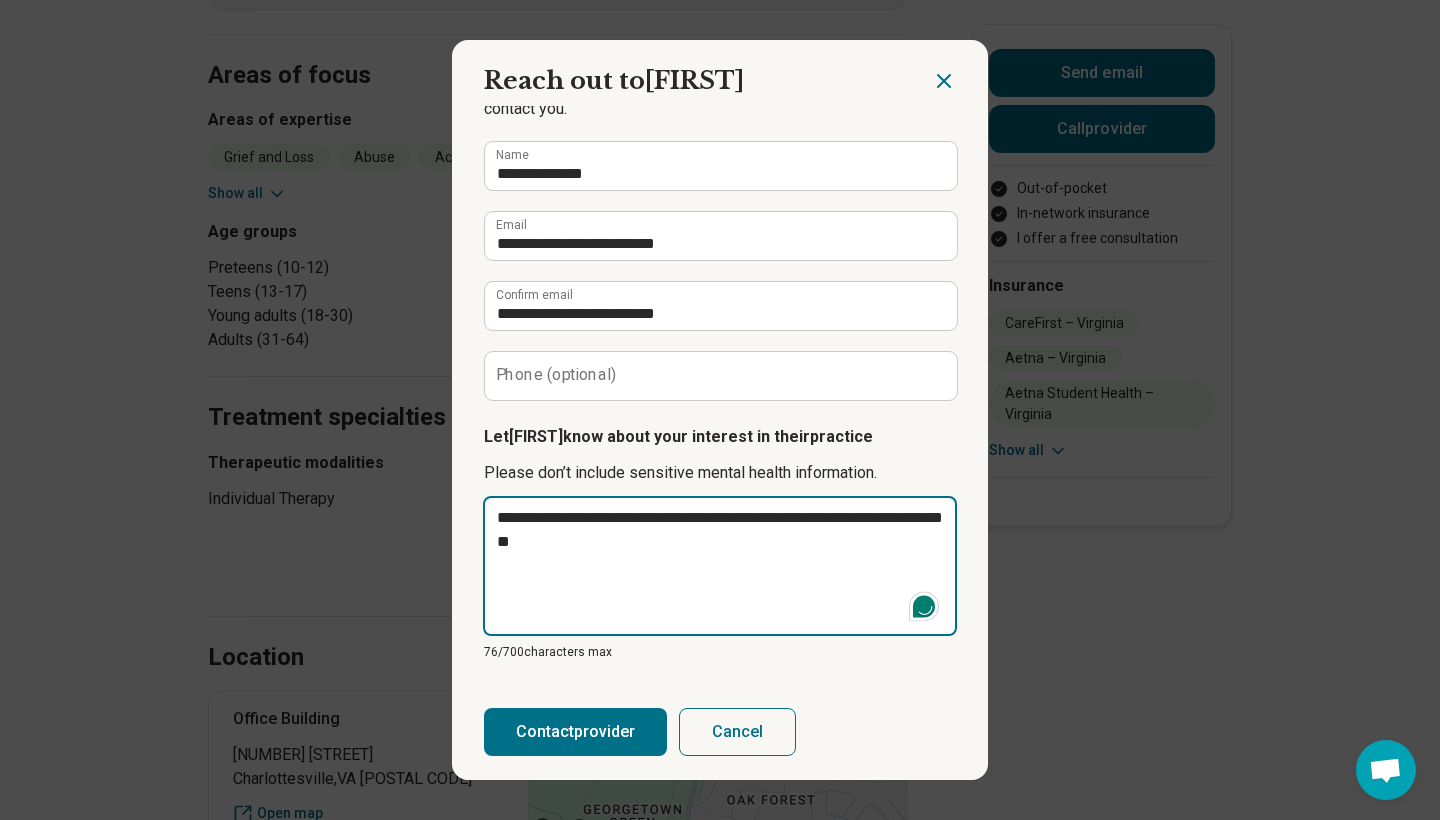 click on "**********" at bounding box center (720, 566) 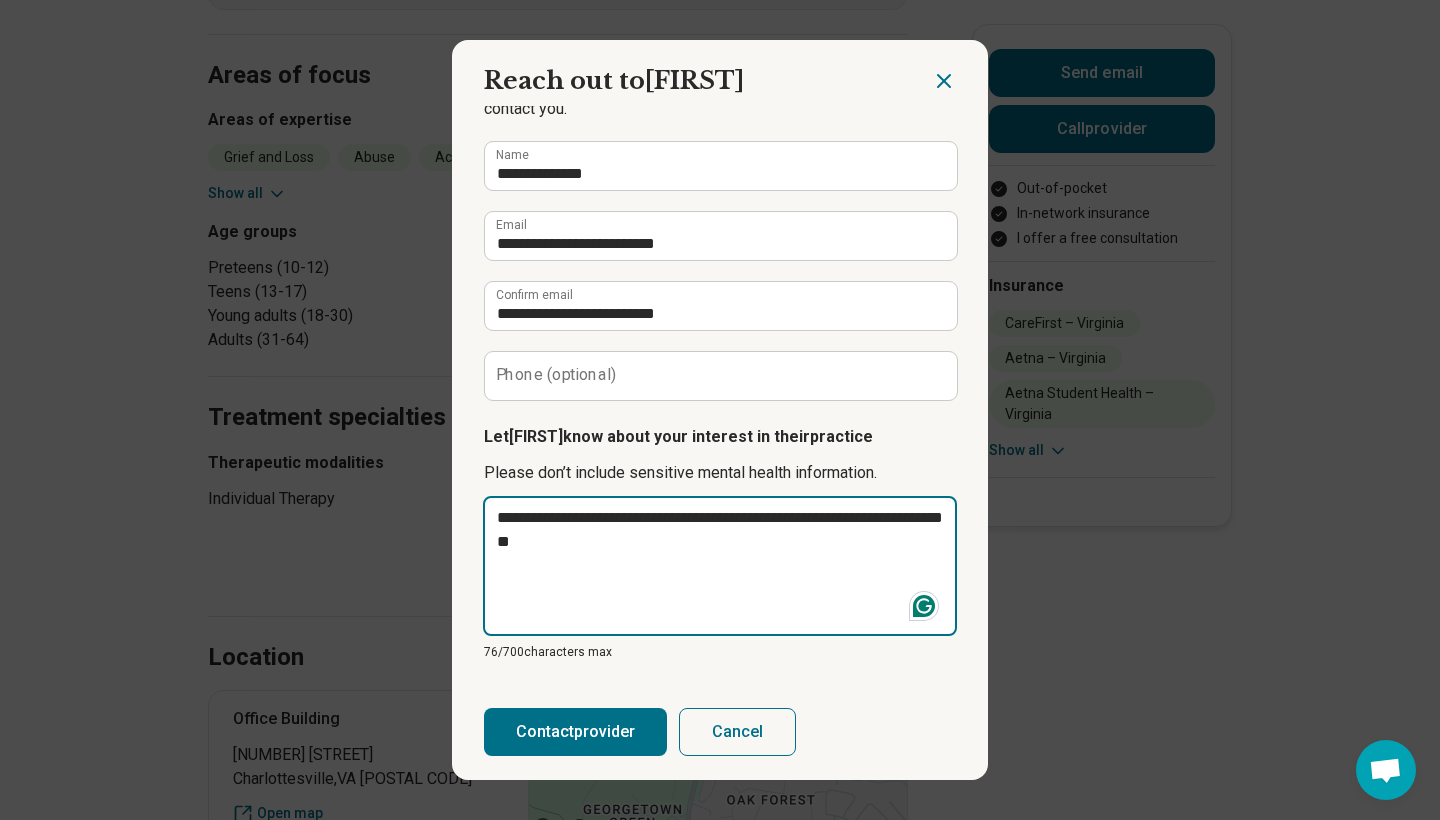 type on "*" 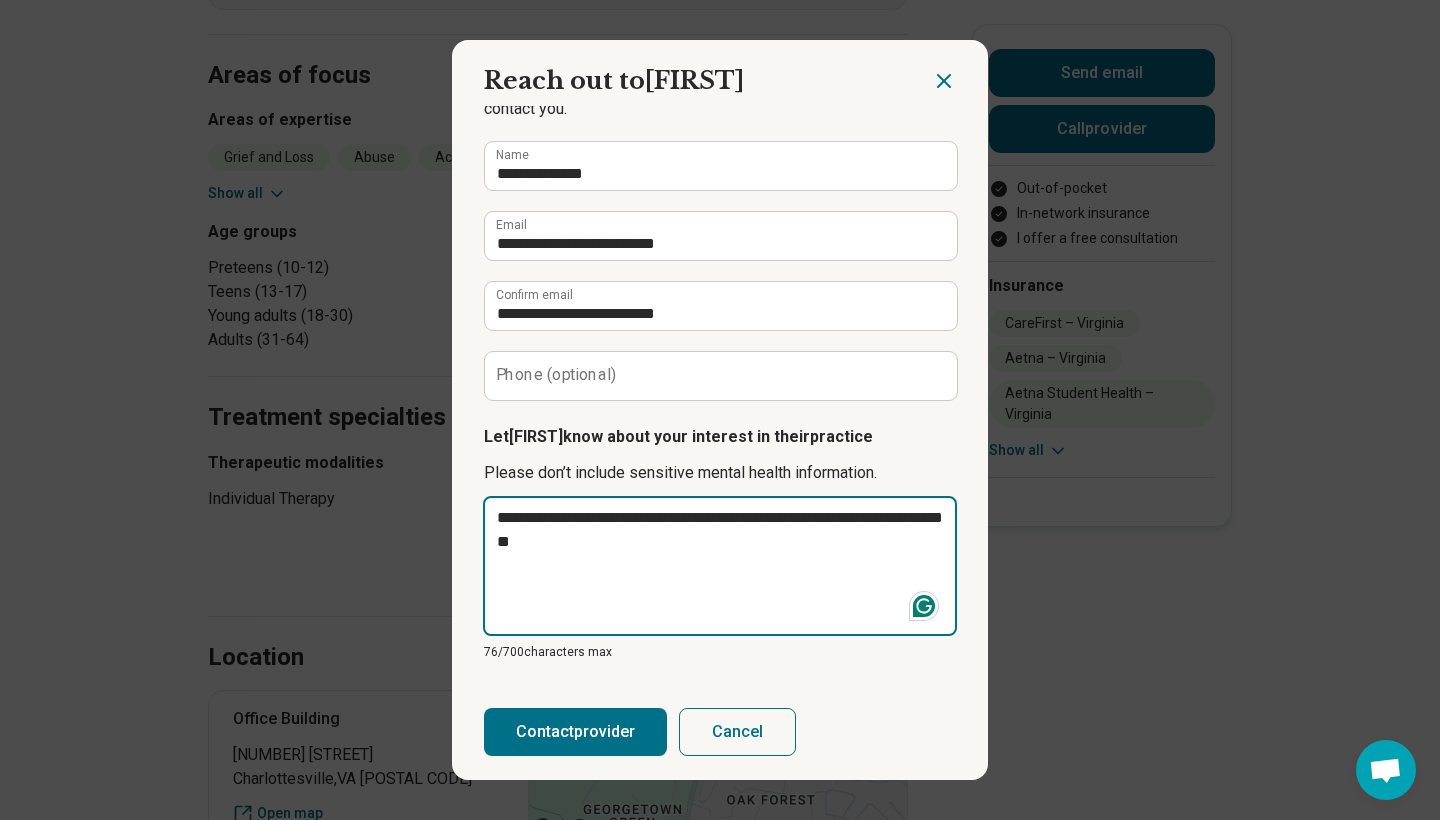 type on "**********" 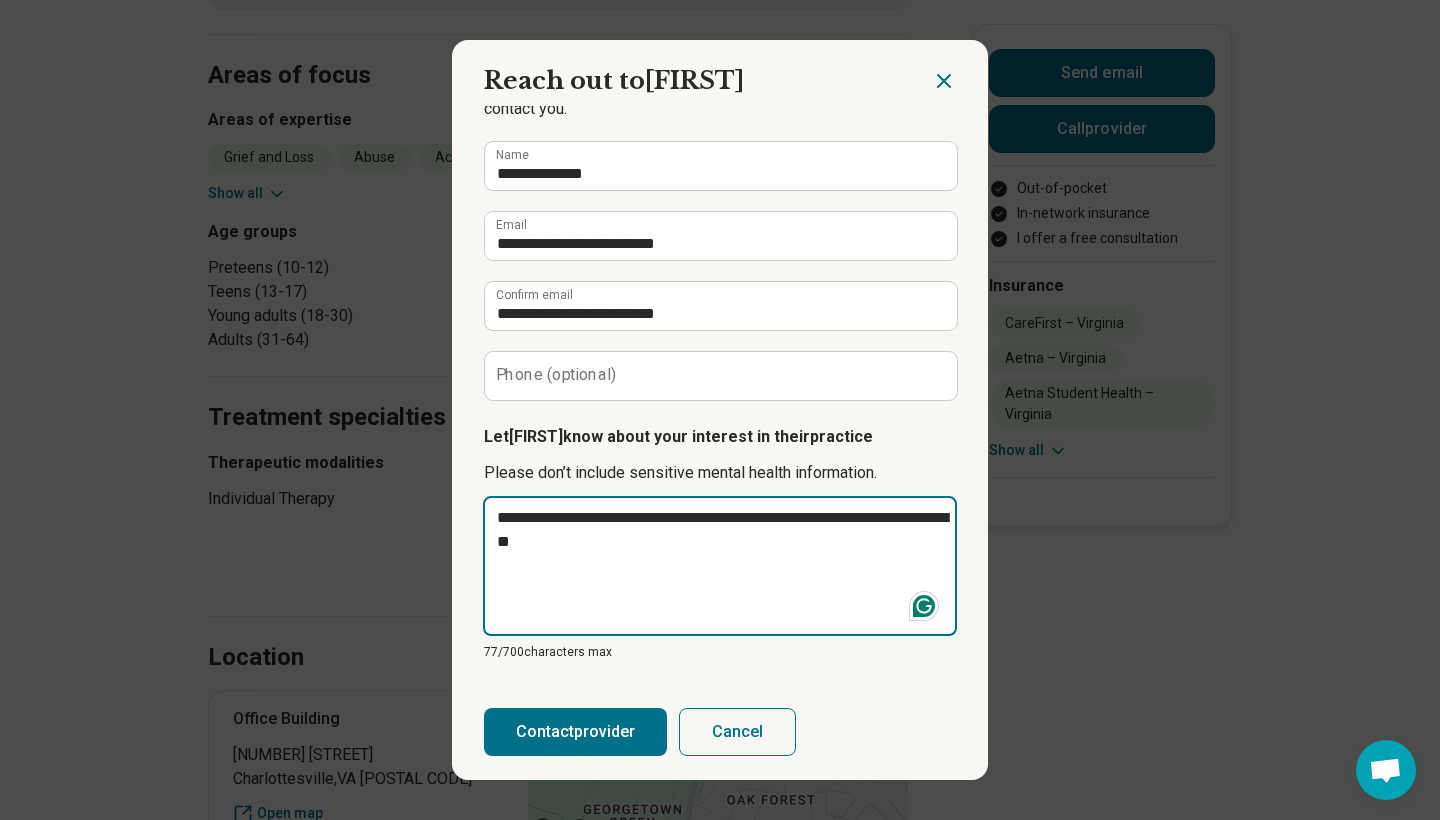 type on "*" 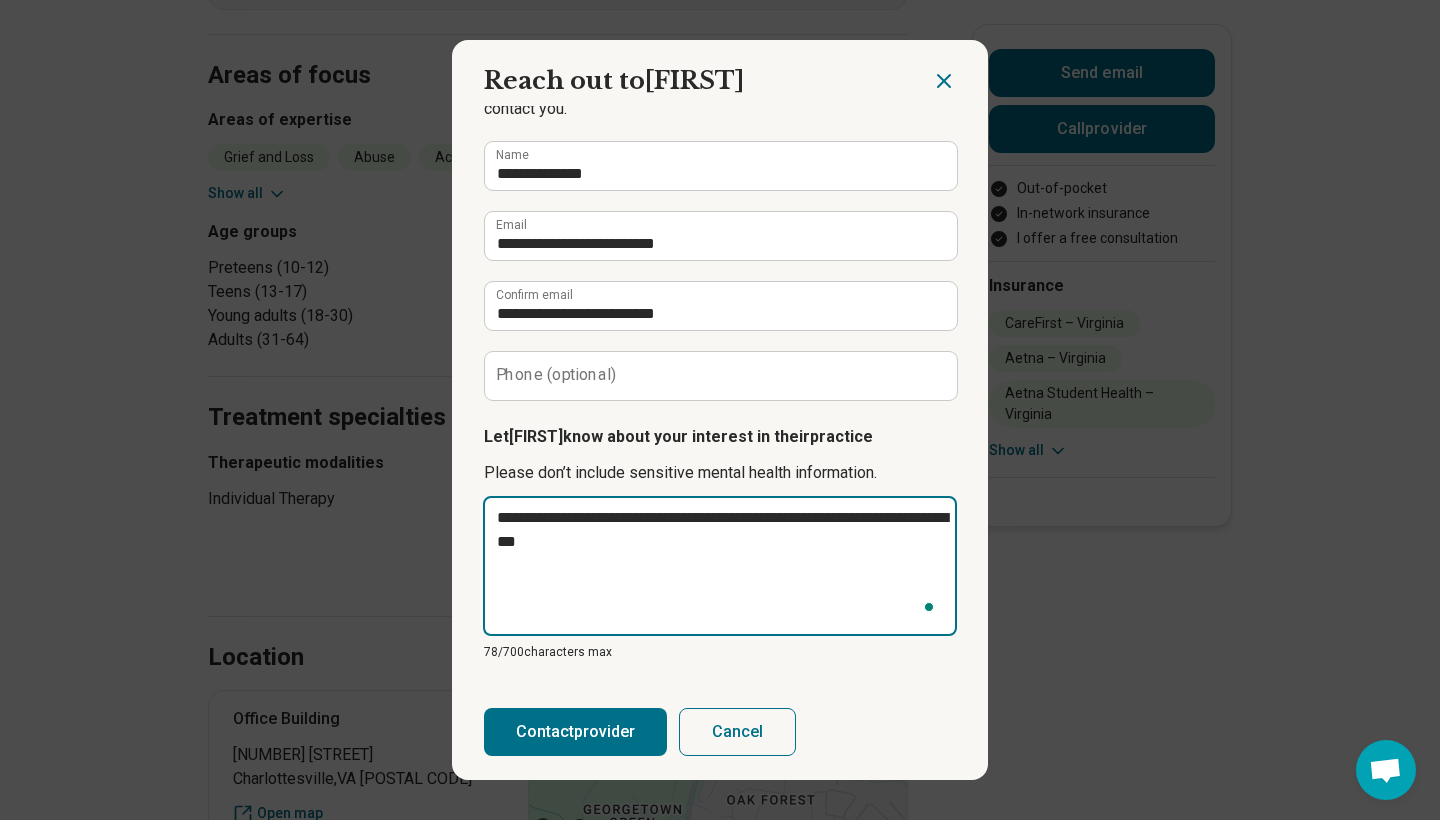 type on "*" 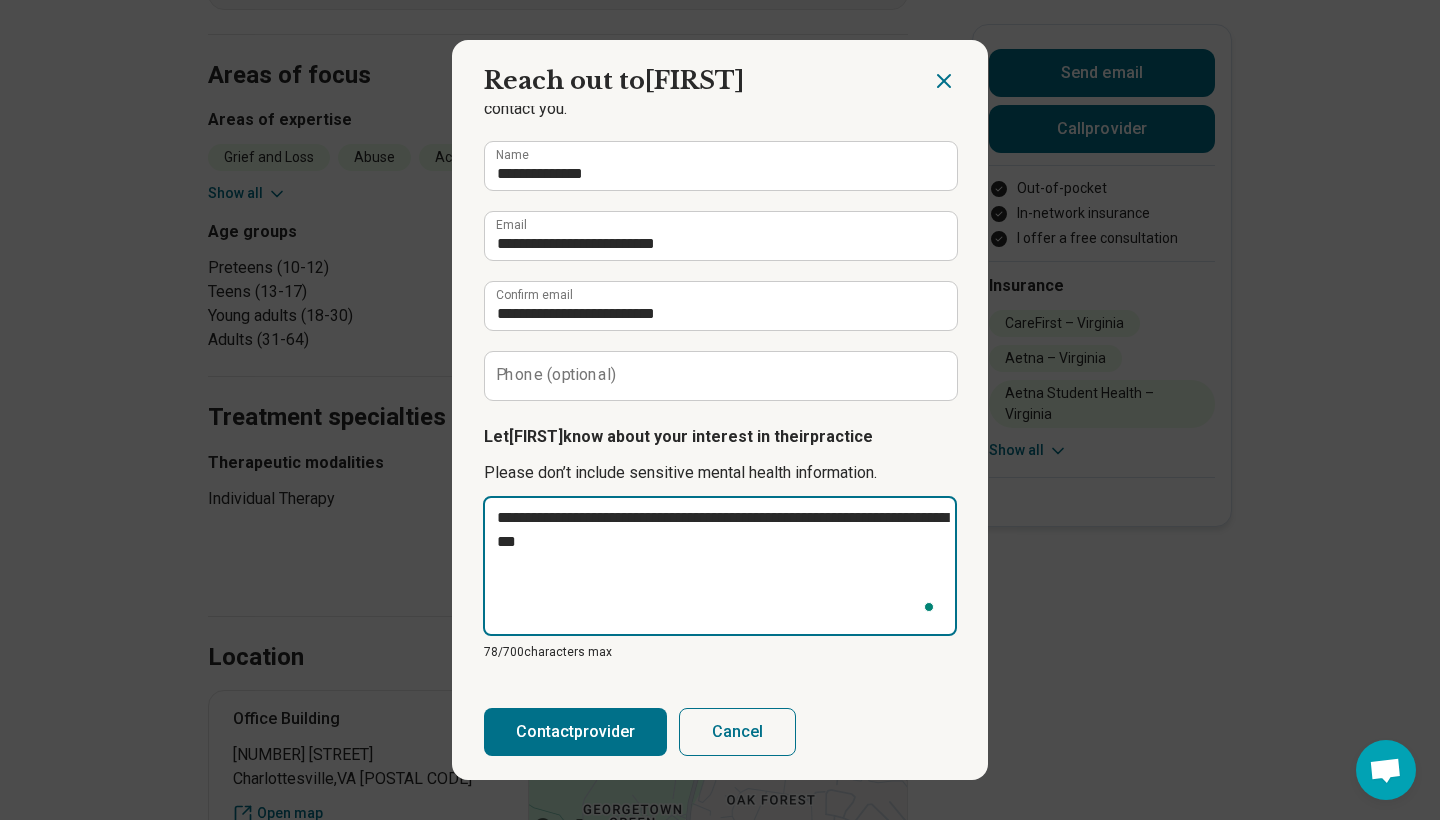 type on "**********" 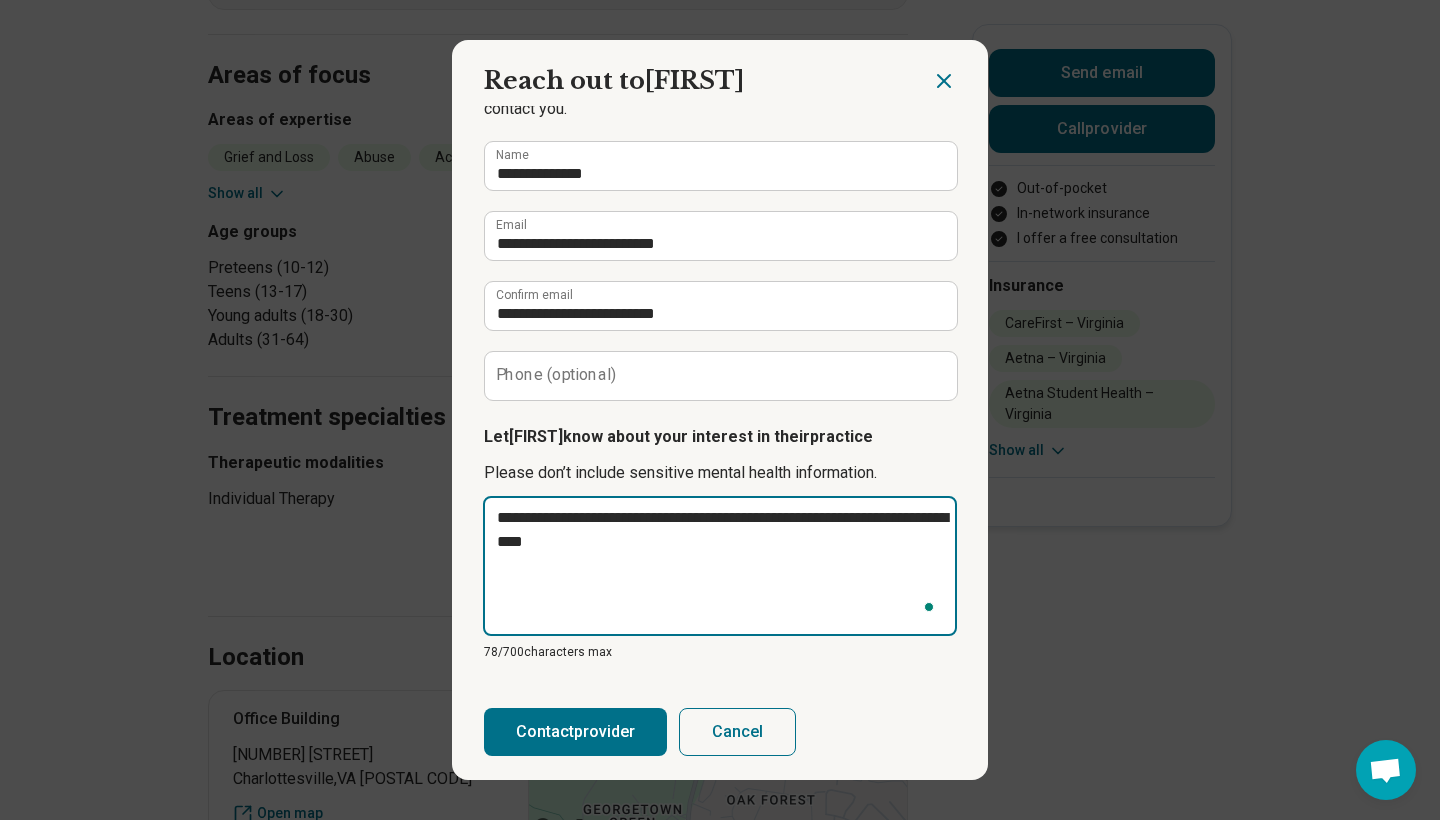 type on "*" 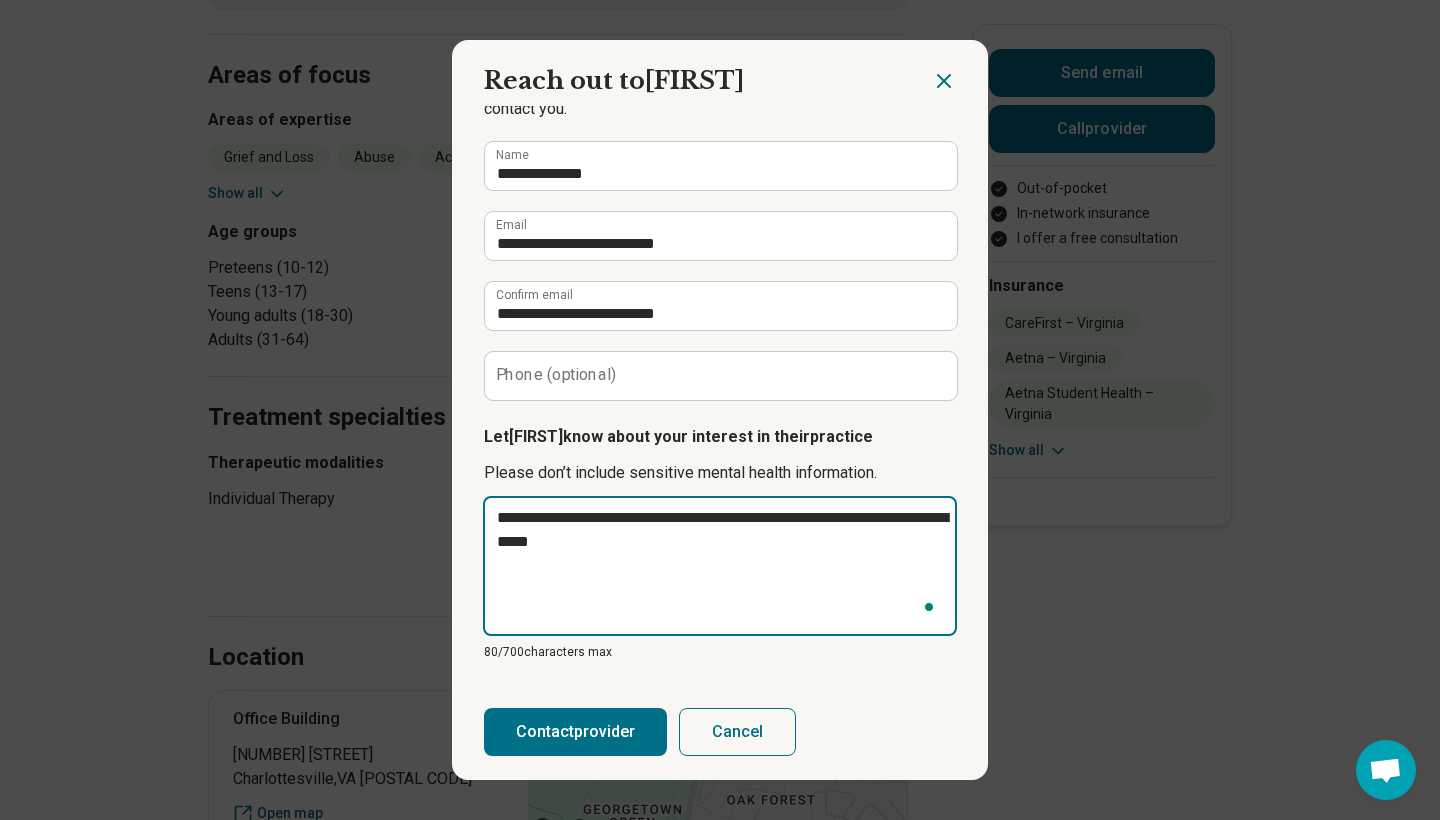 type on "*" 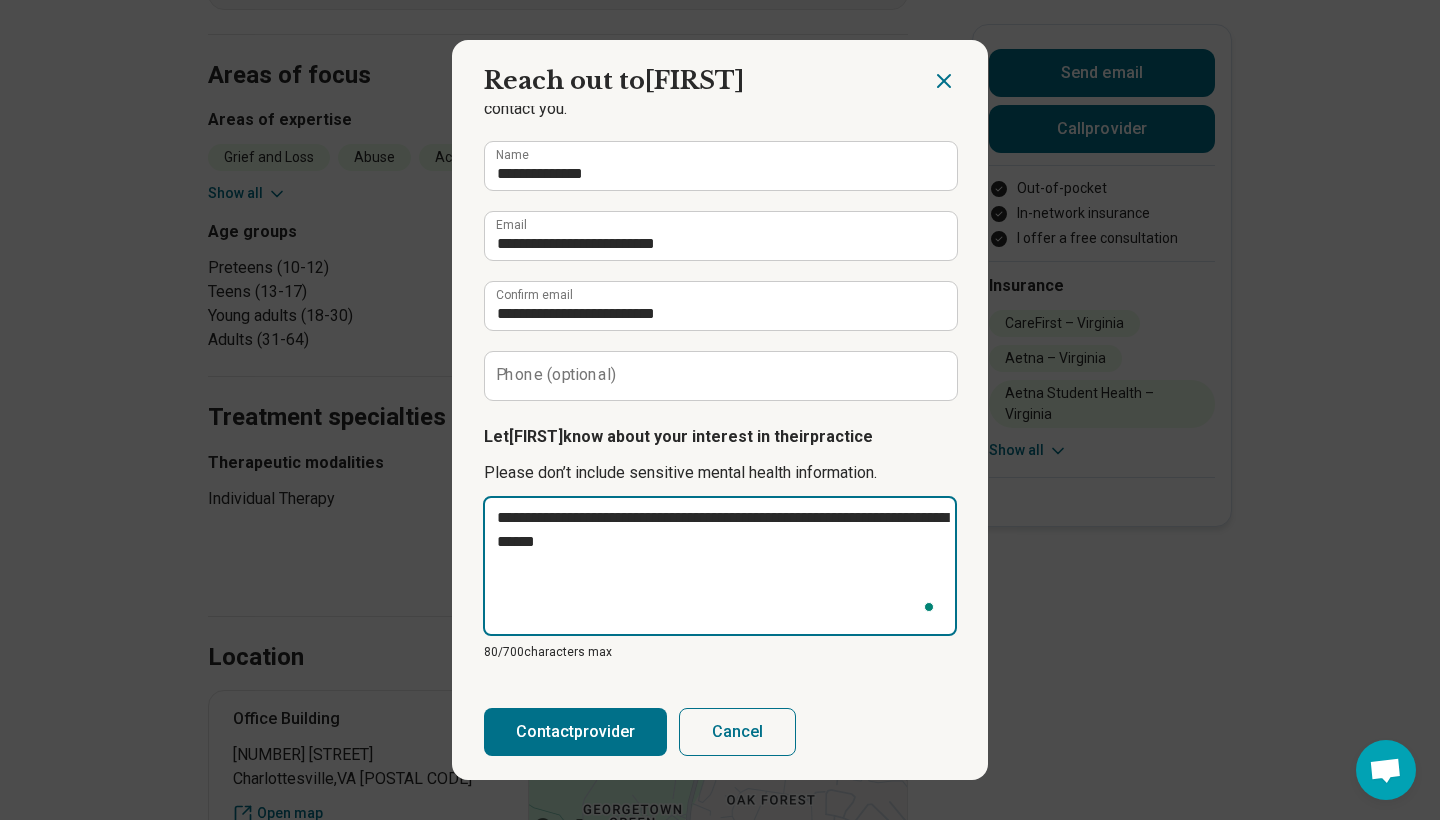 type on "*" 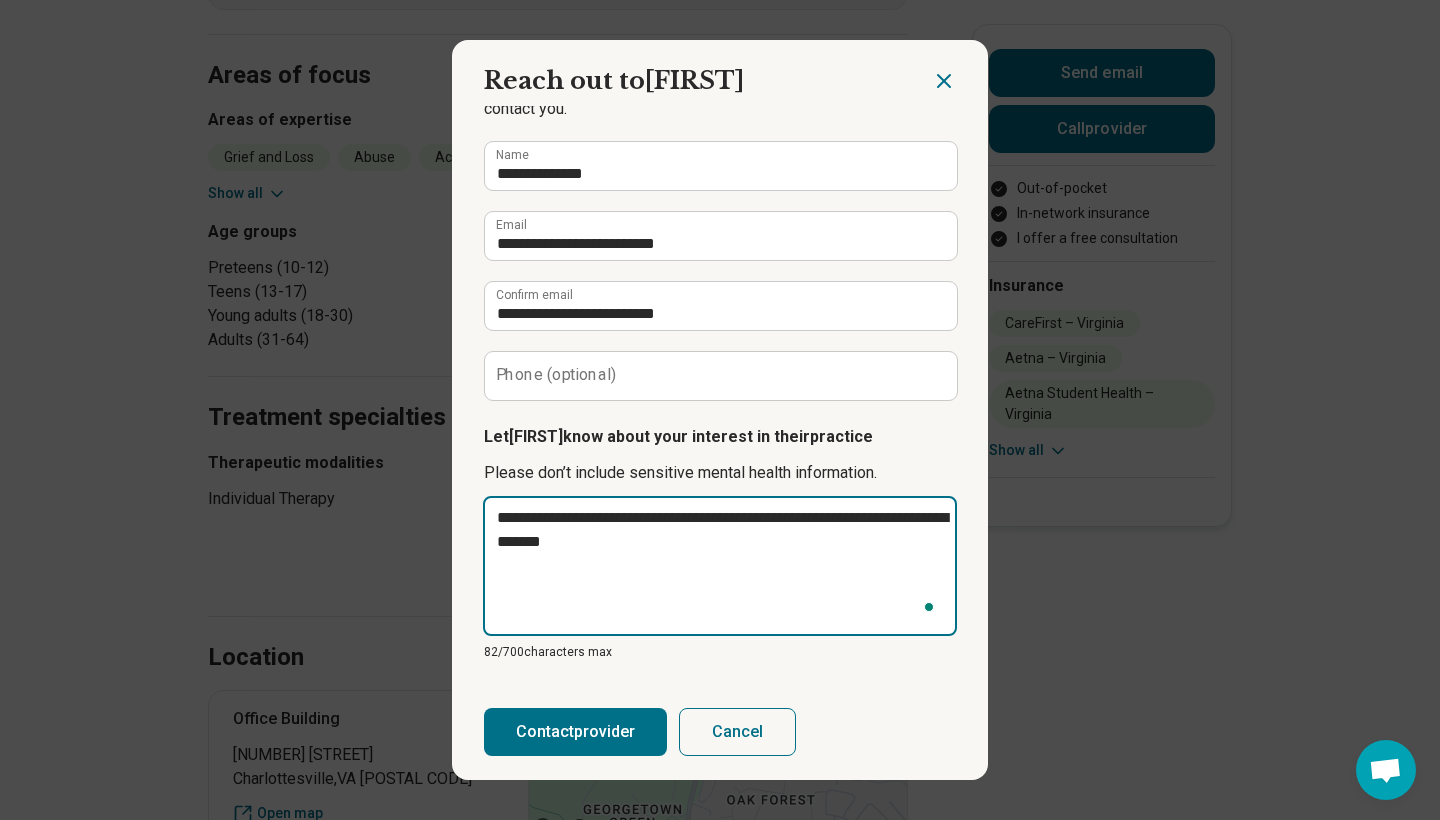 type on "*" 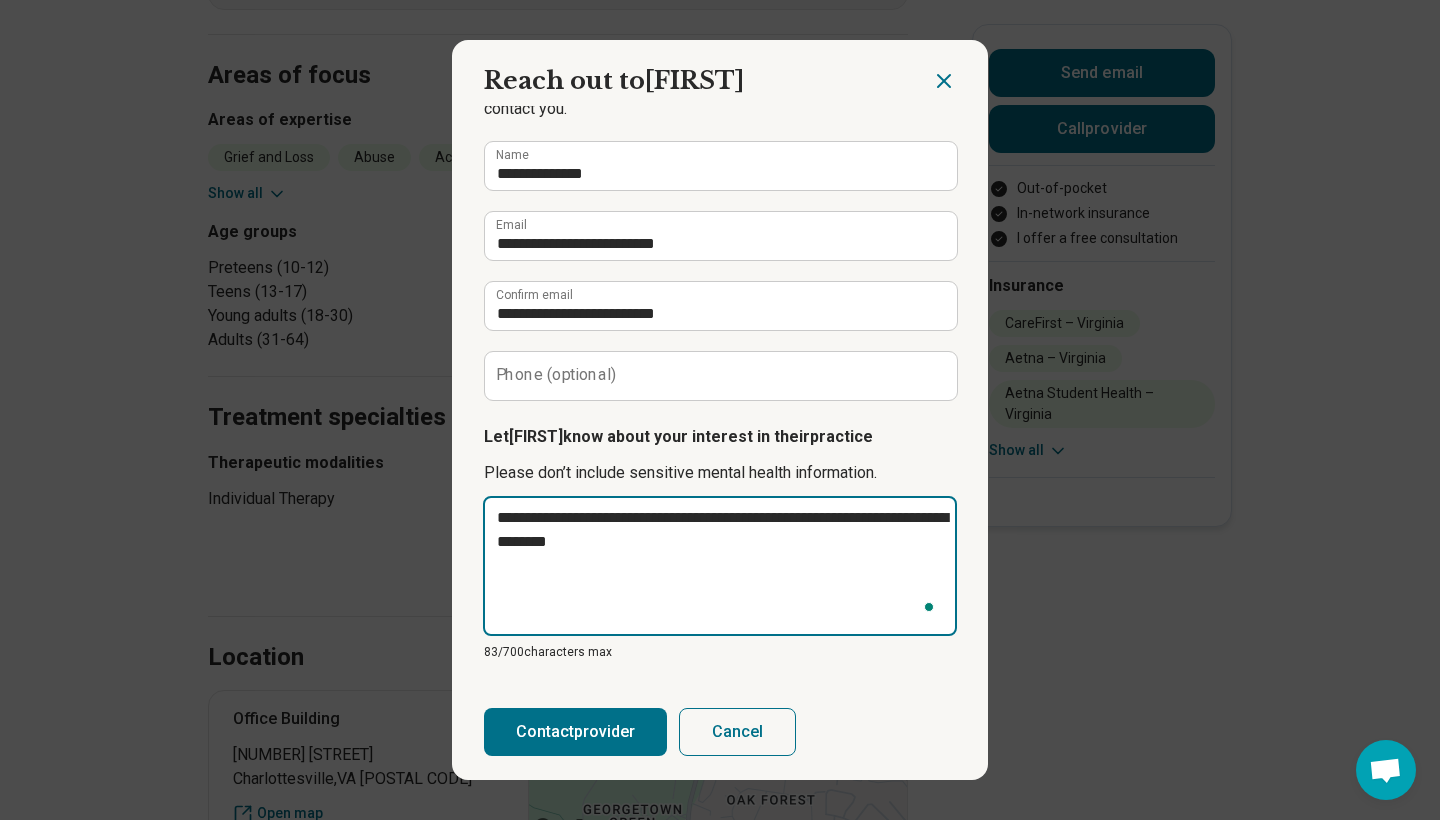 type on "*" 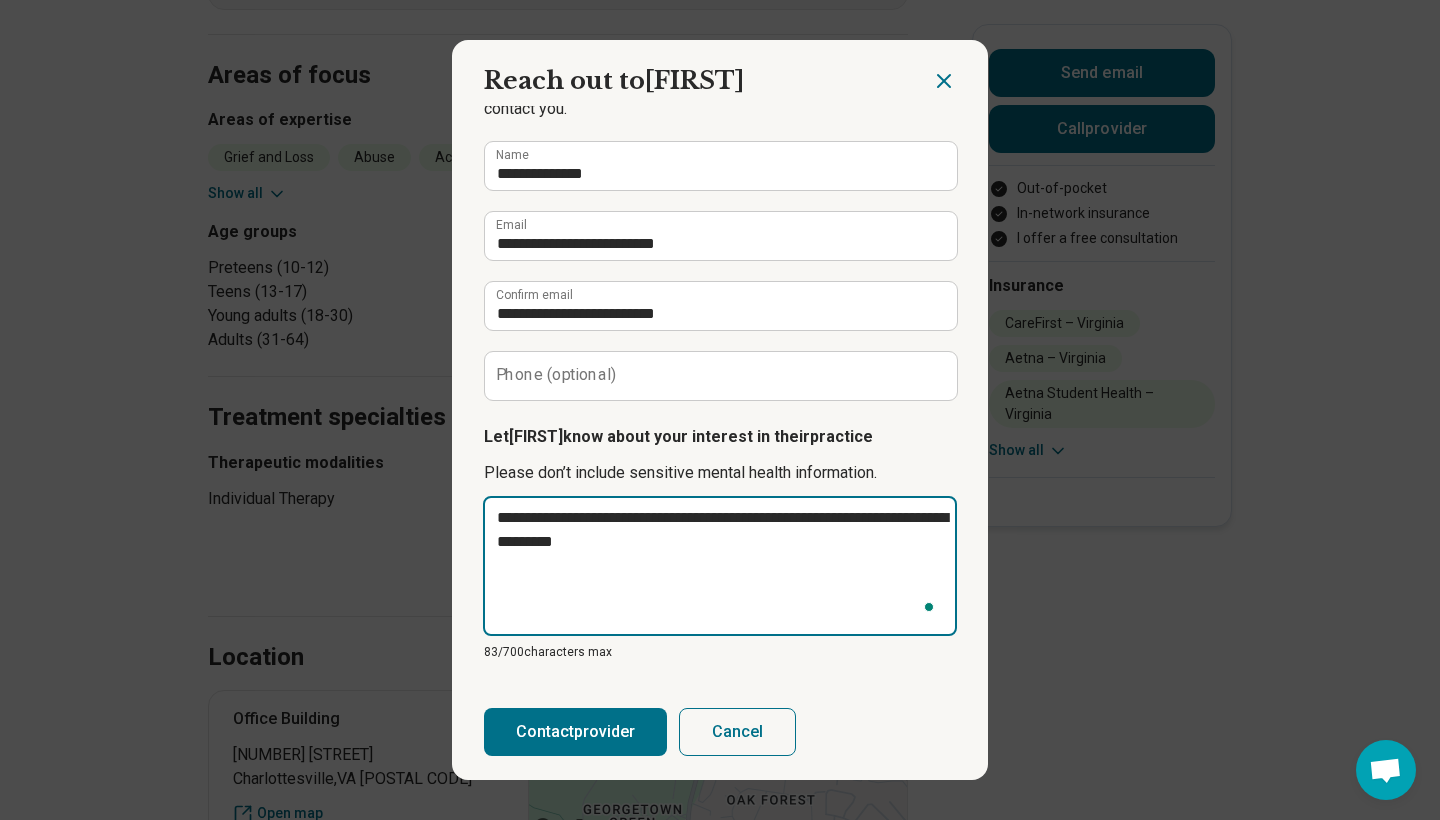 type on "*" 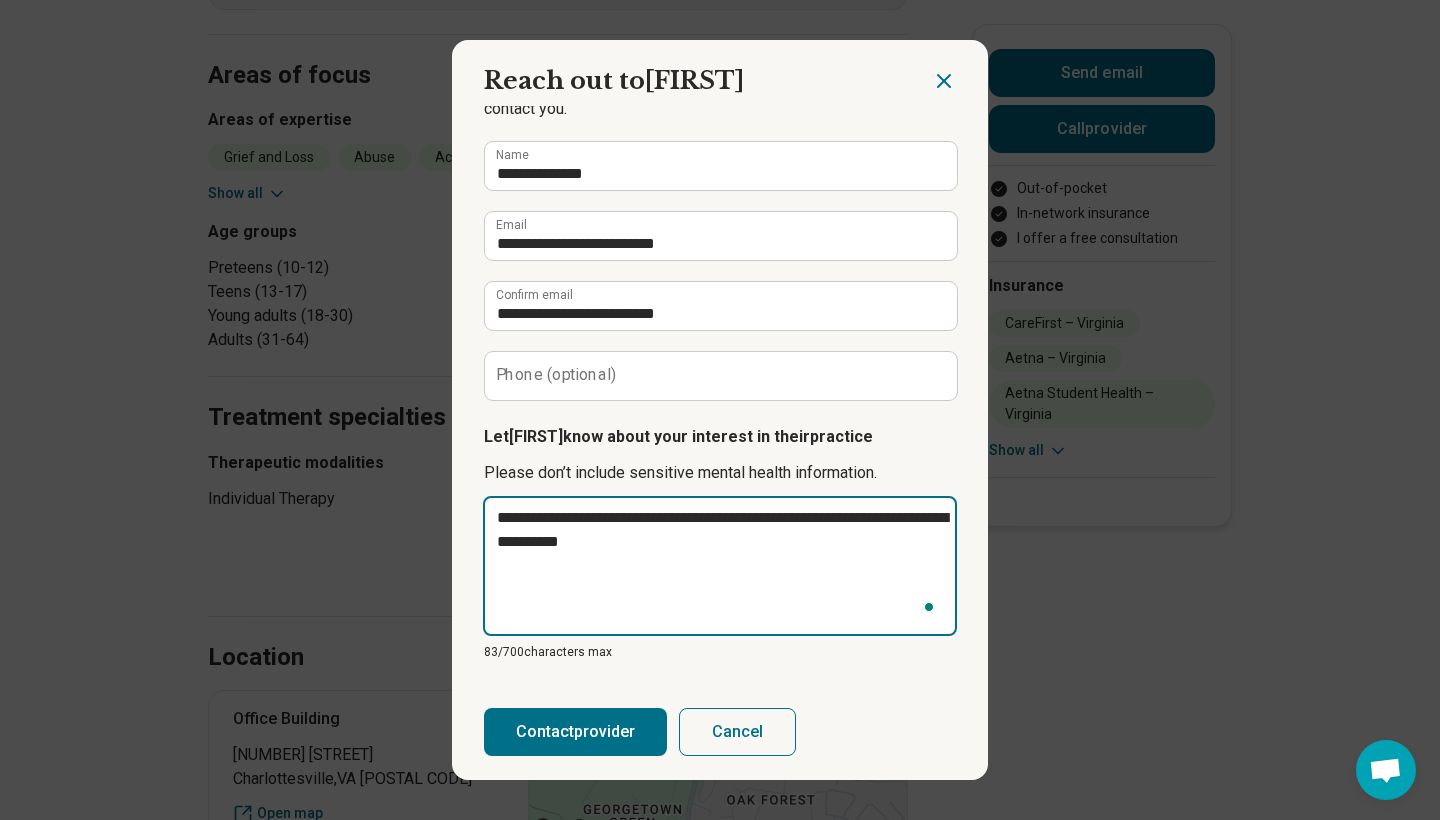 type on "*" 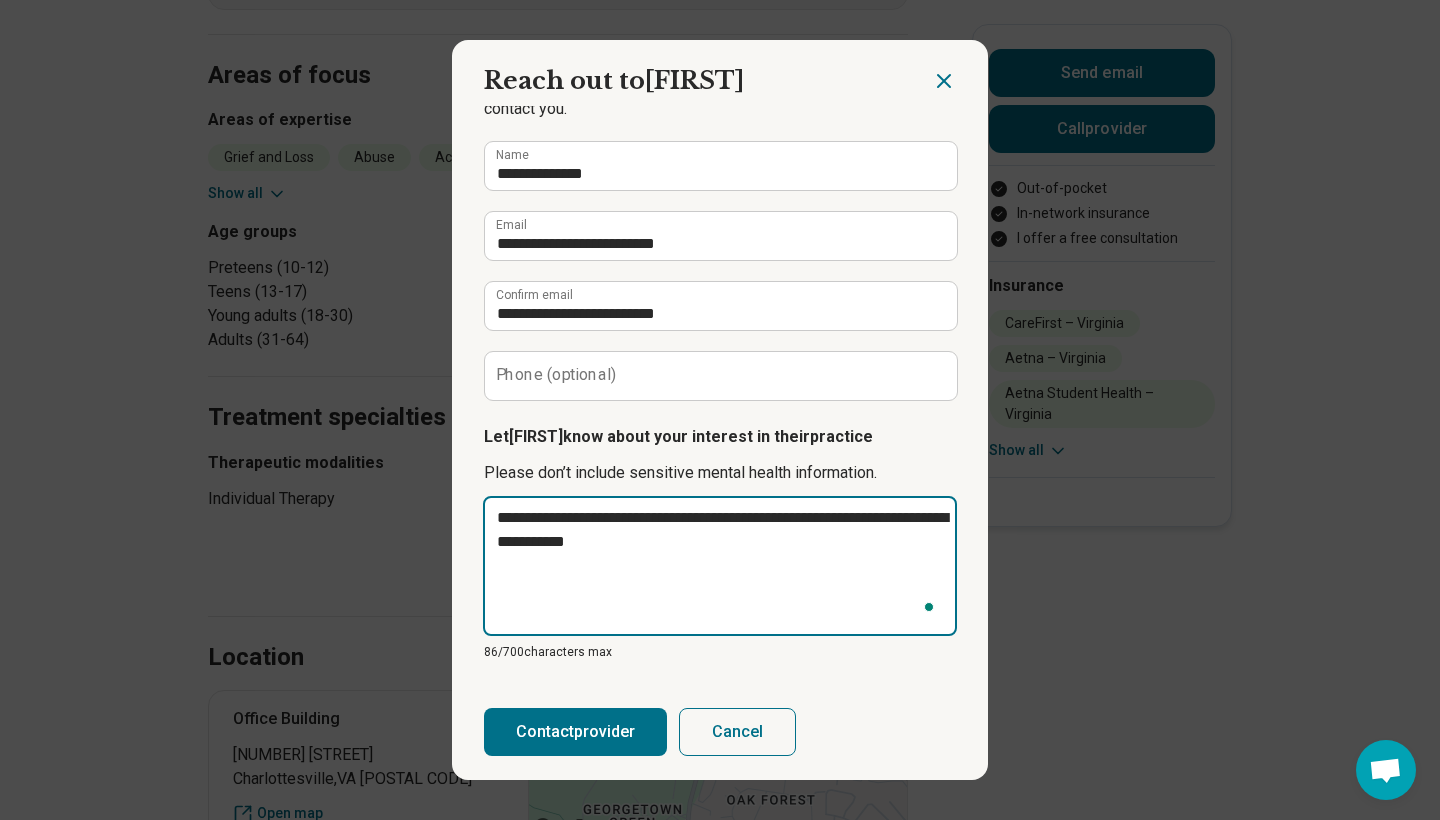 type on "*" 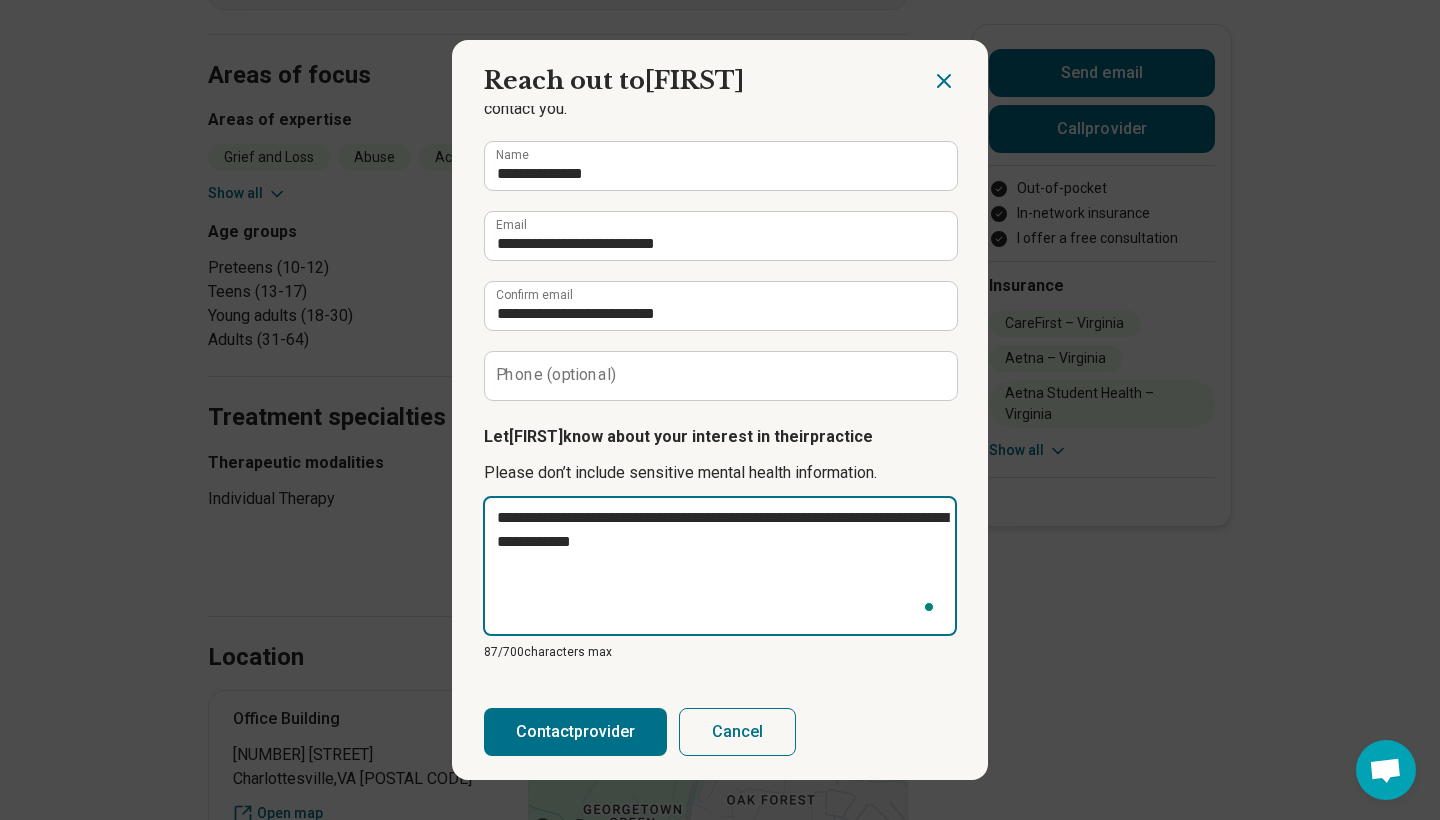 type on "*" 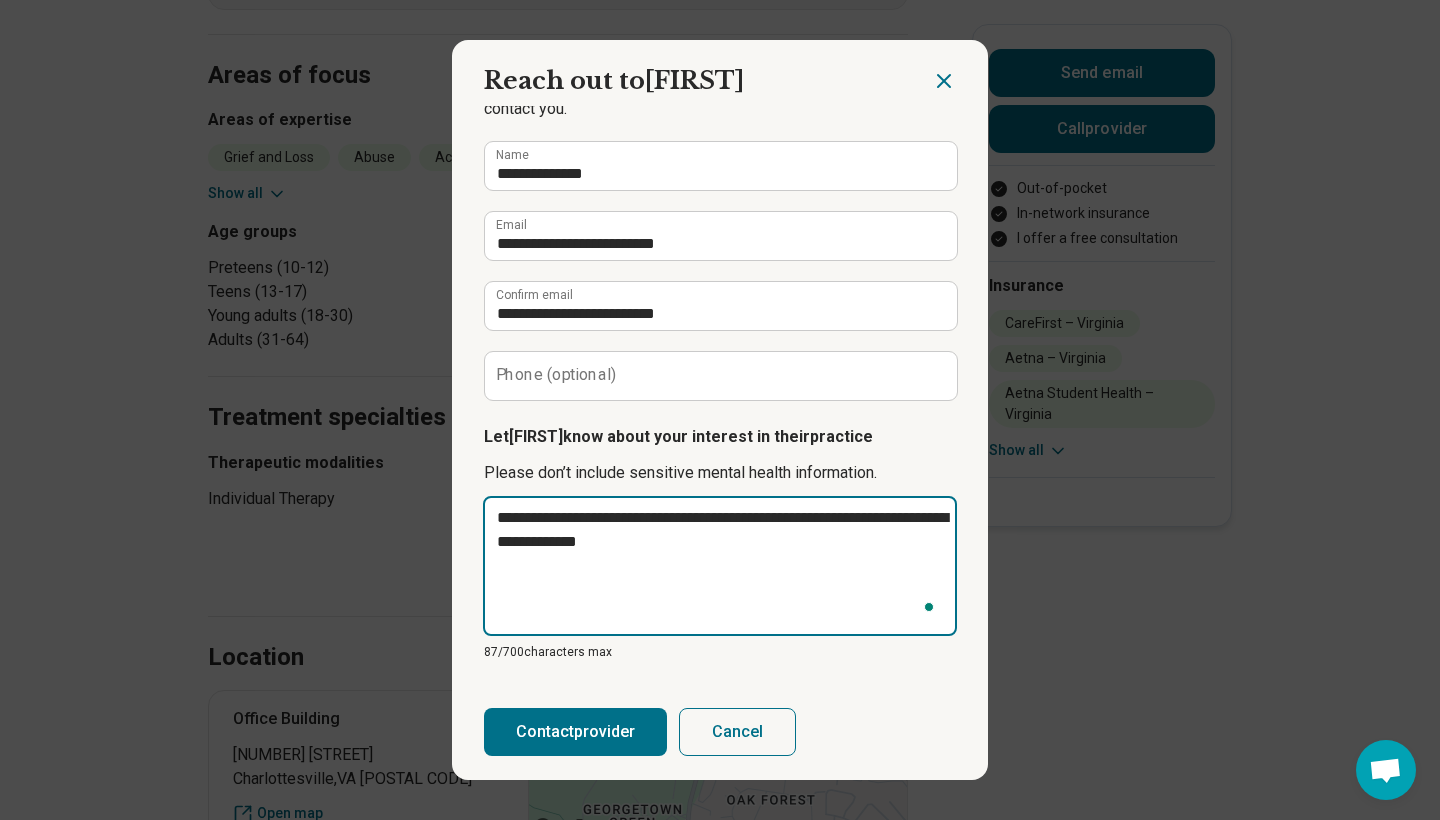 type on "*" 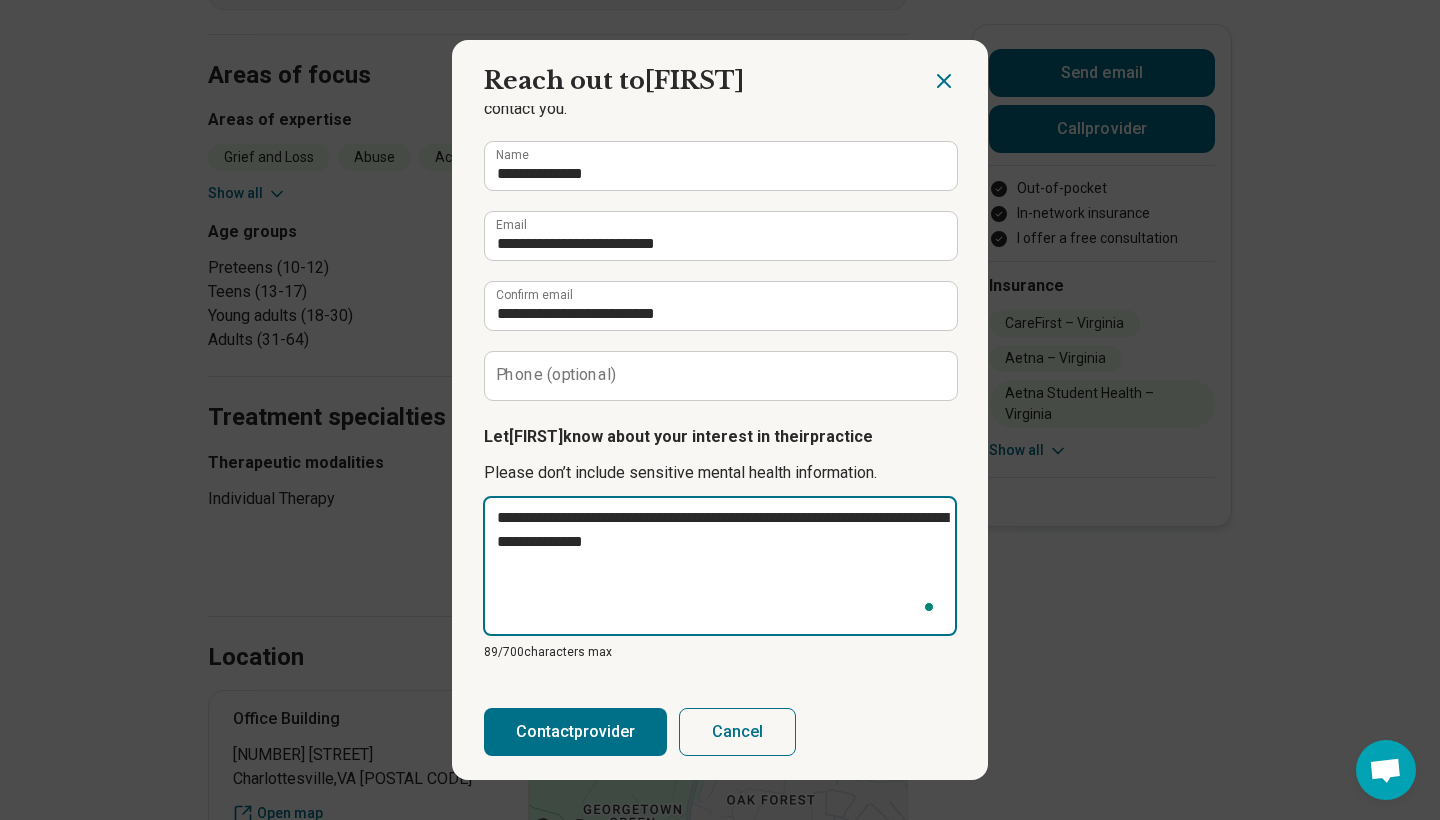 type on "*" 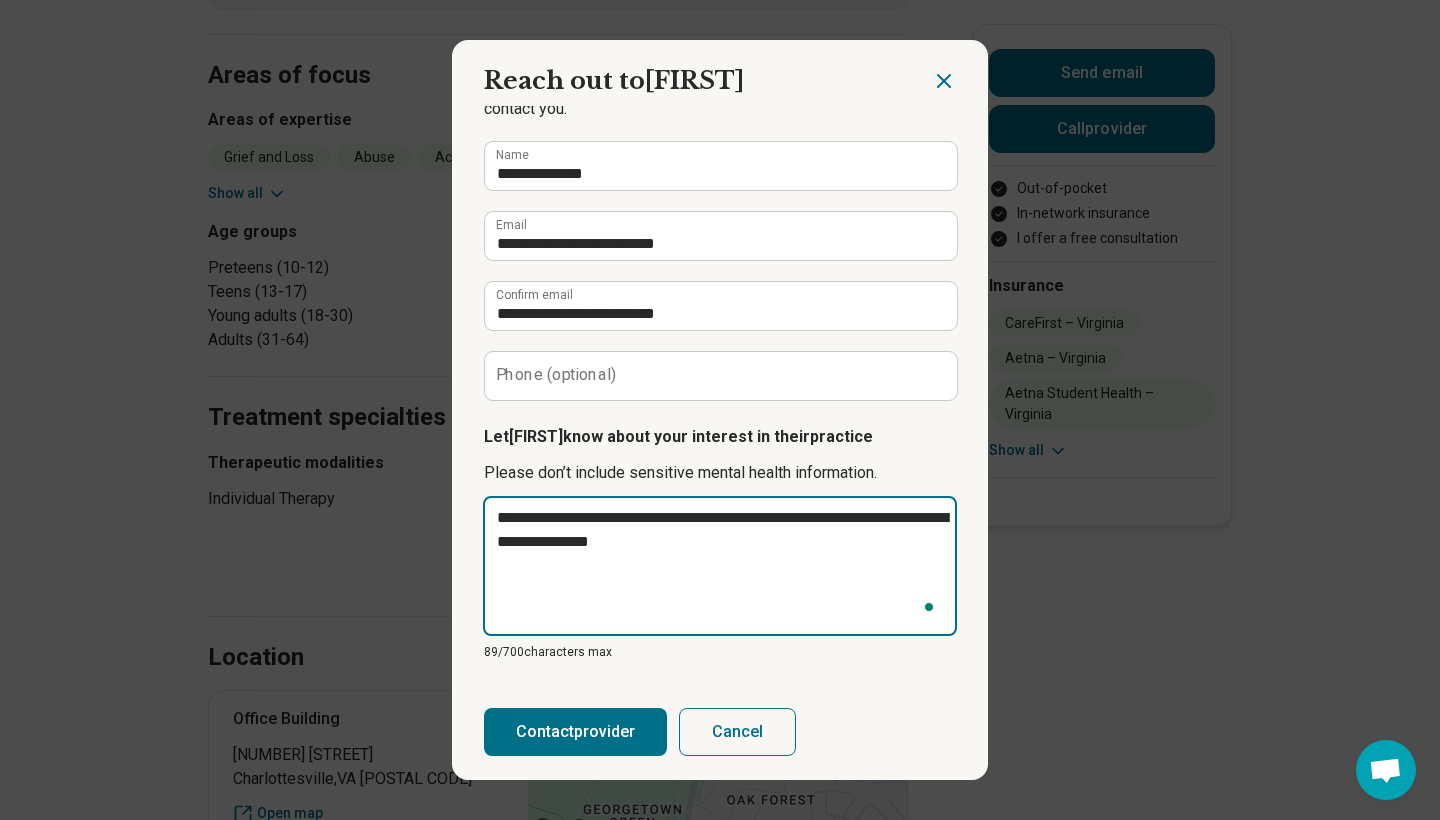 type on "*" 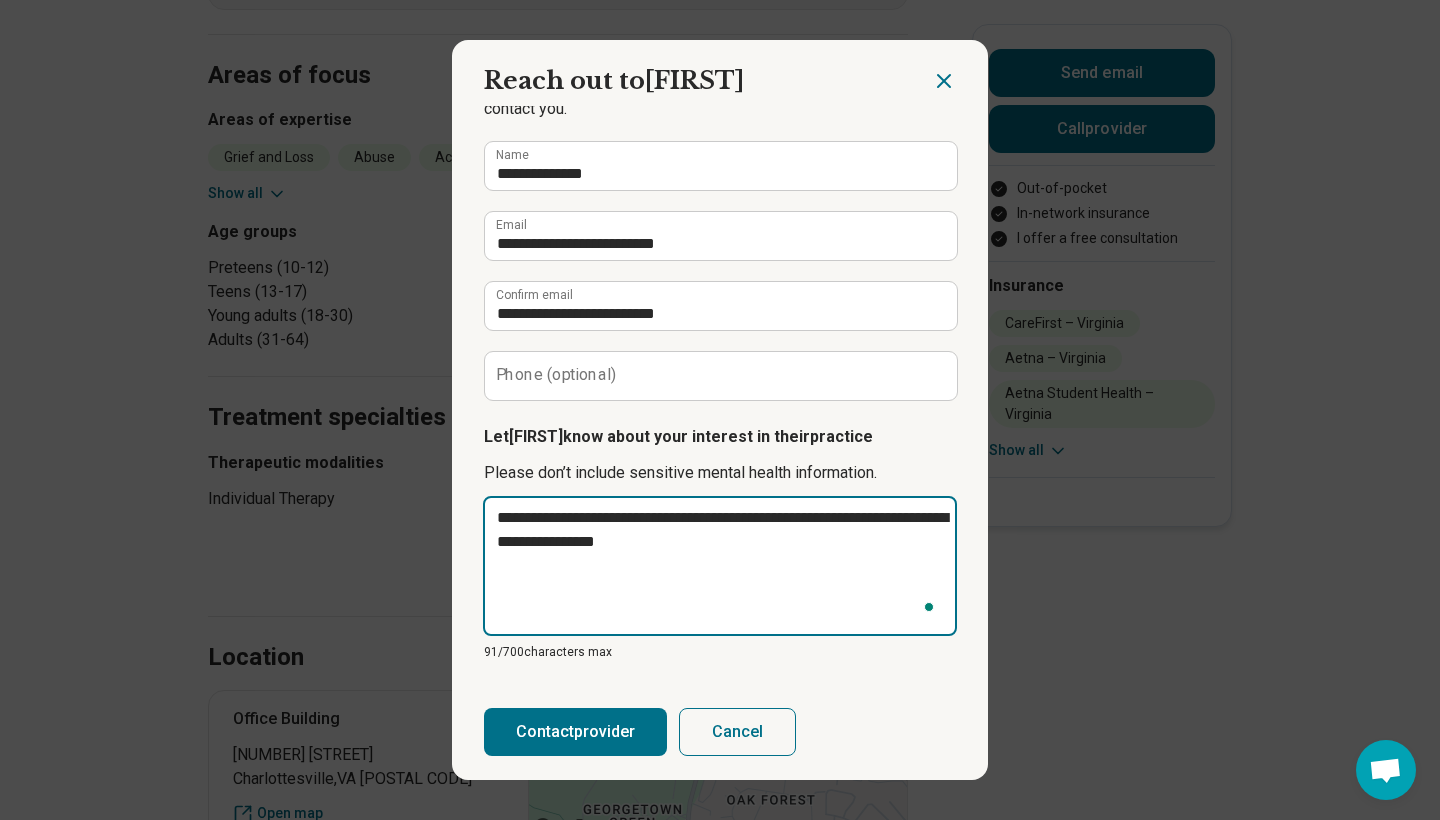 type on "*" 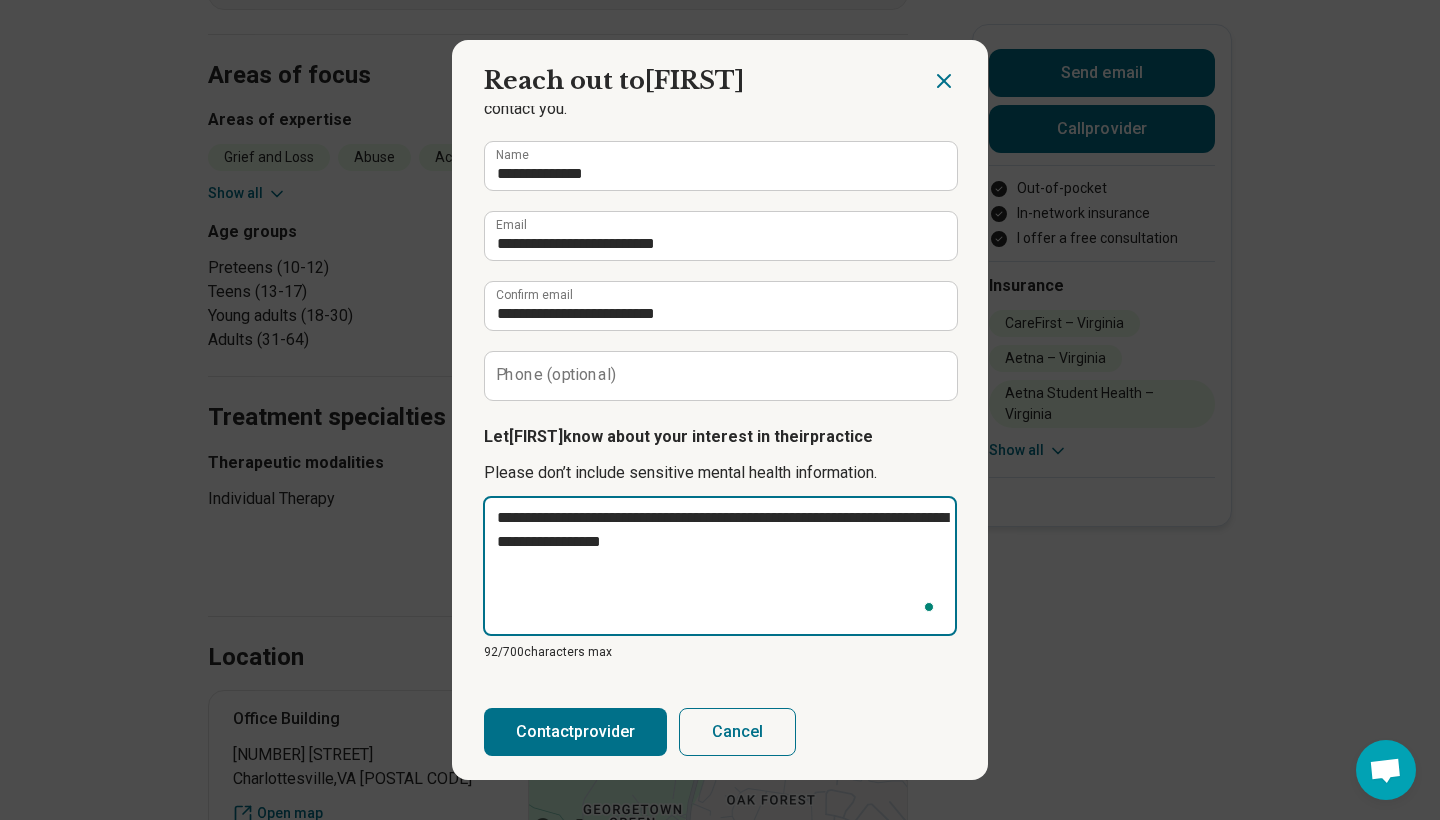 type on "*" 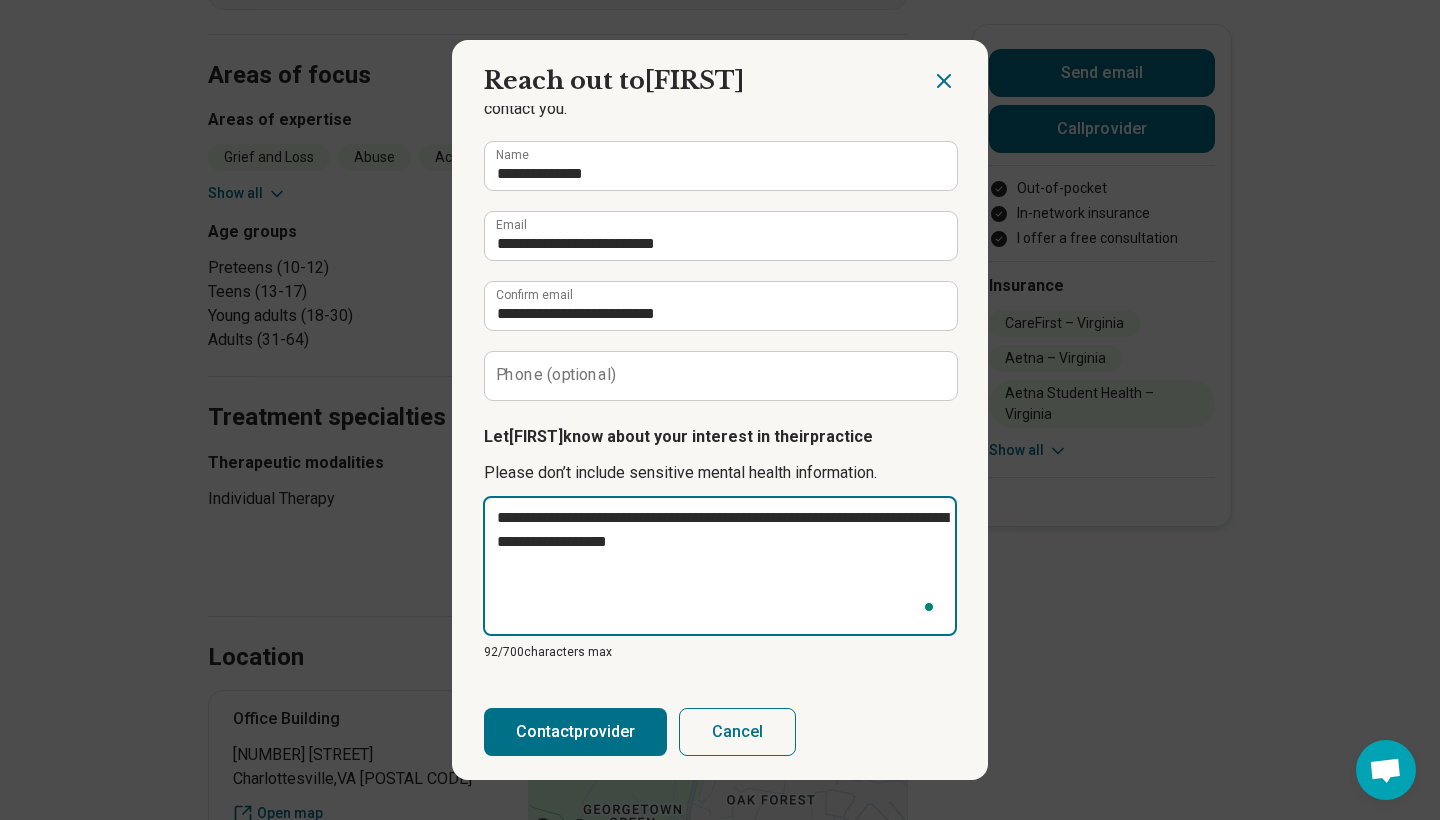 type on "*" 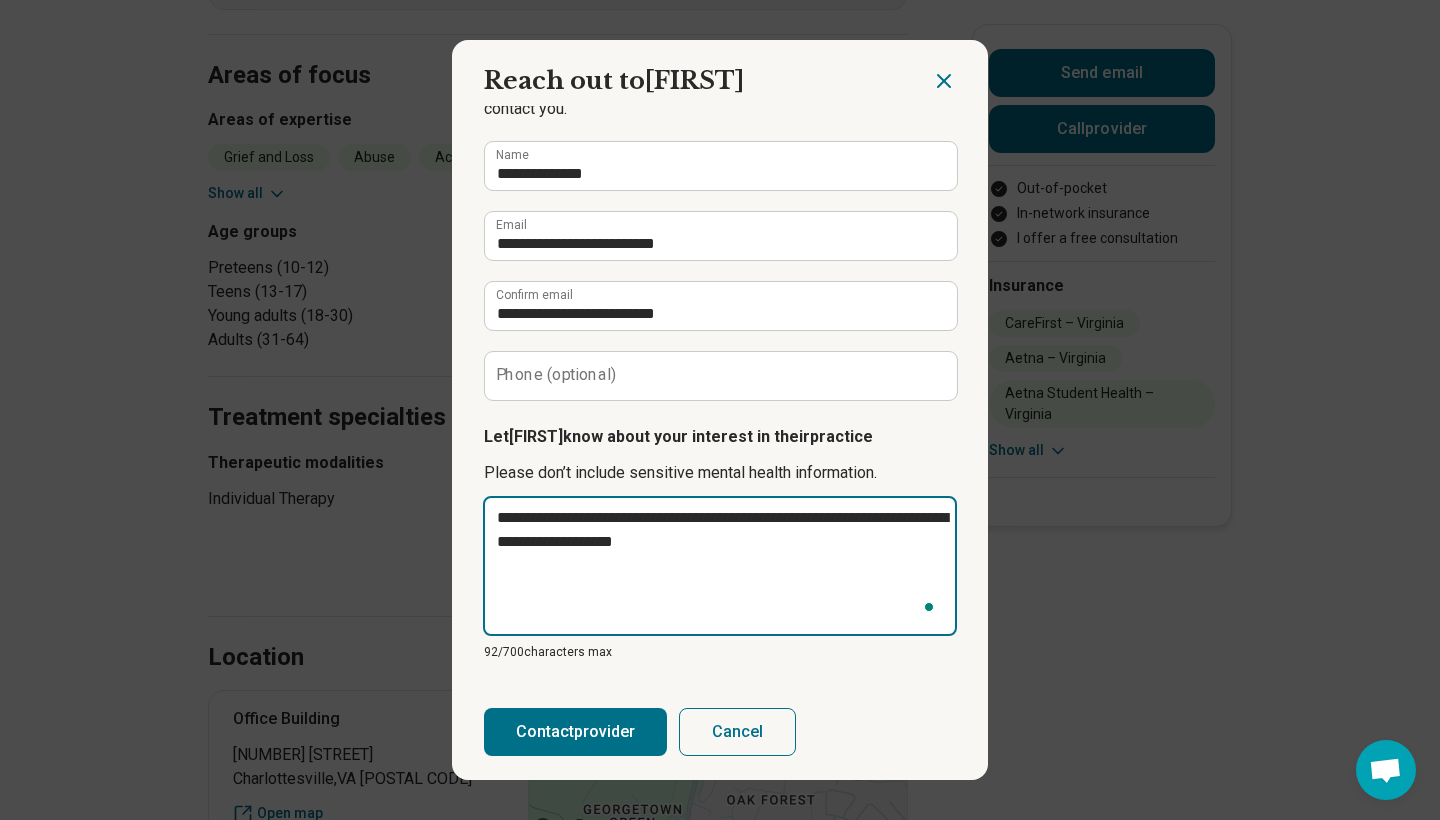 type on "*" 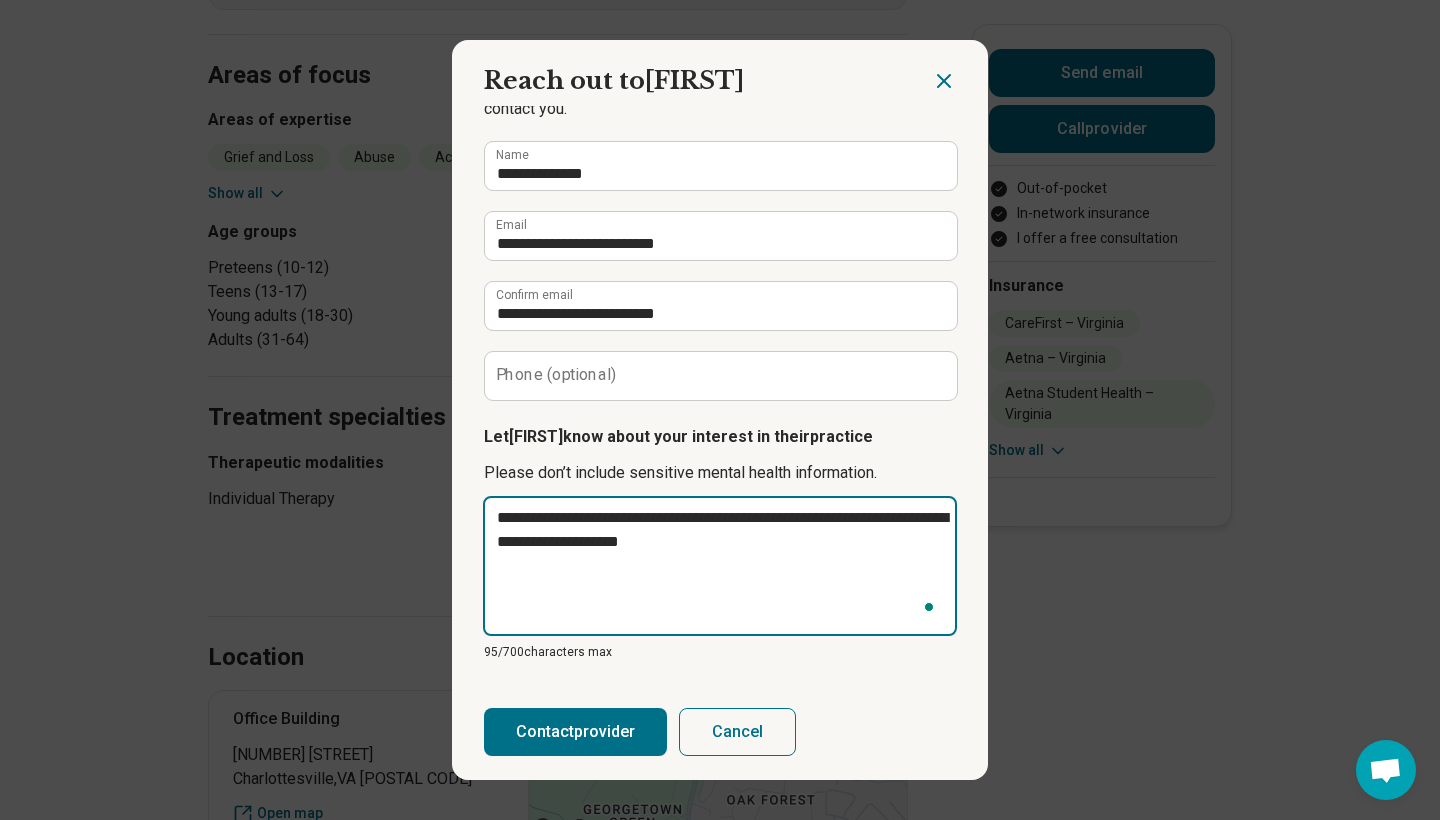 type on "*" 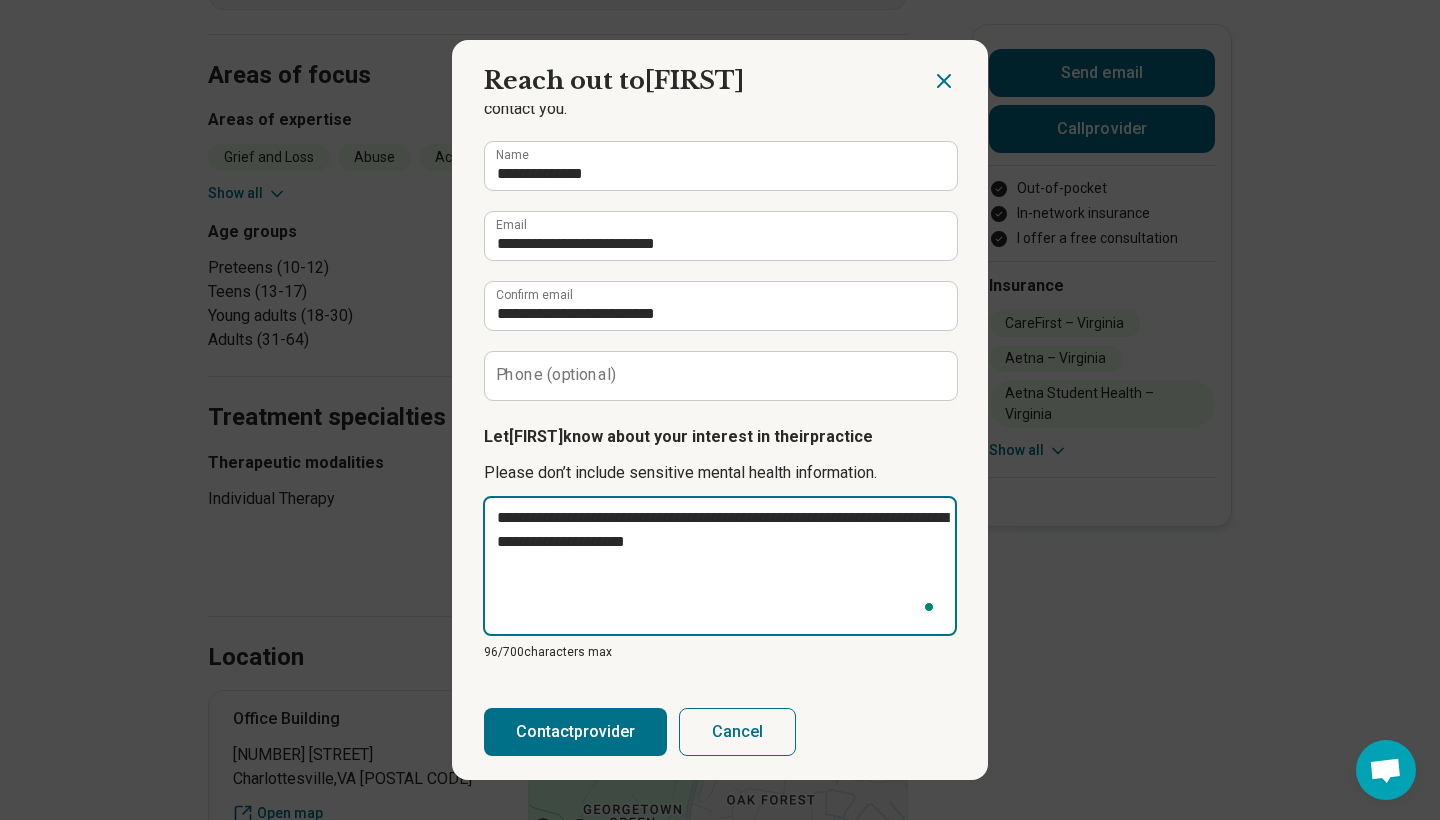 type on "*" 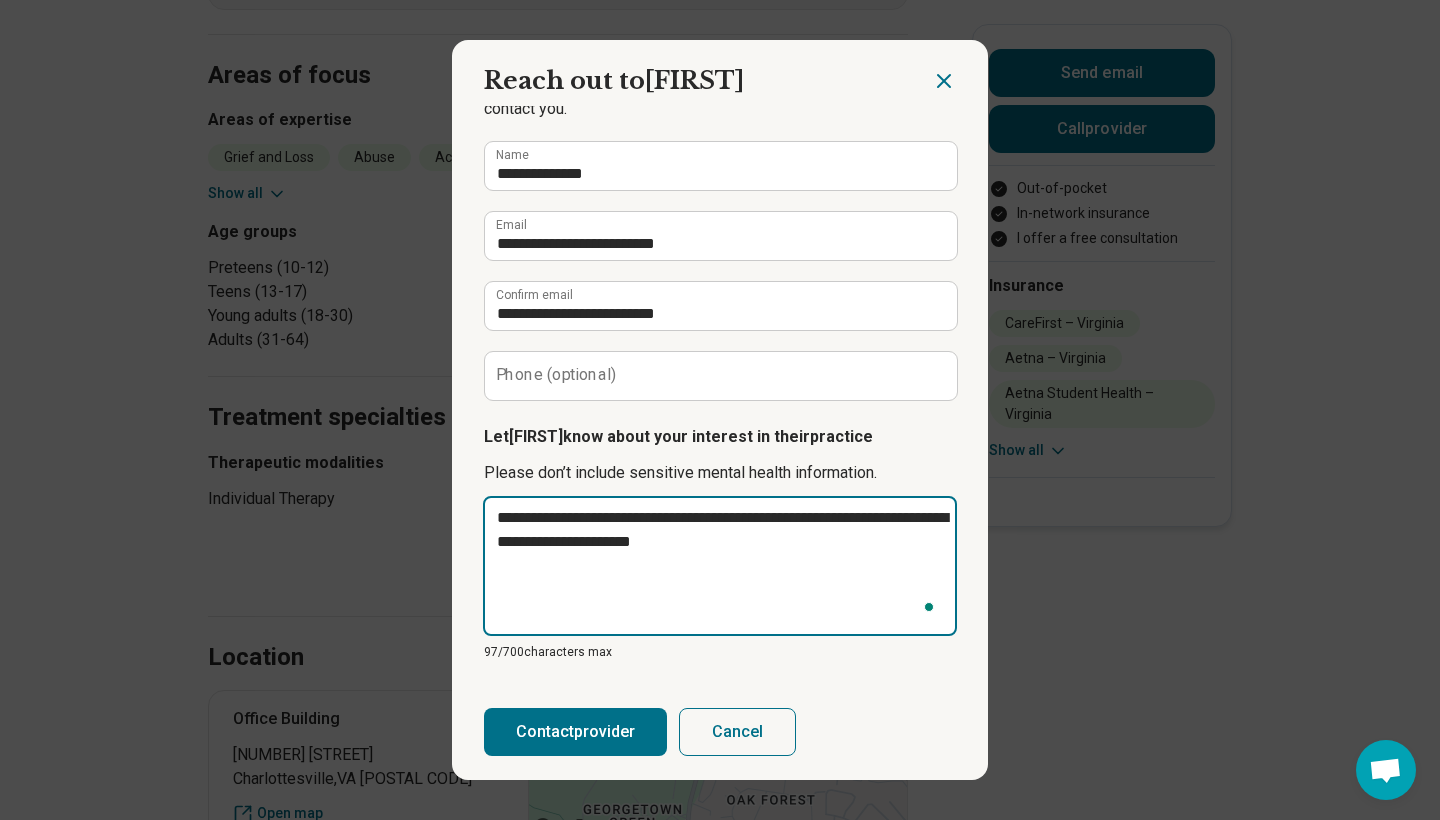type on "*" 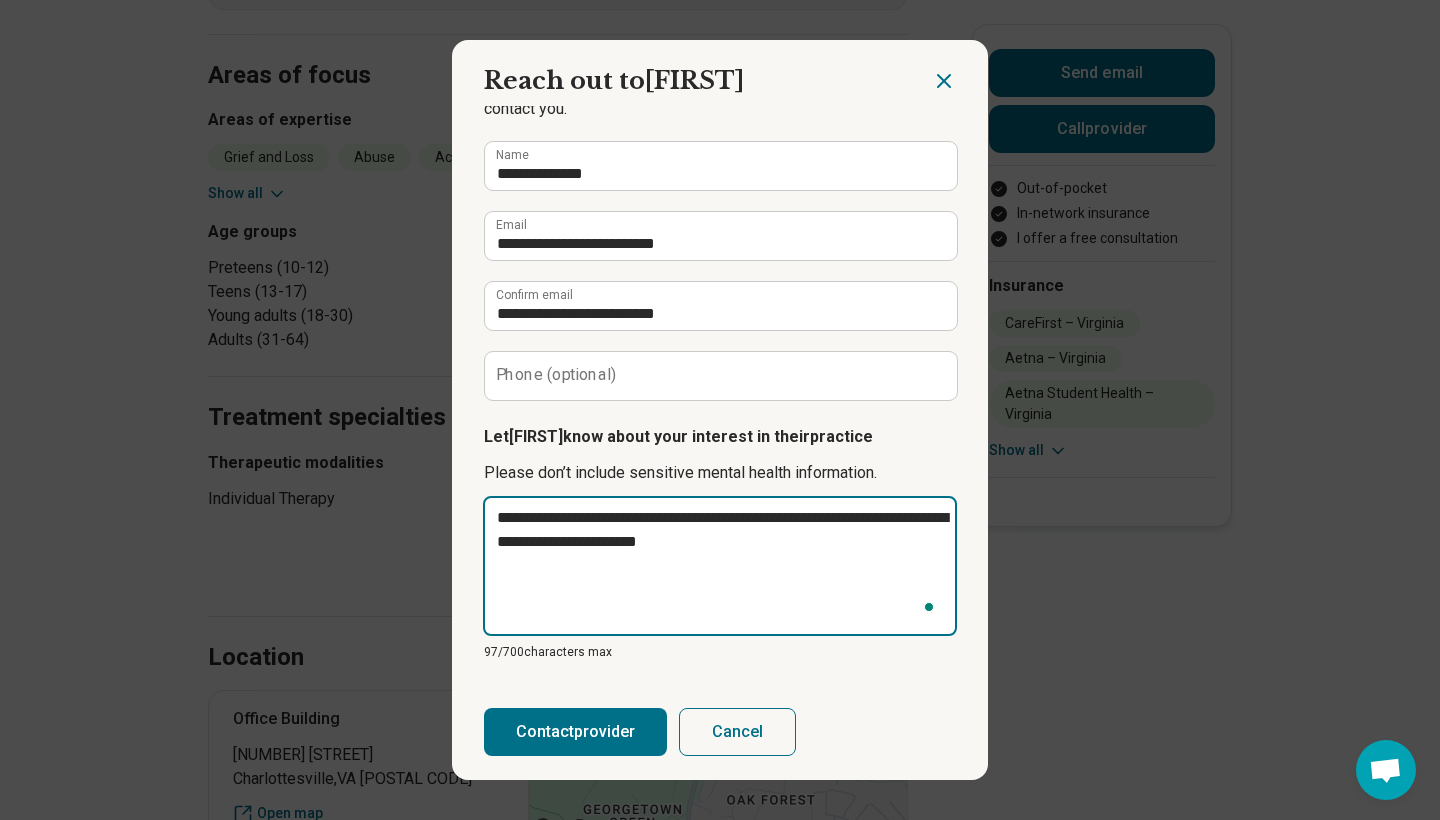 type 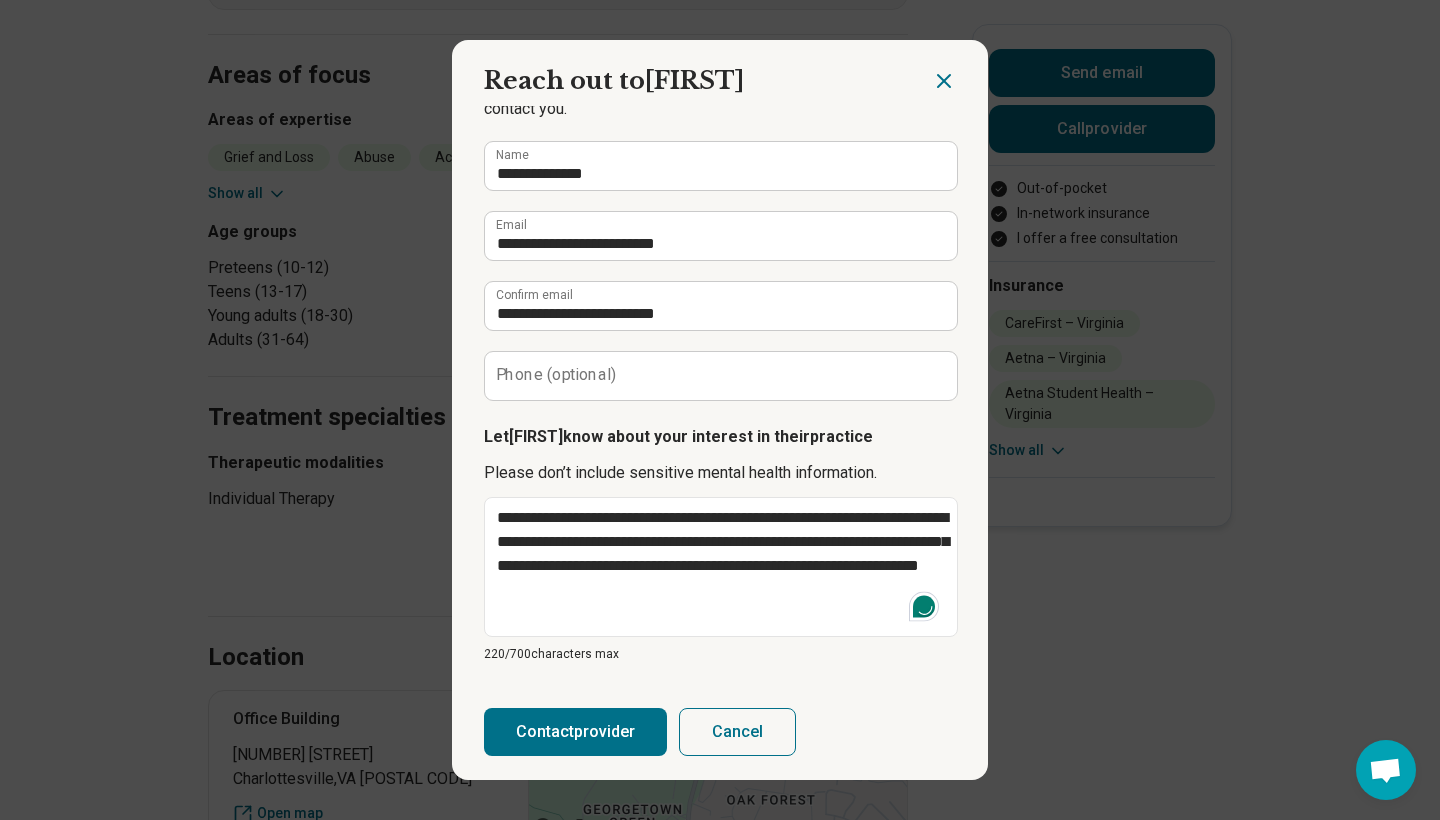 click on "Phone (optional)" at bounding box center [556, 375] 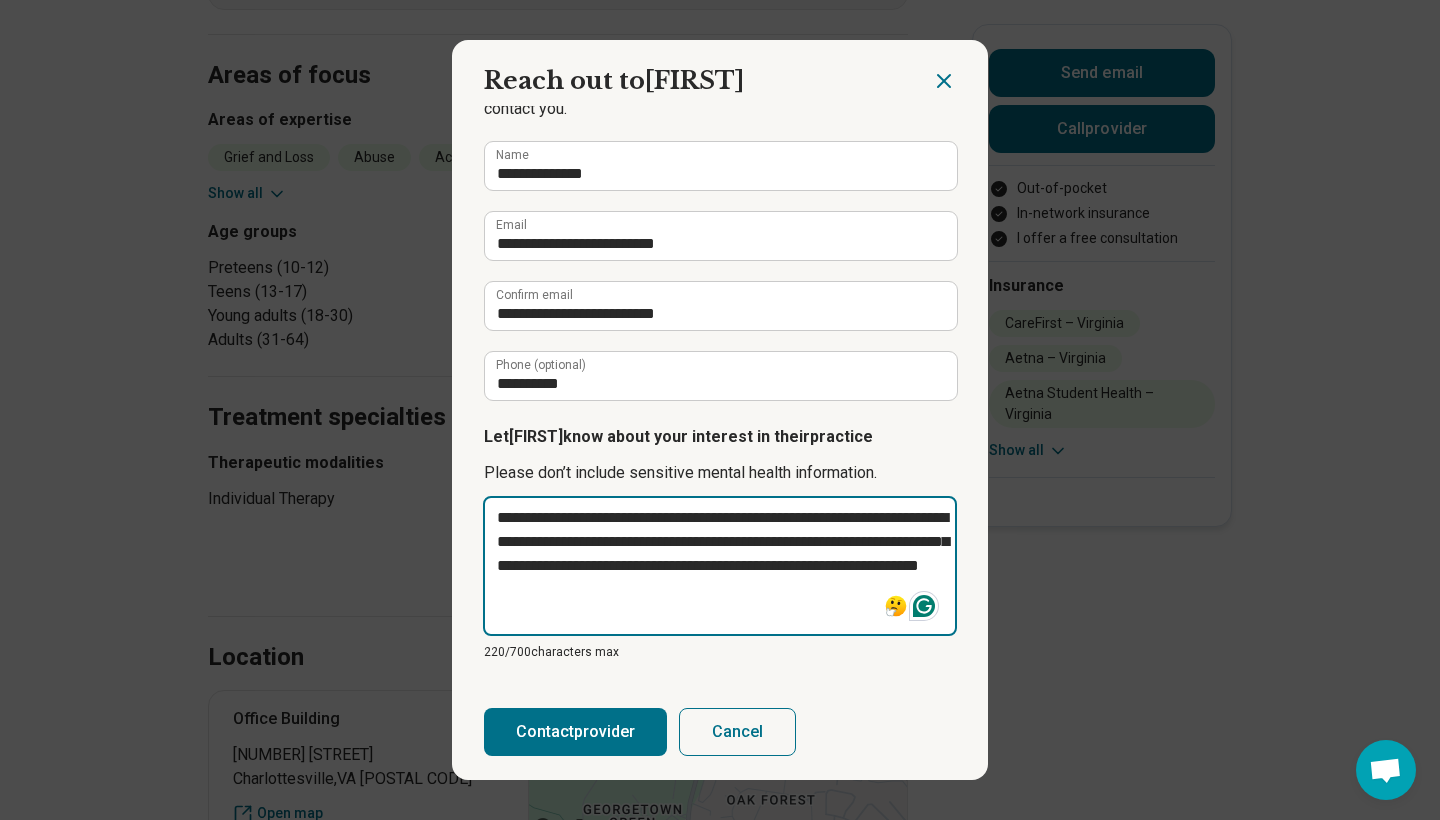 click on "**********" at bounding box center (720, 566) 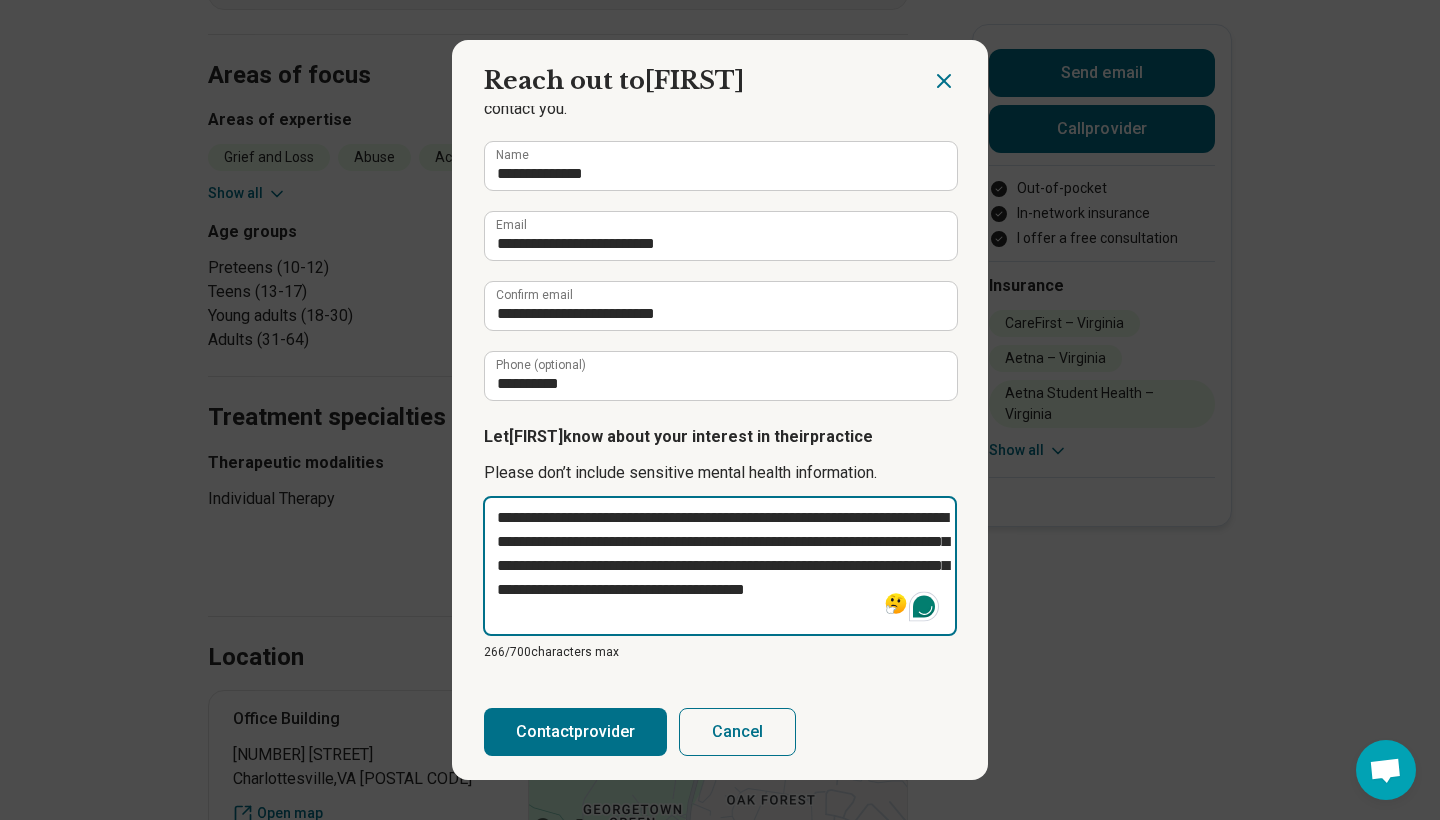 click on "**********" at bounding box center (720, 566) 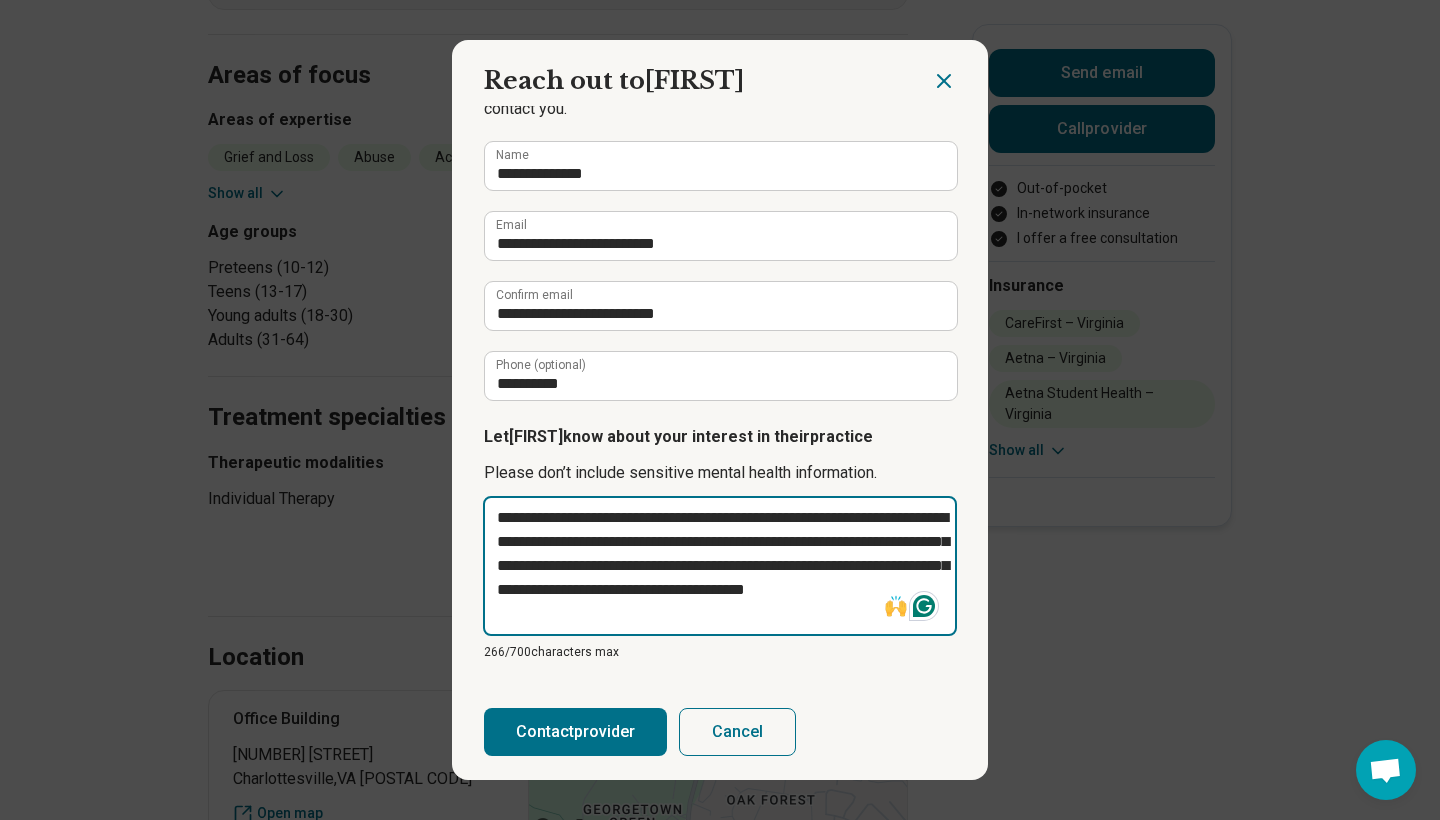 click on "**********" at bounding box center (720, 566) 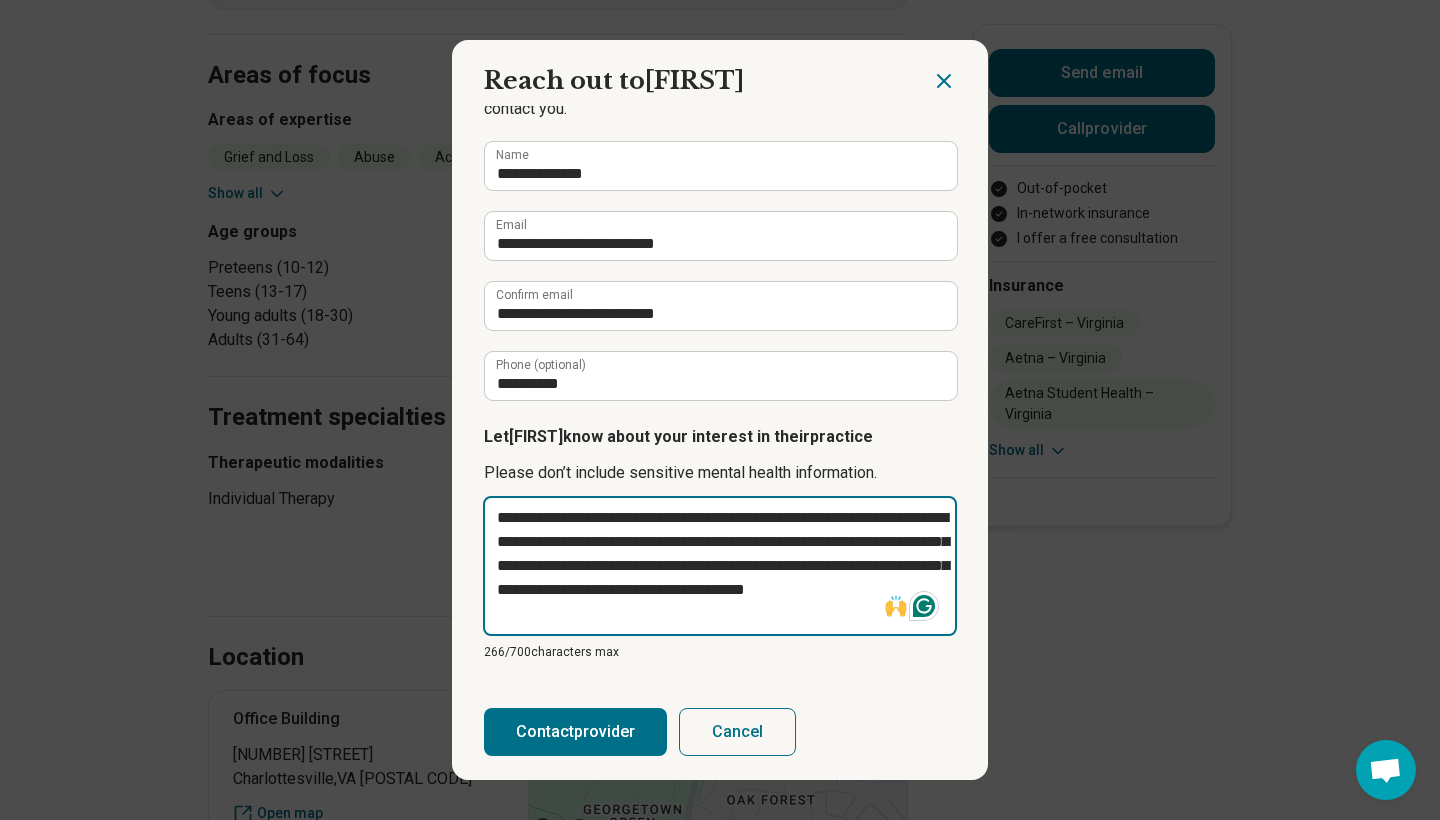 scroll, scrollTop: 36, scrollLeft: 0, axis: vertical 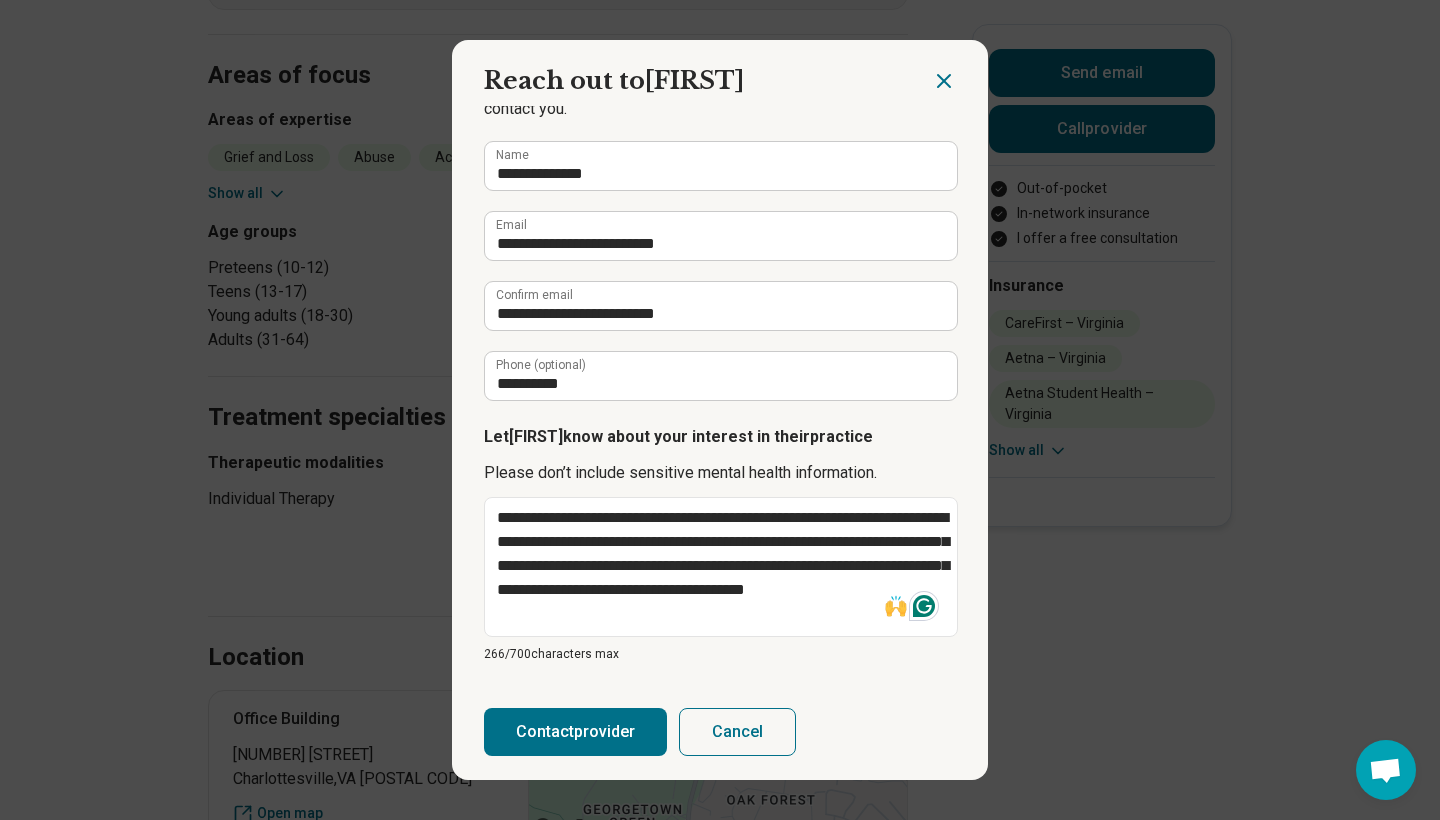 click on "**********" at bounding box center (720, 395) 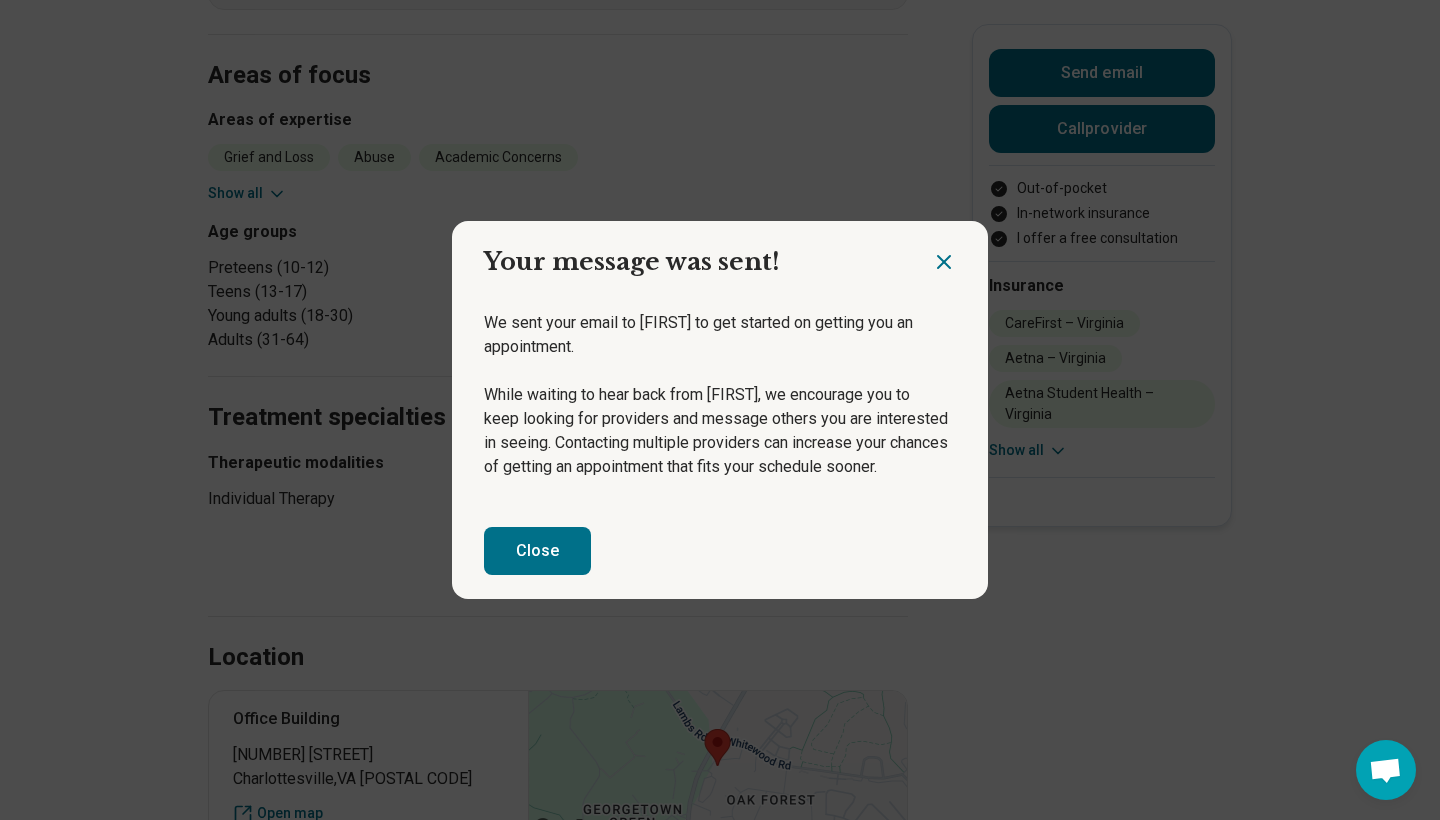 click on "Close" at bounding box center (537, 551) 